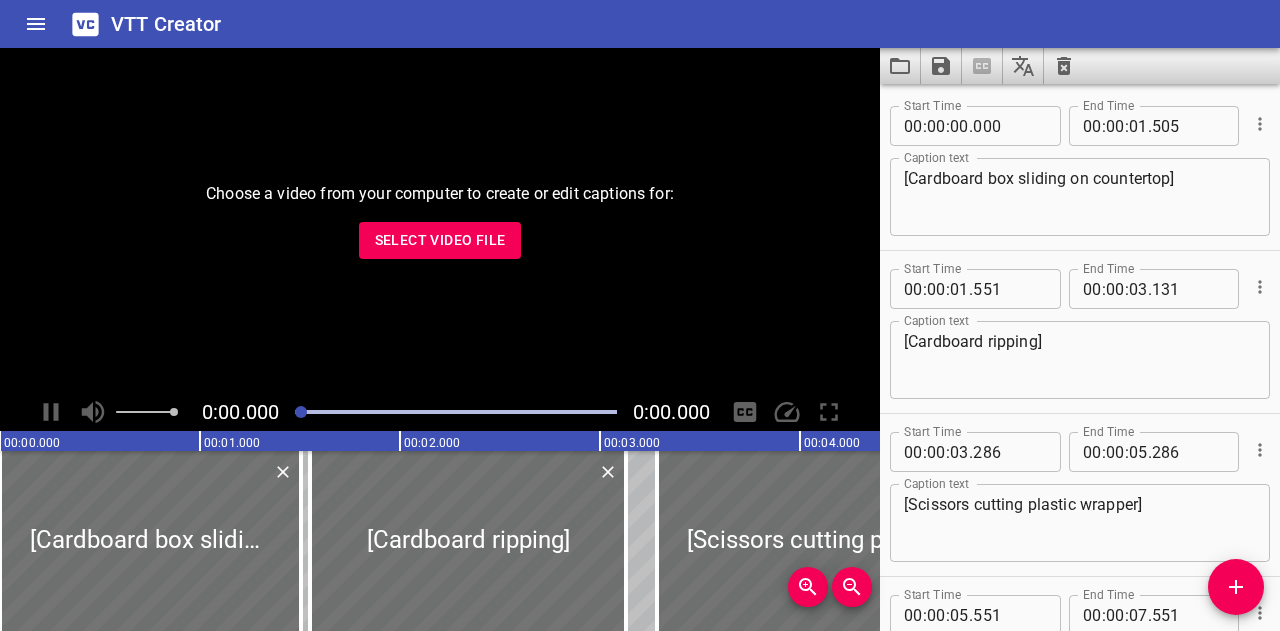 scroll, scrollTop: 0, scrollLeft: 0, axis: both 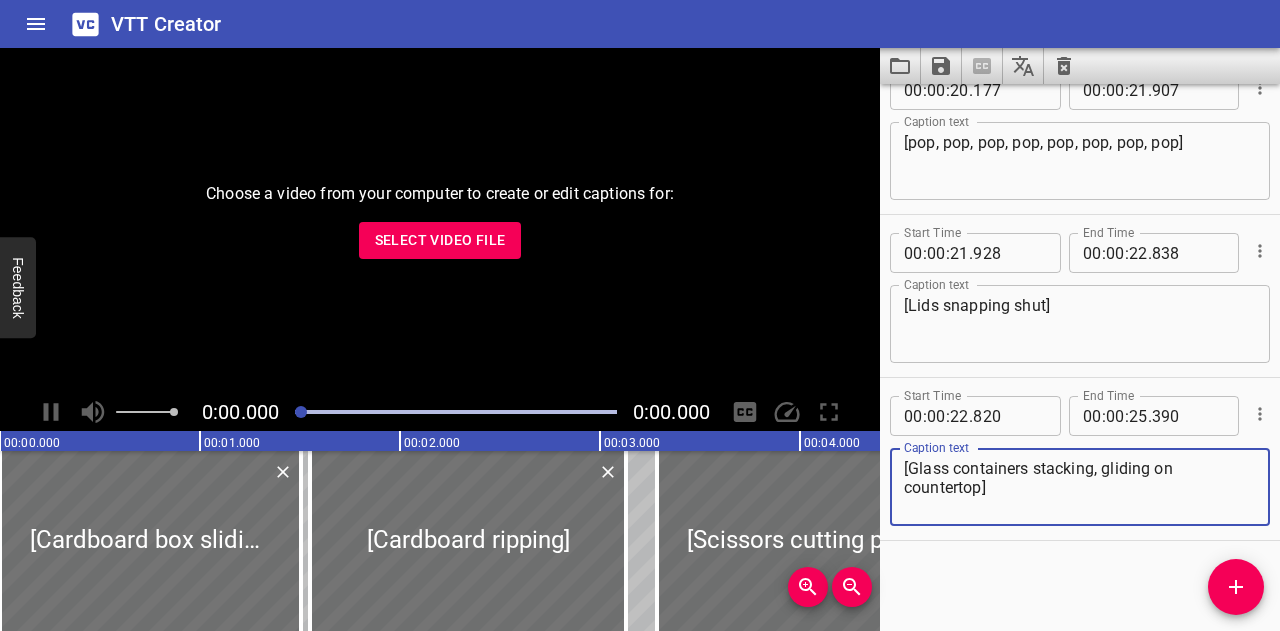 click 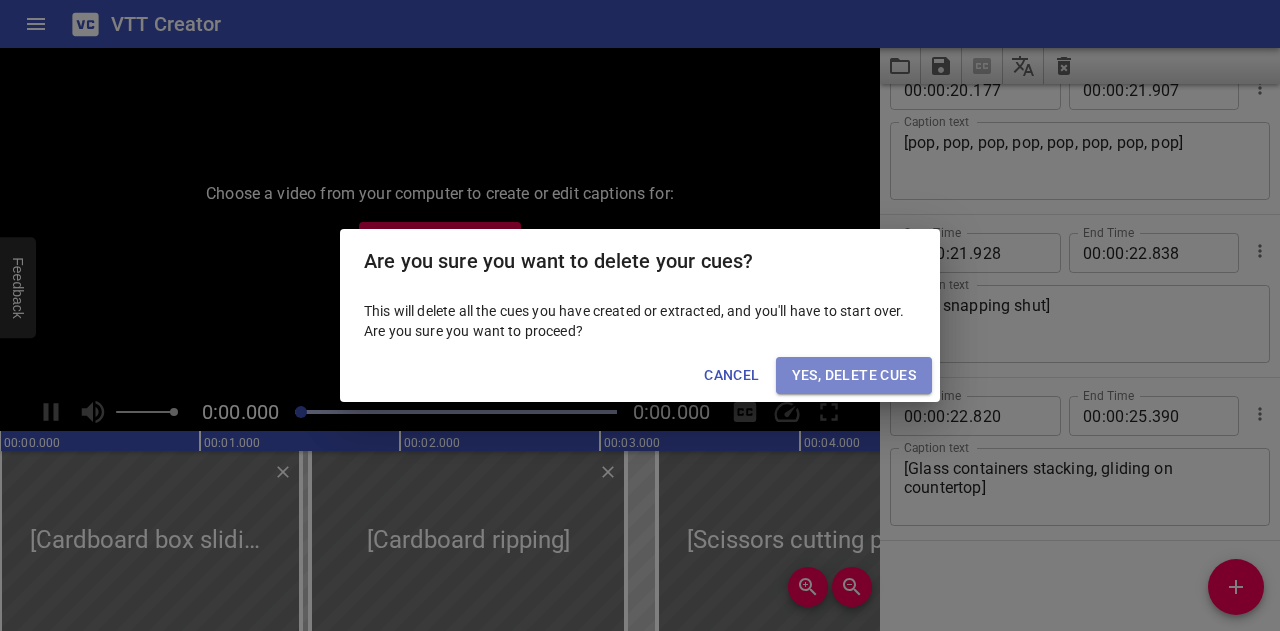 click on "Yes, Delete Cues" at bounding box center (854, 375) 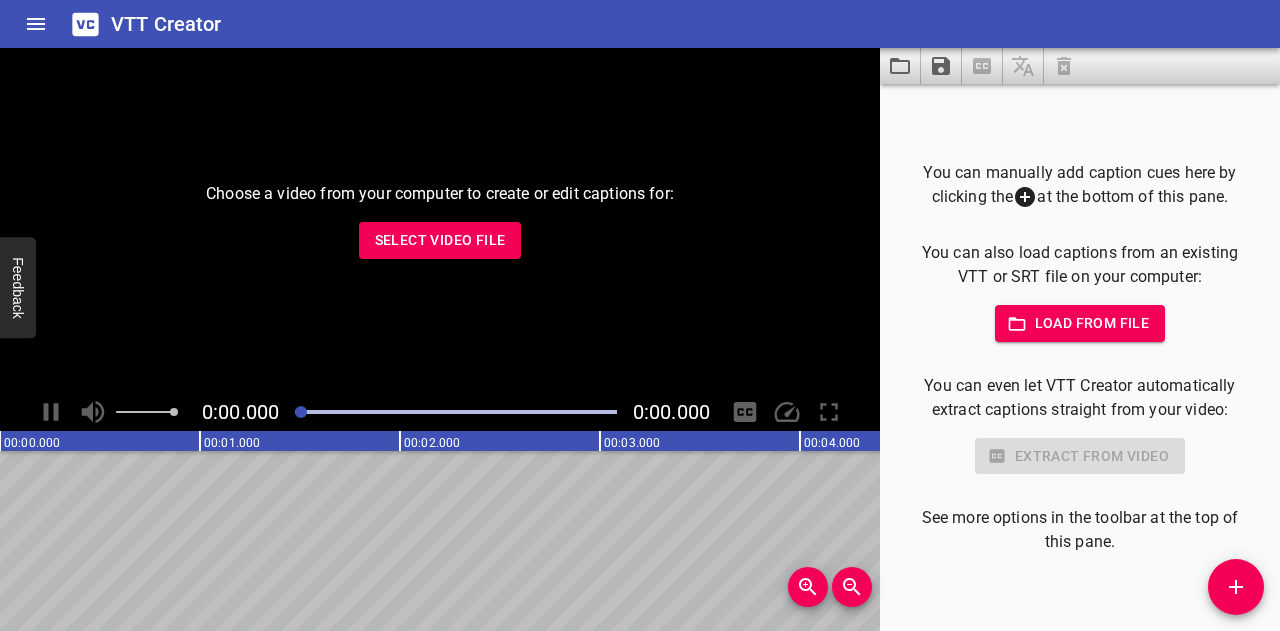 click on "Select Video File" at bounding box center [440, 240] 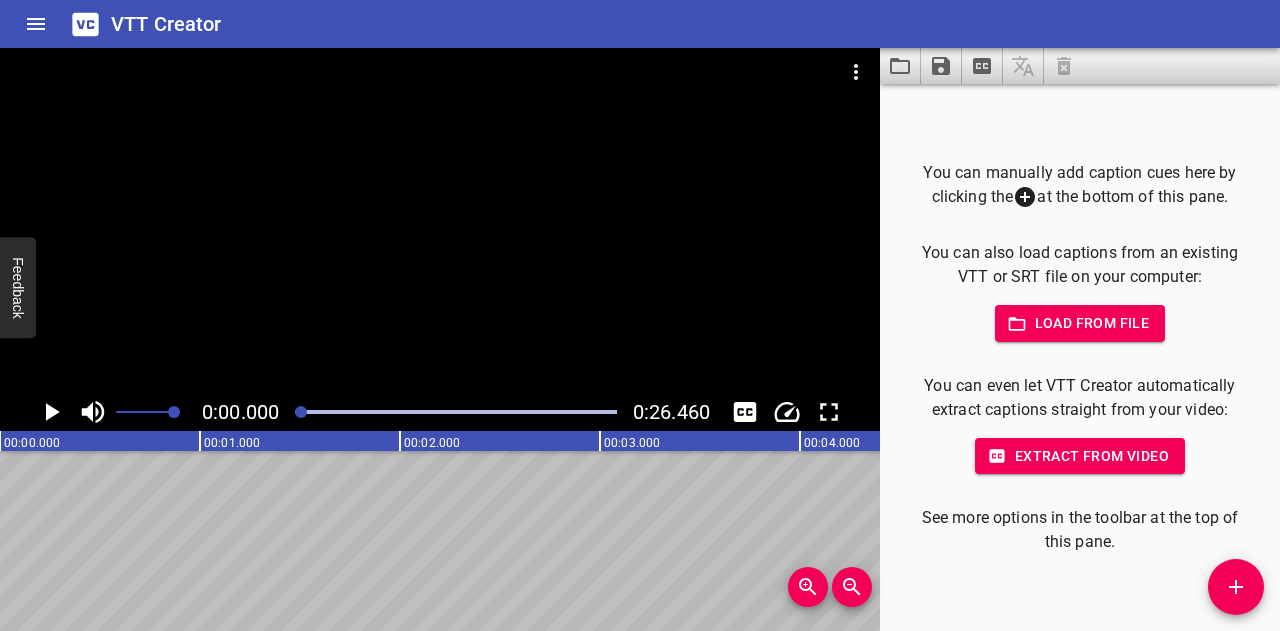 click 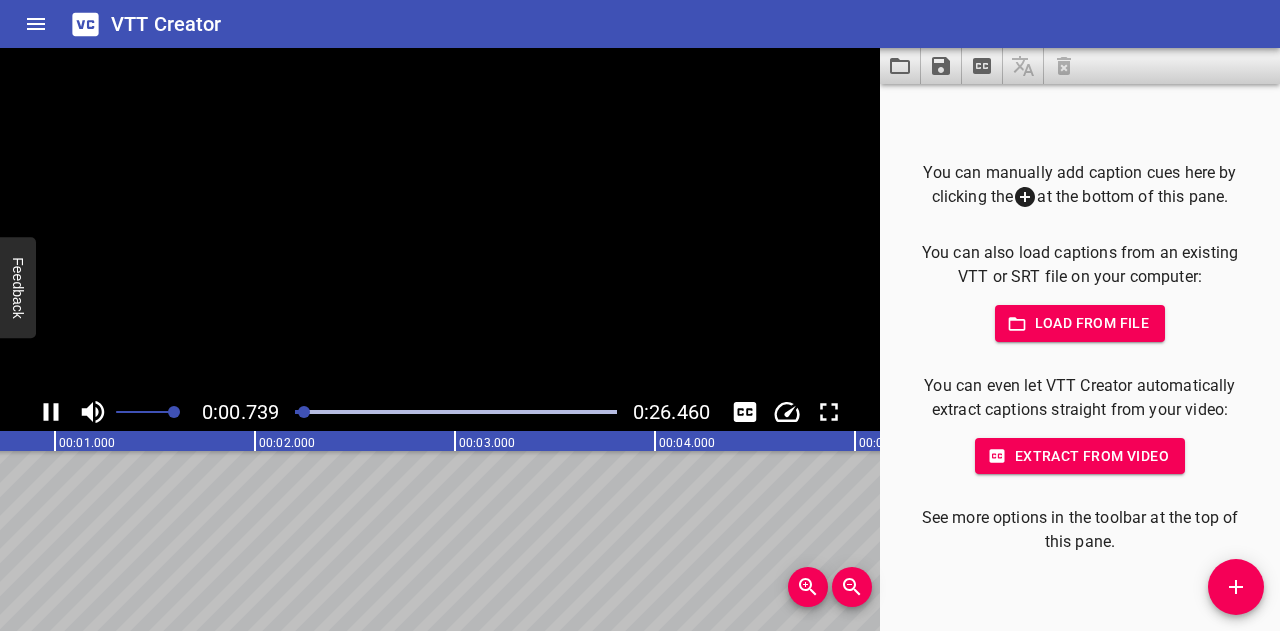 click 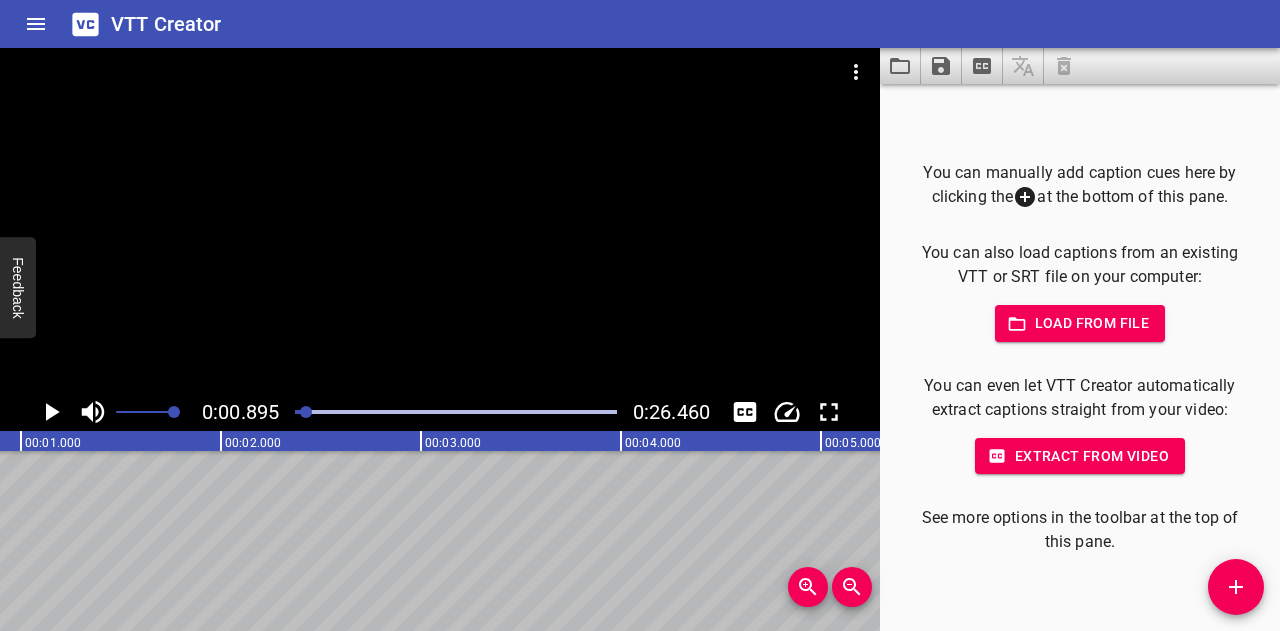 click 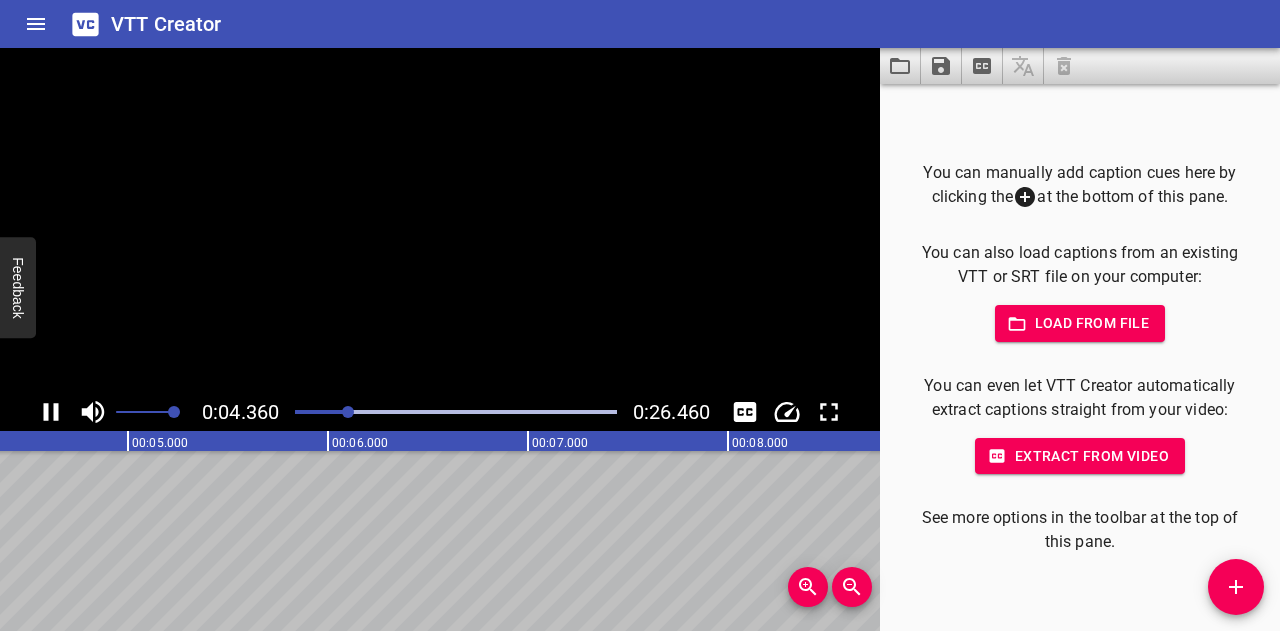 click 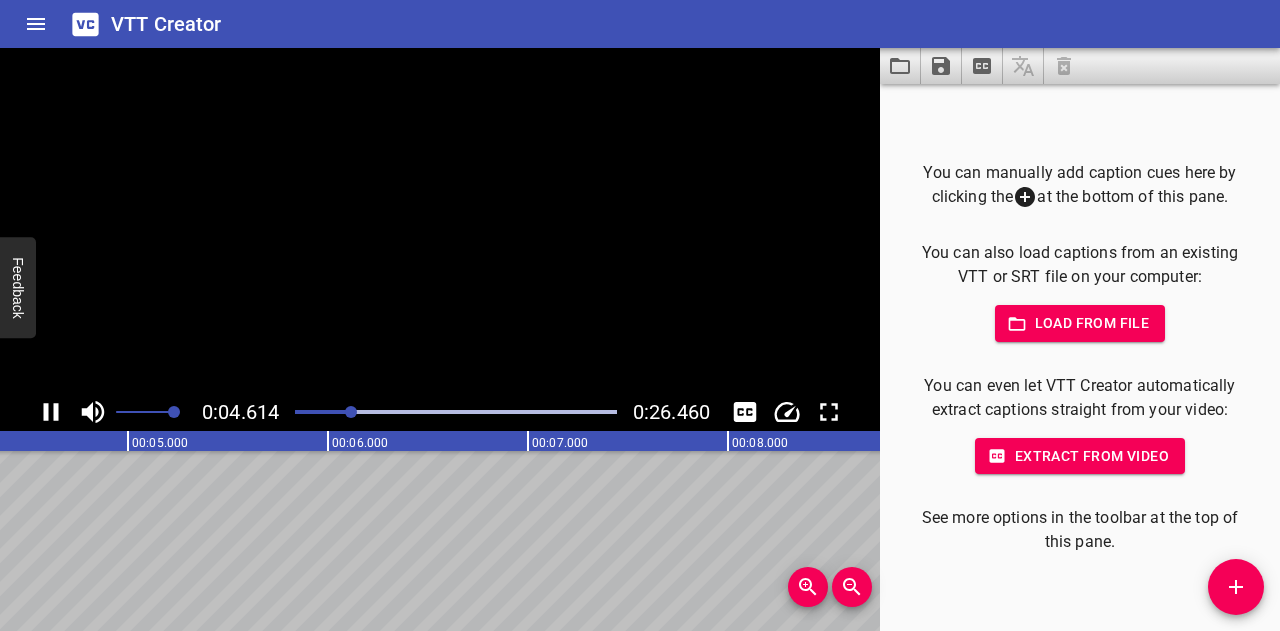 scroll, scrollTop: 0, scrollLeft: 944, axis: horizontal 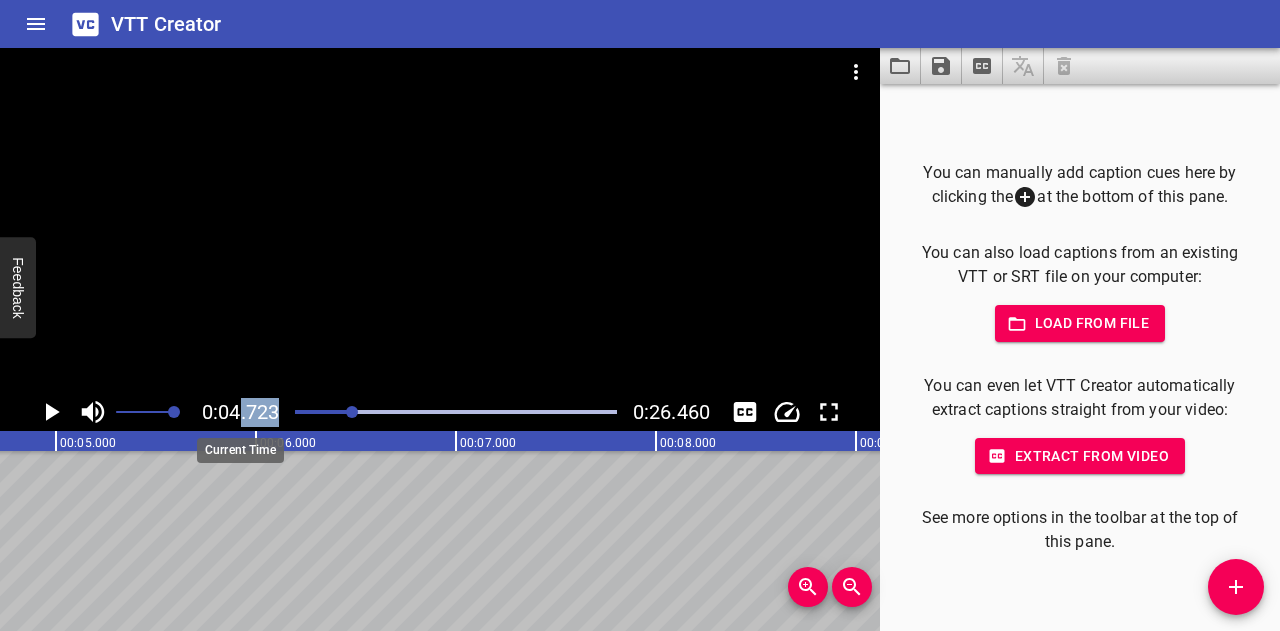 drag, startPoint x: 352, startPoint y: 404, endPoint x: 241, endPoint y: 409, distance: 111.11256 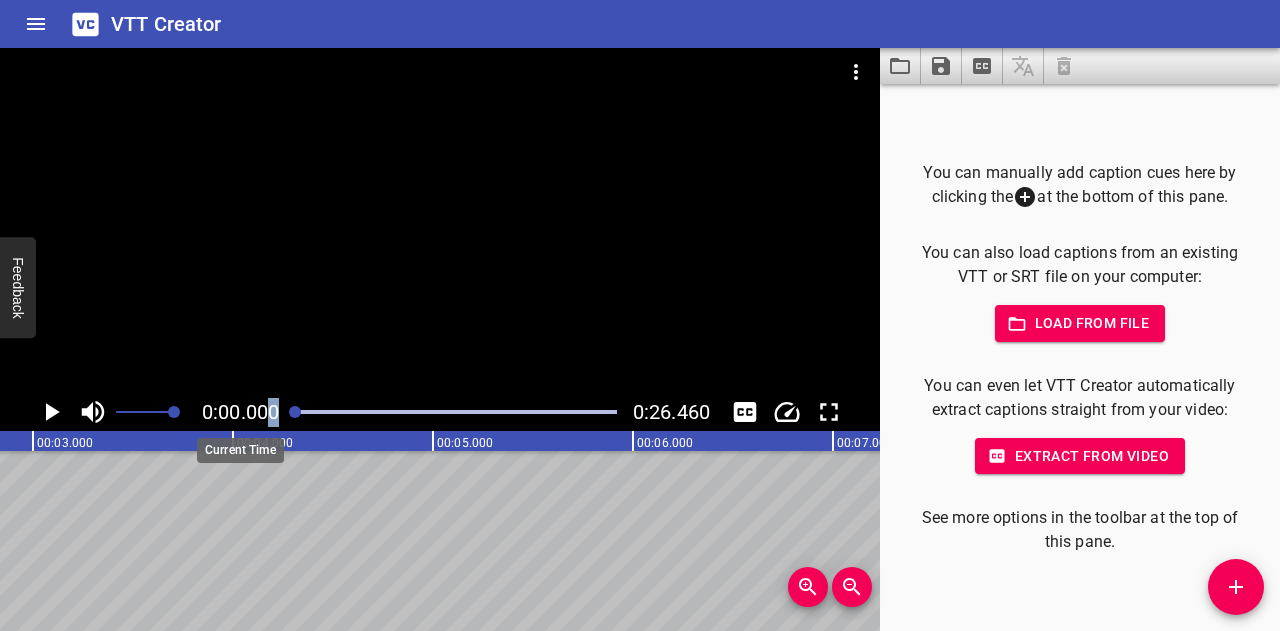 drag, startPoint x: 352, startPoint y: 409, endPoint x: 268, endPoint y: 418, distance: 84.48077 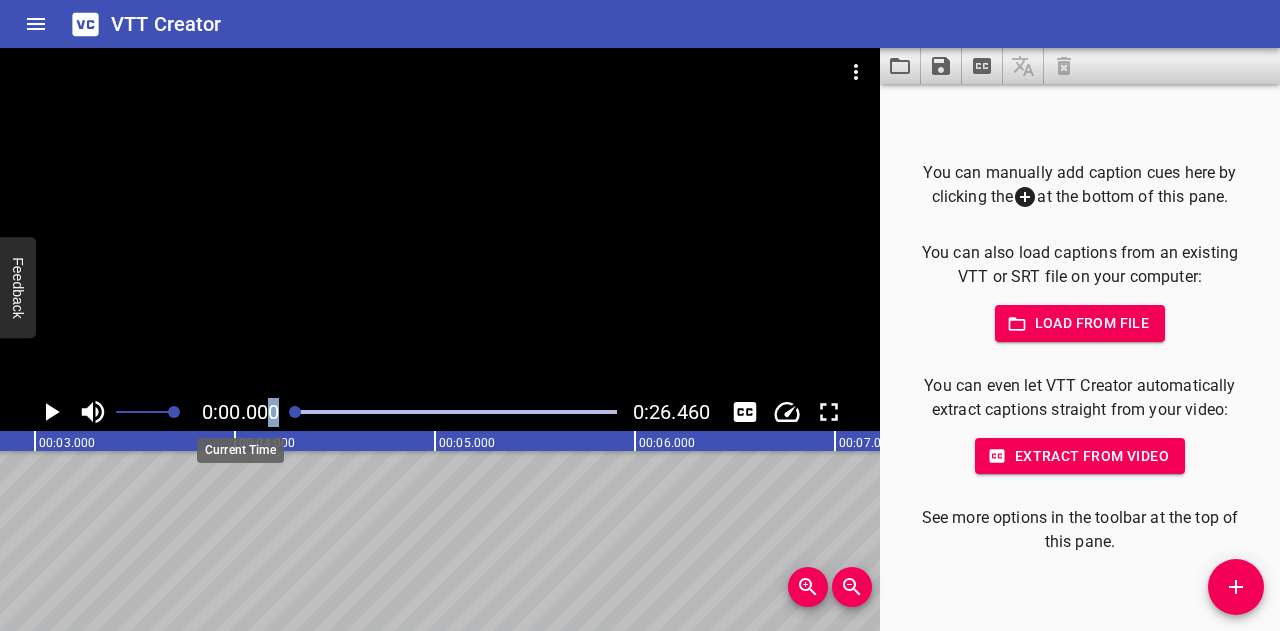 click on "0:00.000 0:26.460" at bounding box center (440, 412) 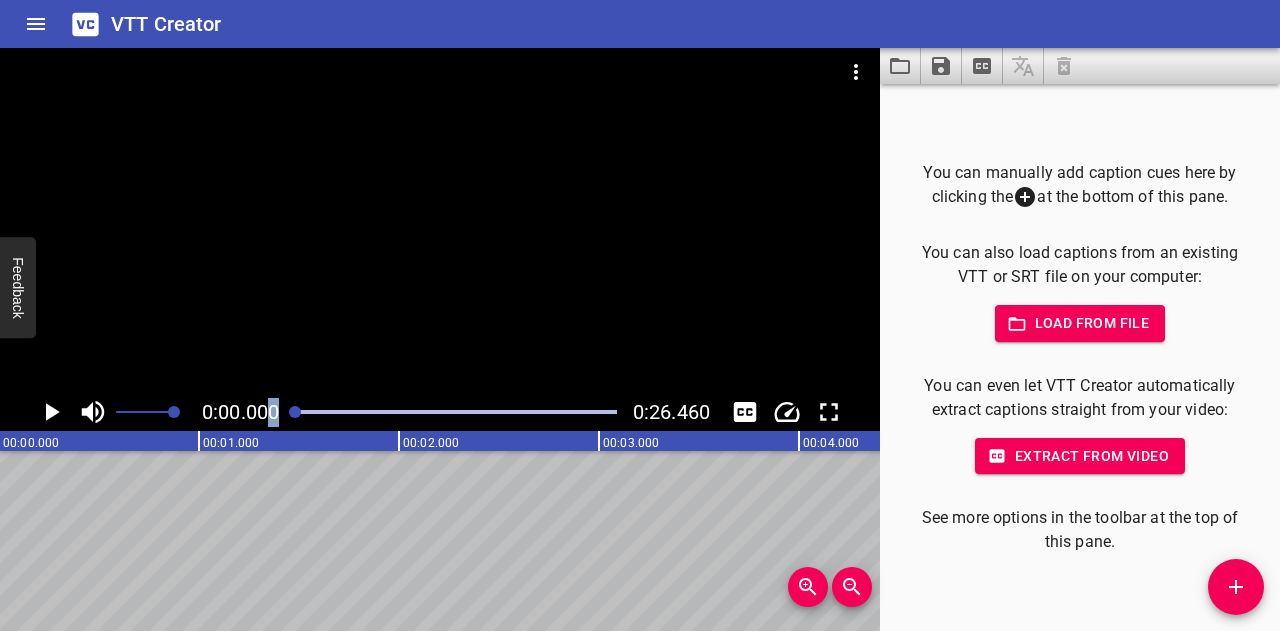 scroll, scrollTop: 0, scrollLeft: 0, axis: both 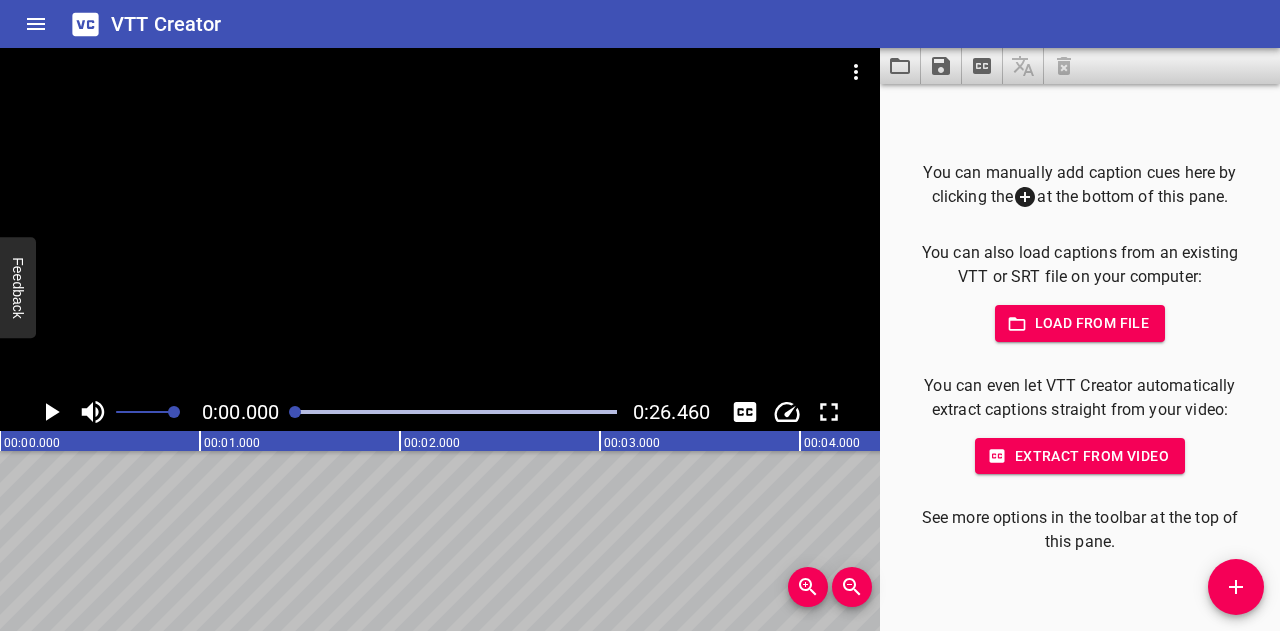 click on "You can manually add caption cues here by clicking the   at the bottom of this pane. You can also load captions from an existing VTT or SRT file on your computer: Load from file You can even let VTT Creator automatically extract captions straight from your video: Extract from video See more options in the toolbar at the top of this pane." at bounding box center [1080, 358] 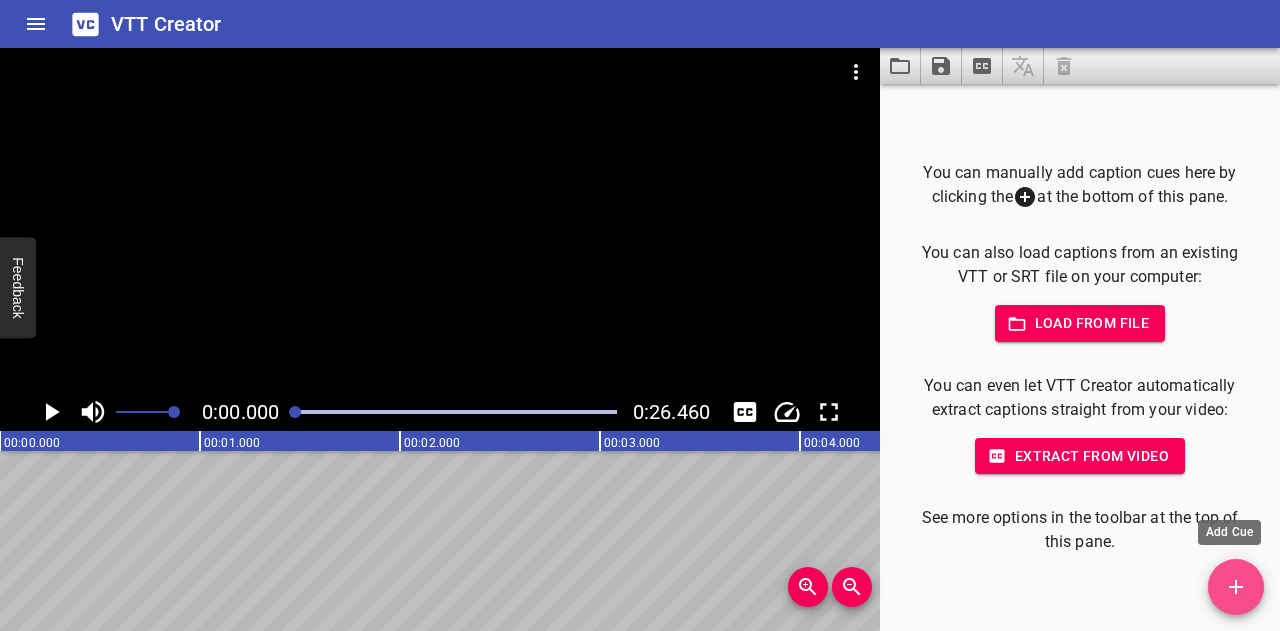 click at bounding box center (1236, 587) 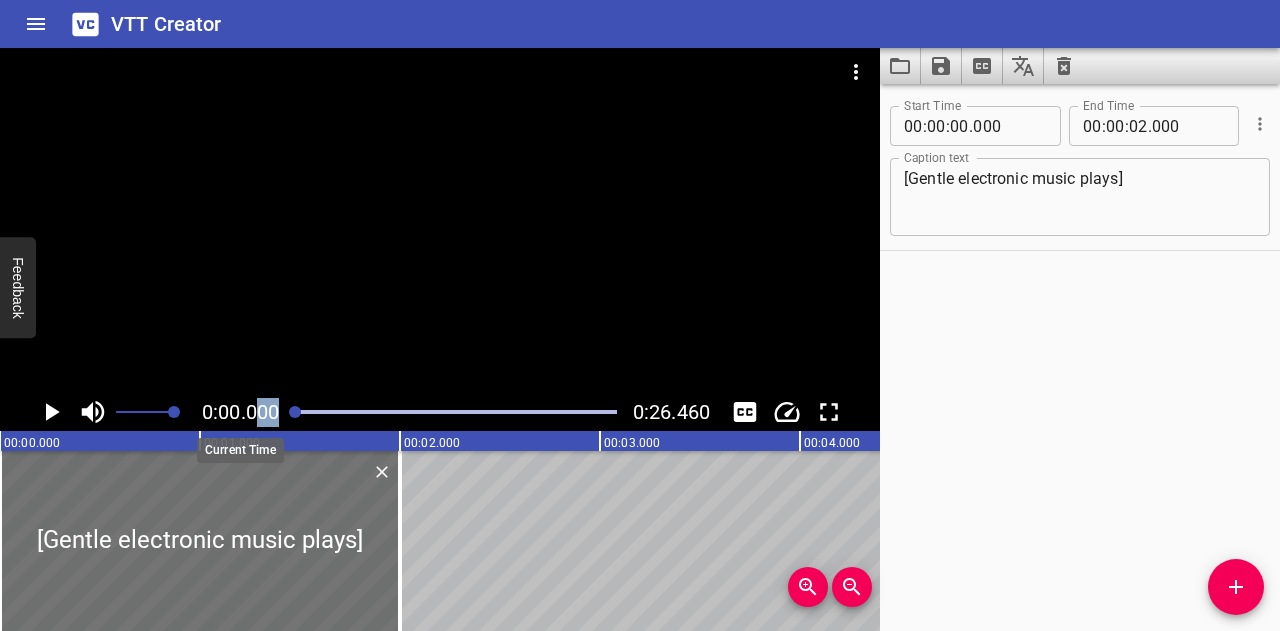 drag, startPoint x: 296, startPoint y: 415, endPoint x: 256, endPoint y: 417, distance: 40.04997 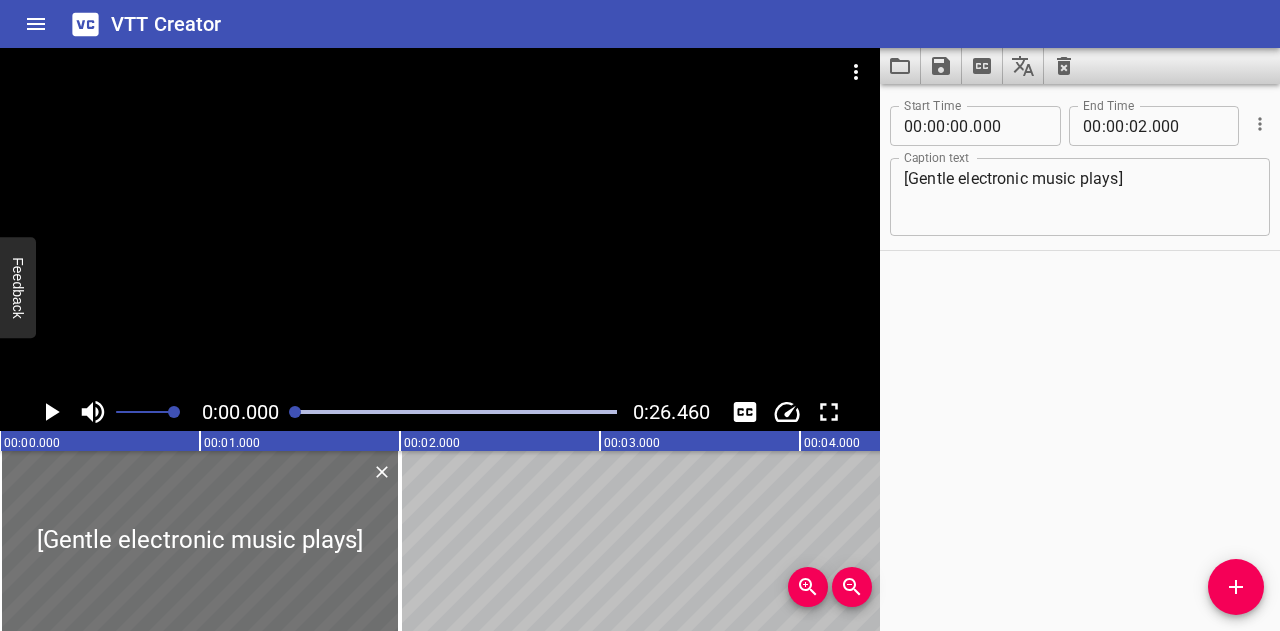 click on "0:00.000 0:26.460" at bounding box center [440, 412] 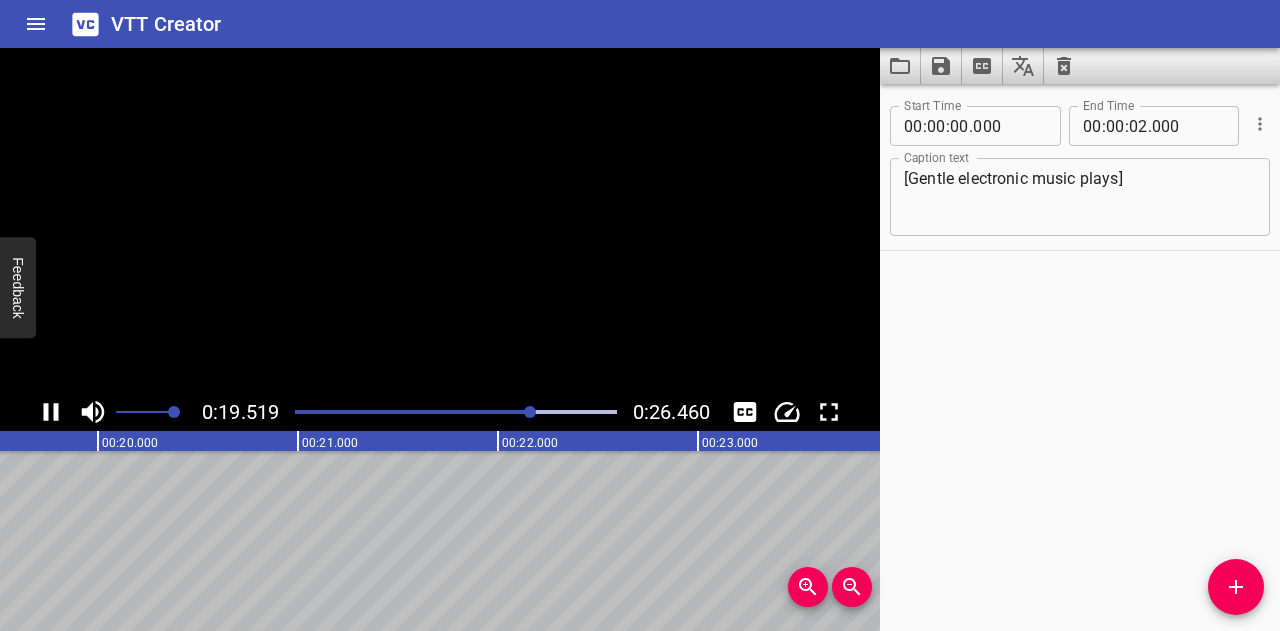click 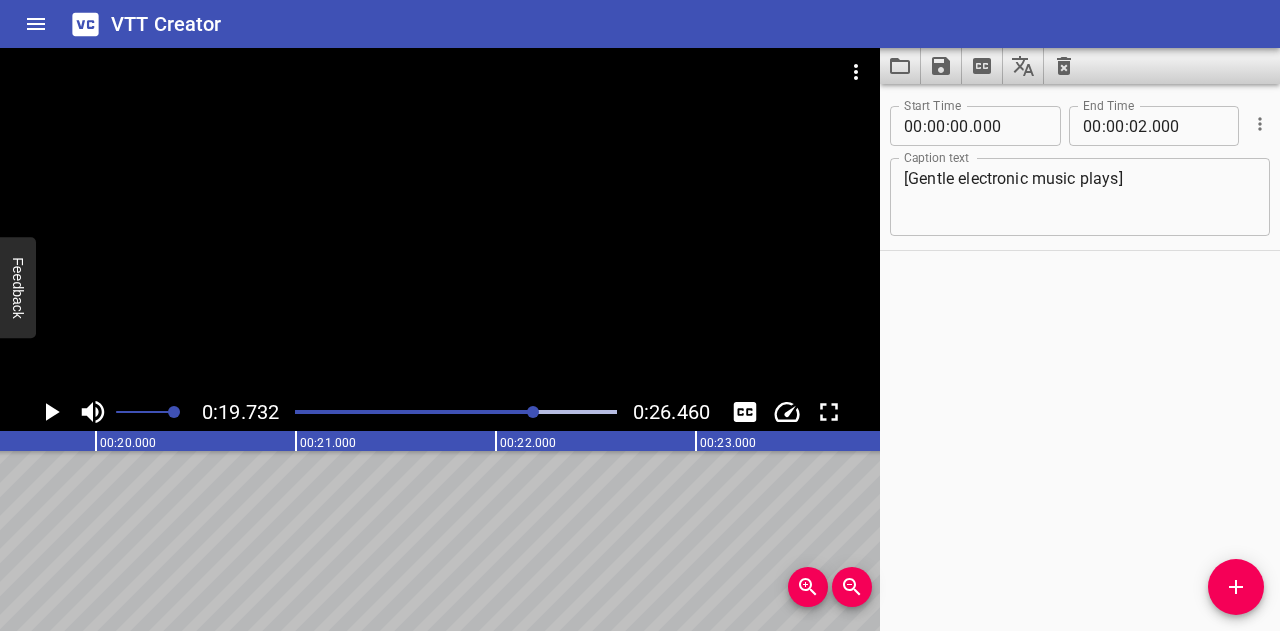 scroll, scrollTop: 0, scrollLeft: 3946, axis: horizontal 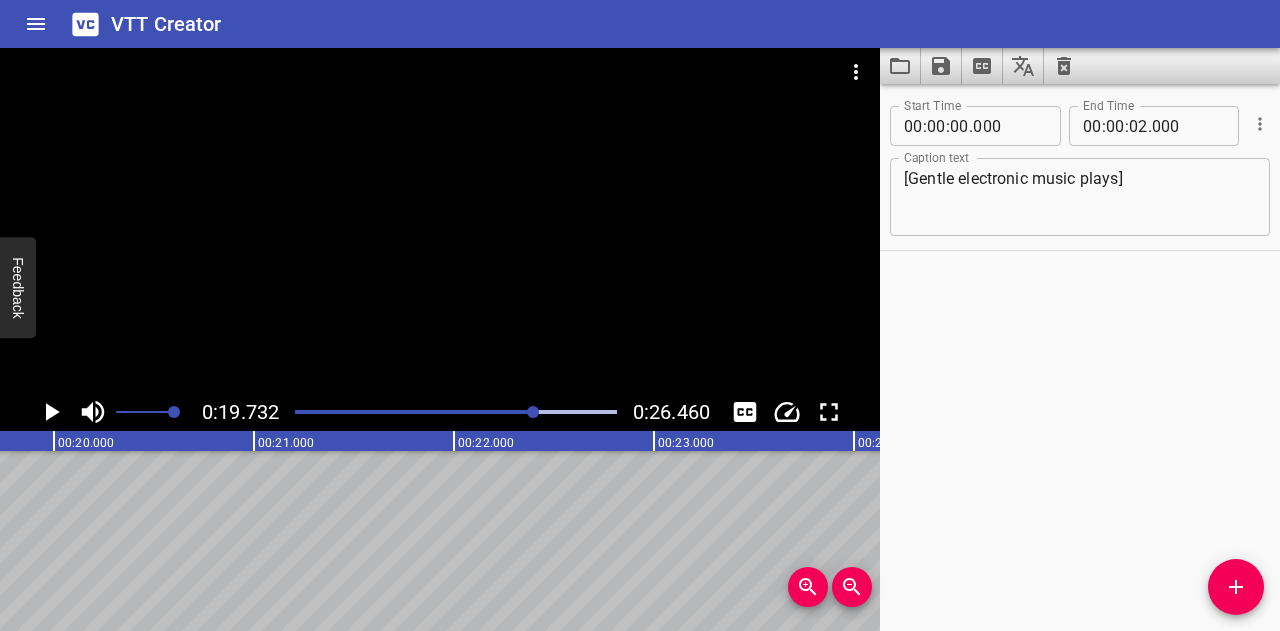click on "[Gentle electronic music plays]" at bounding box center [1080, 197] 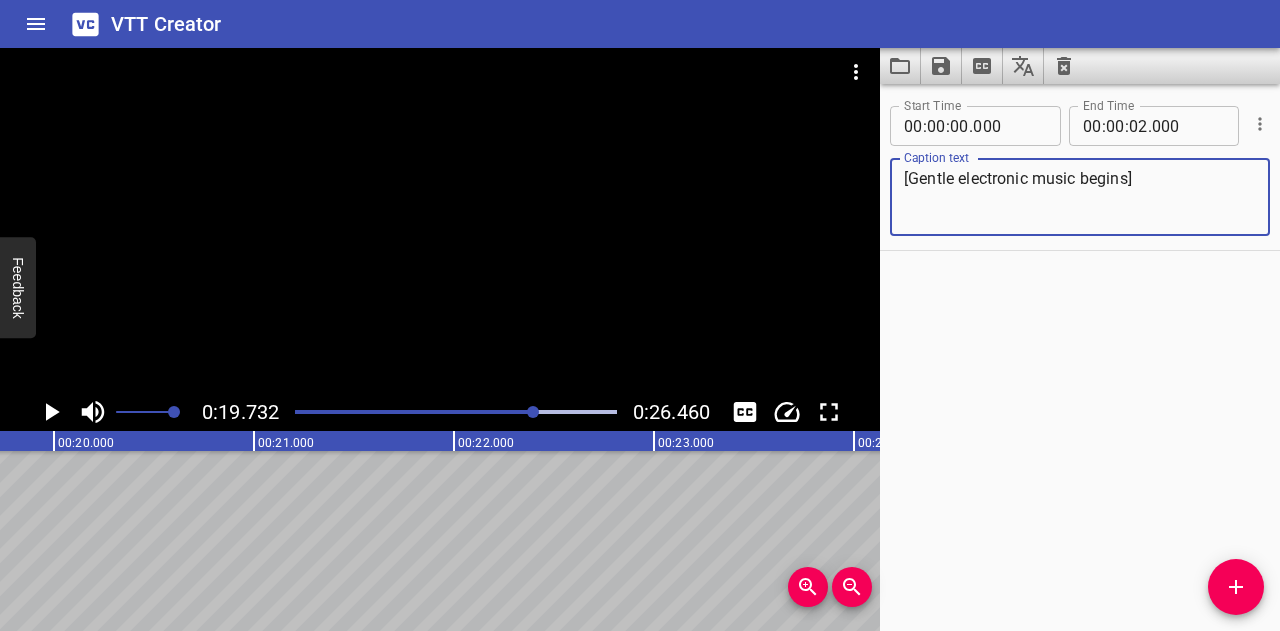 type on "[Gentle electronic music begins]" 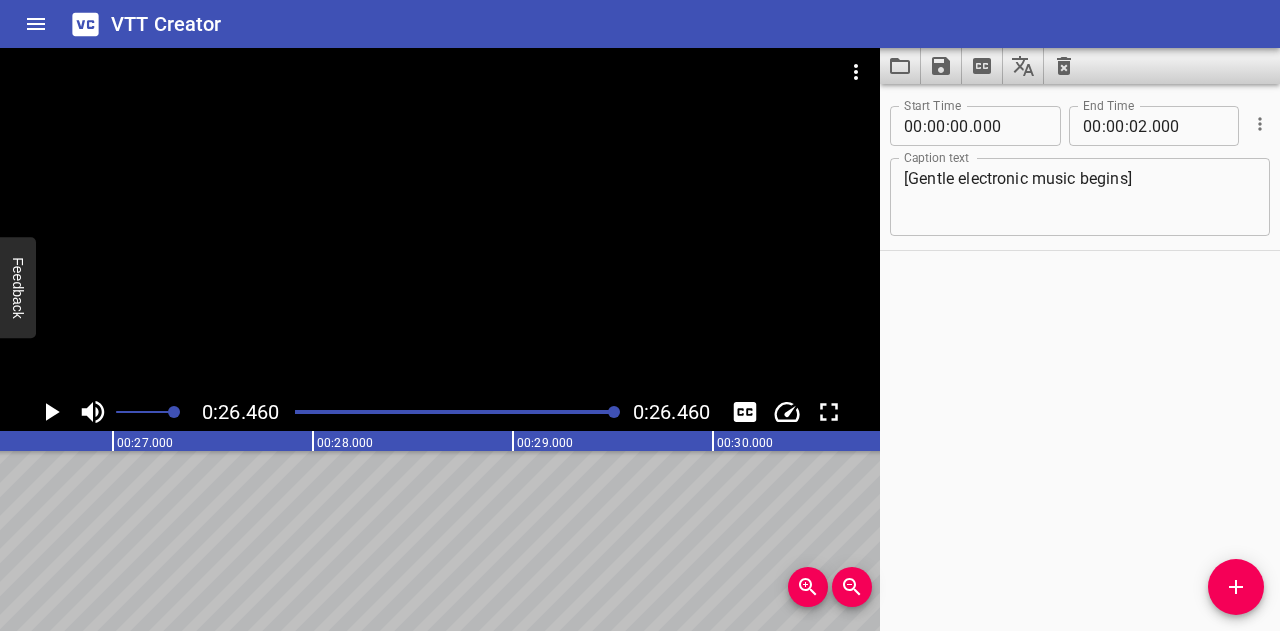 scroll, scrollTop: 0, scrollLeft: 5292, axis: horizontal 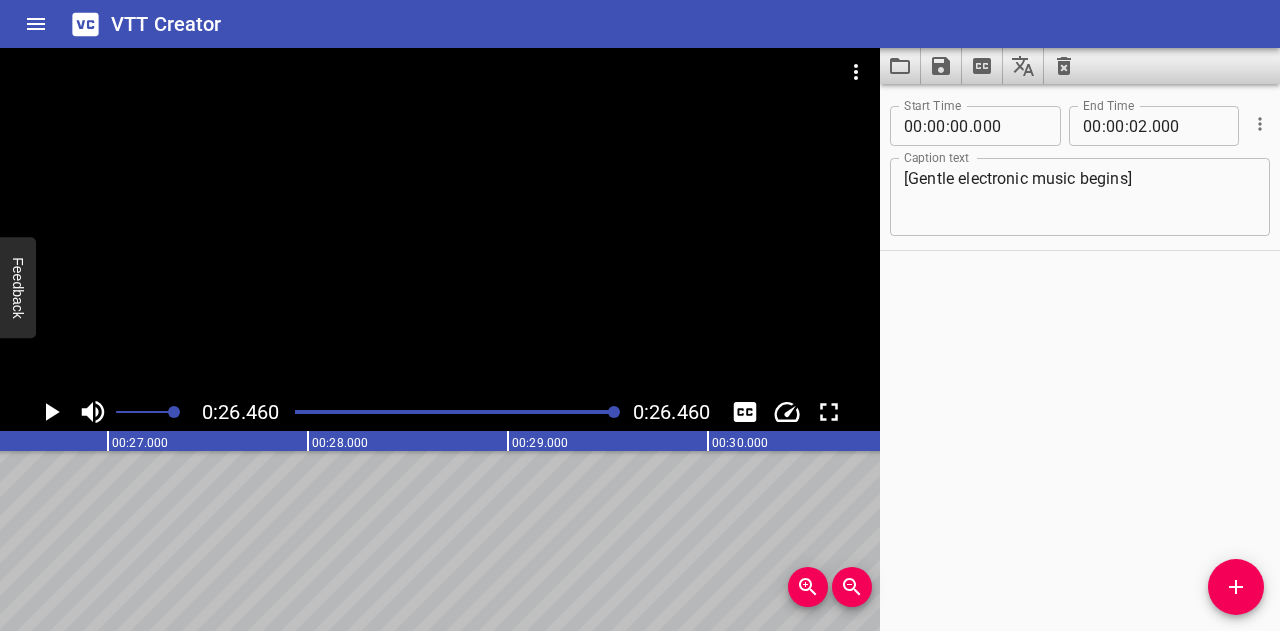 click at bounding box center [456, 412] 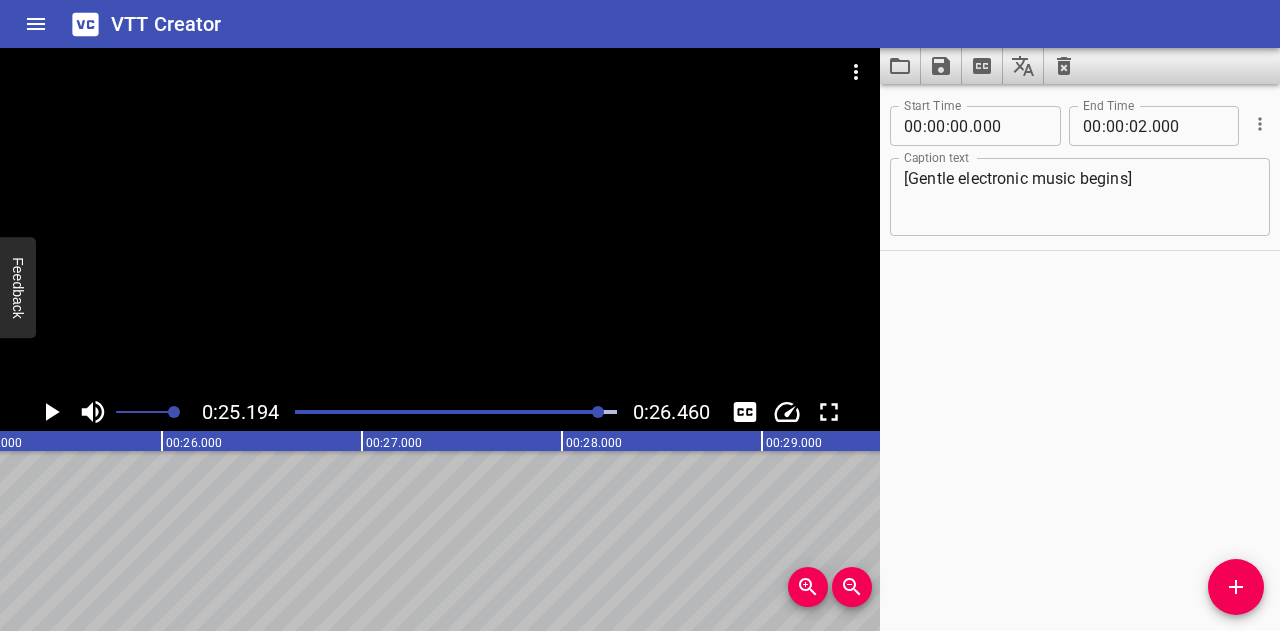 click at bounding box center (456, 412) 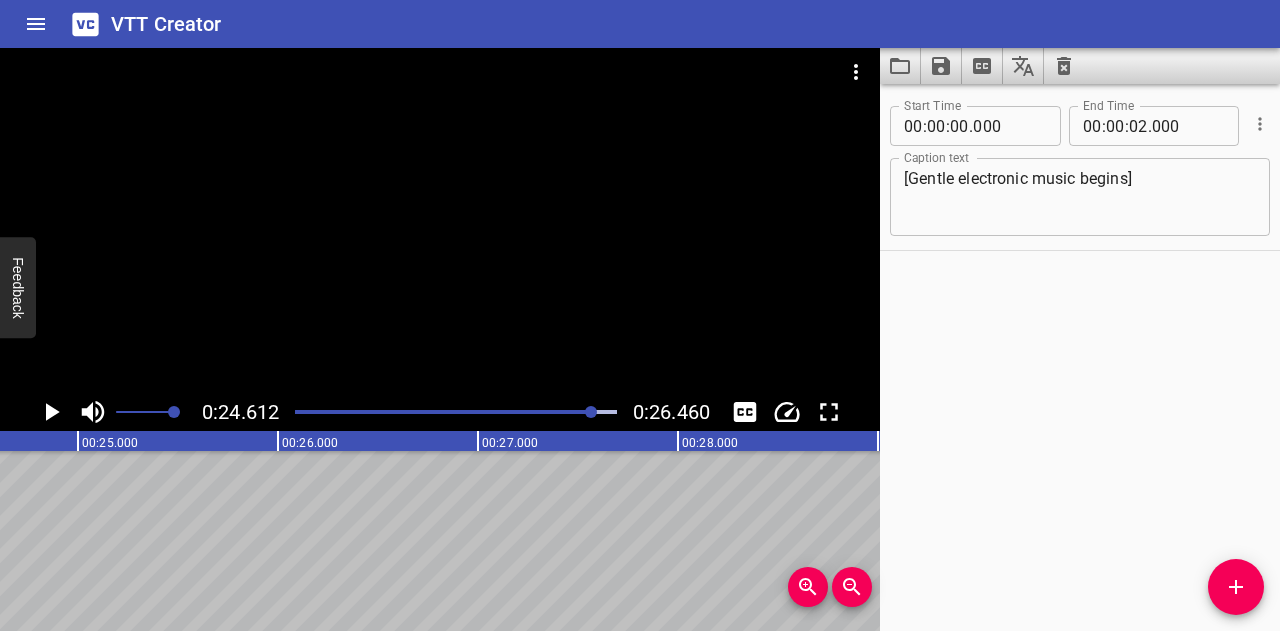 click at bounding box center (591, 412) 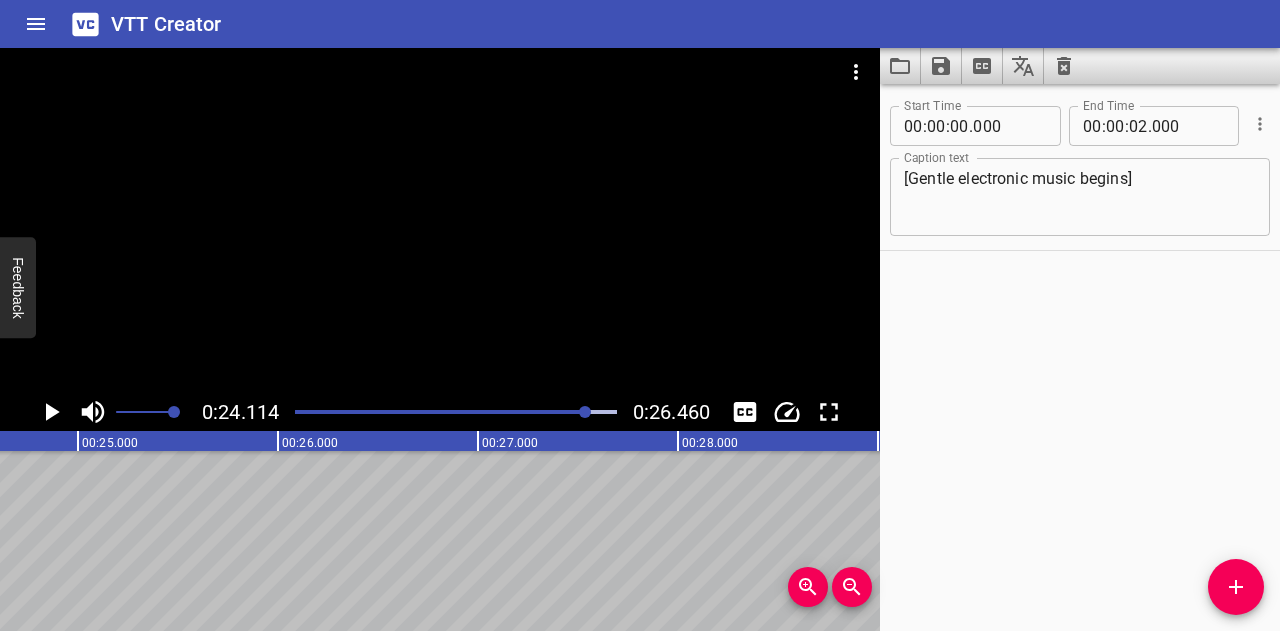 scroll, scrollTop: 0, scrollLeft: 4822, axis: horizontal 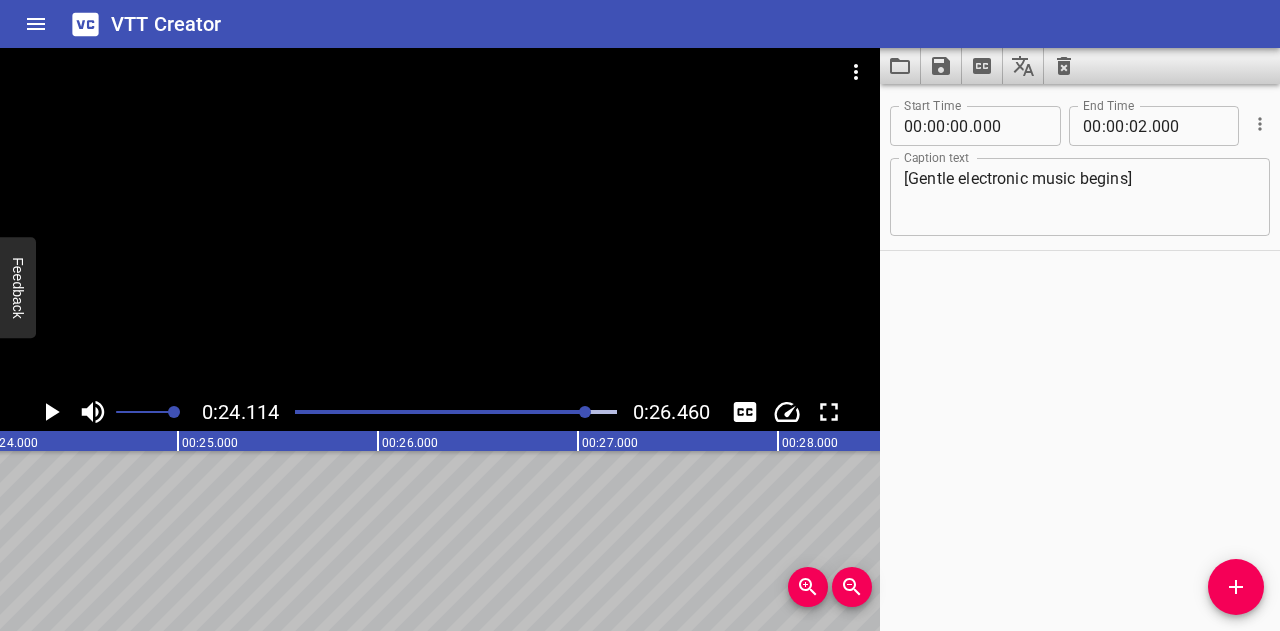 click at bounding box center [456, 412] 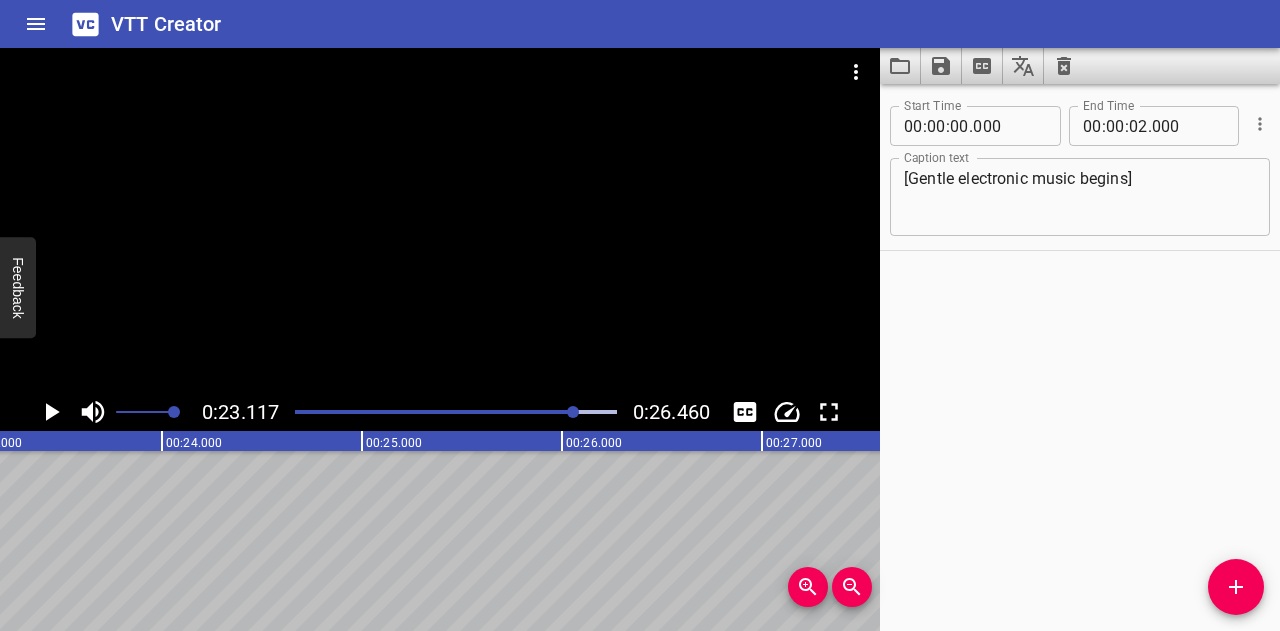 scroll, scrollTop: 0, scrollLeft: 4623, axis: horizontal 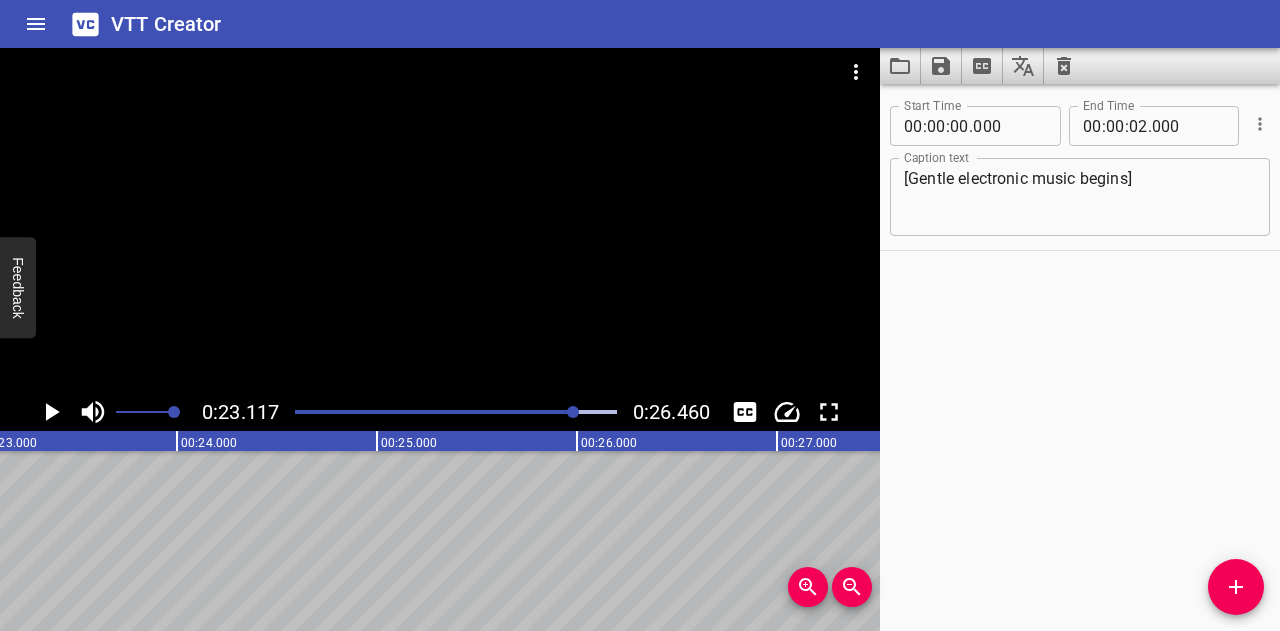 click 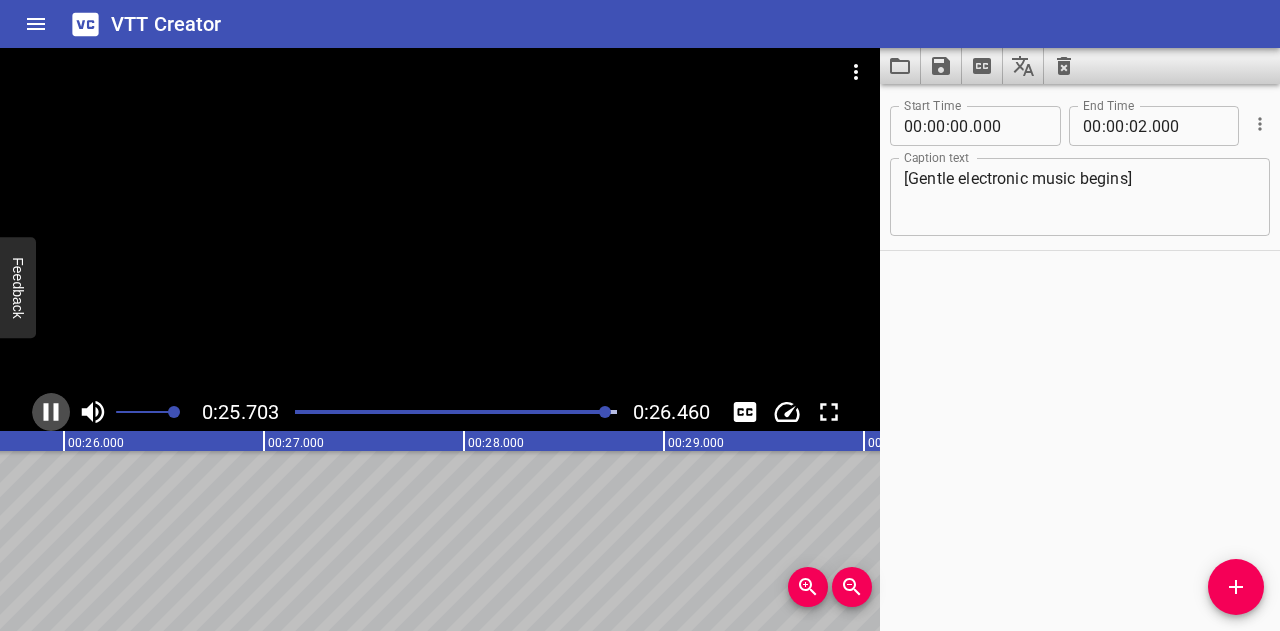 click 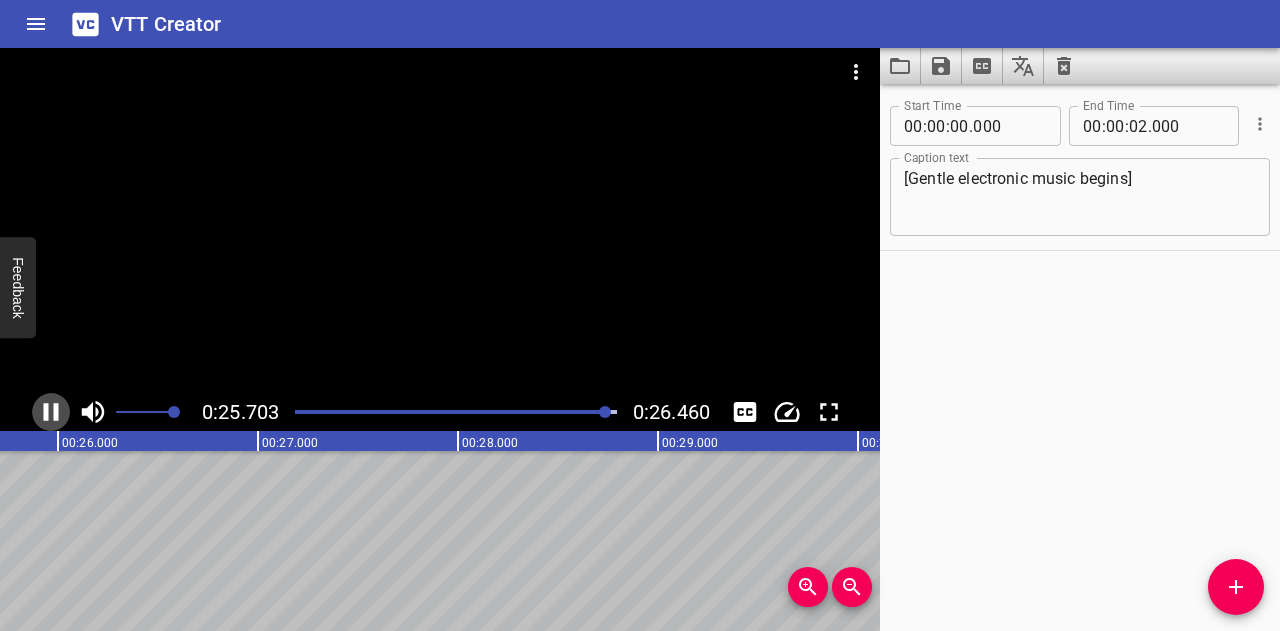 scroll, scrollTop: 0, scrollLeft: 5170, axis: horizontal 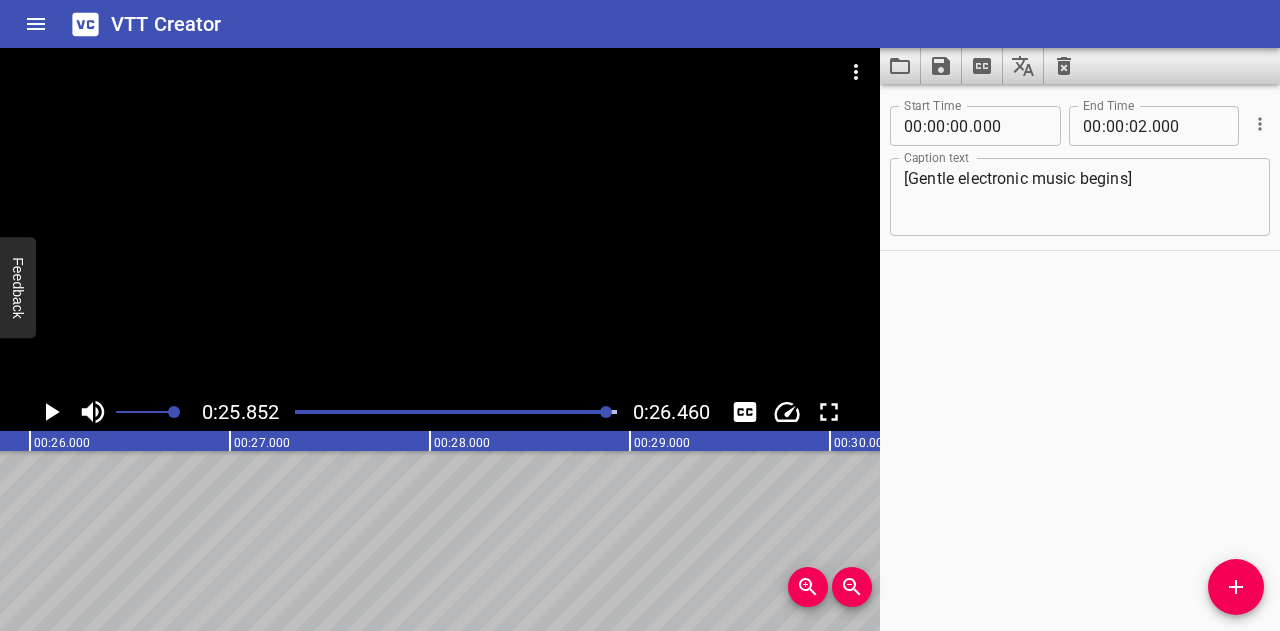 click at bounding box center [1236, 587] 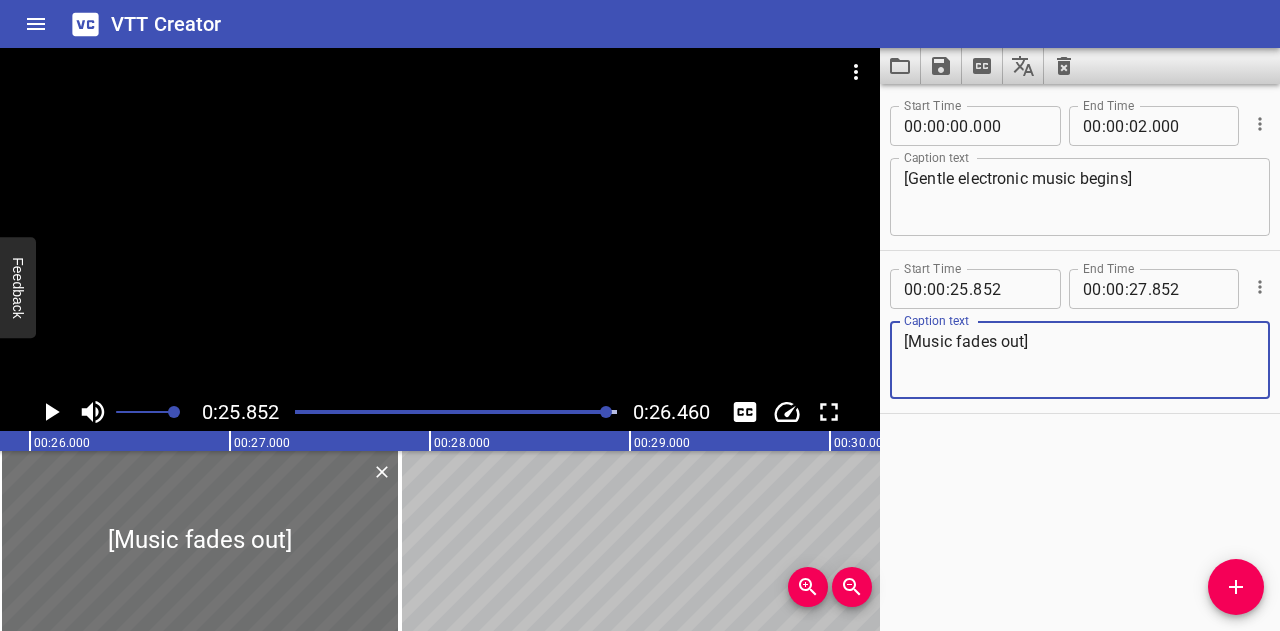 type on "[Music fades out]" 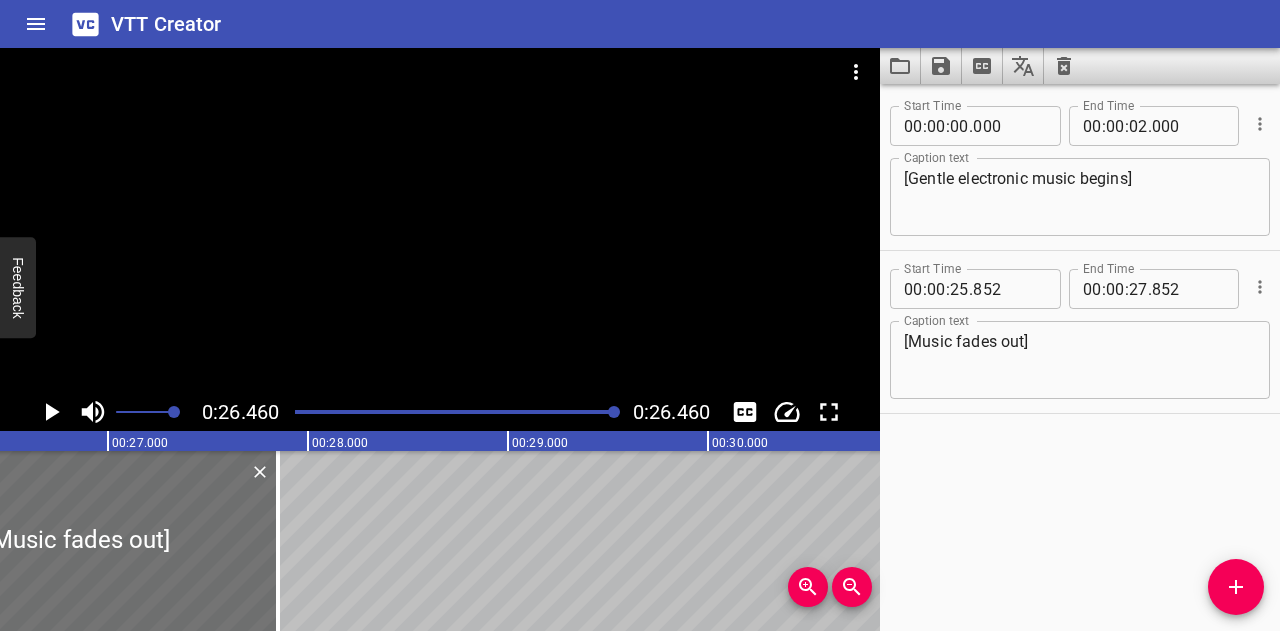 click 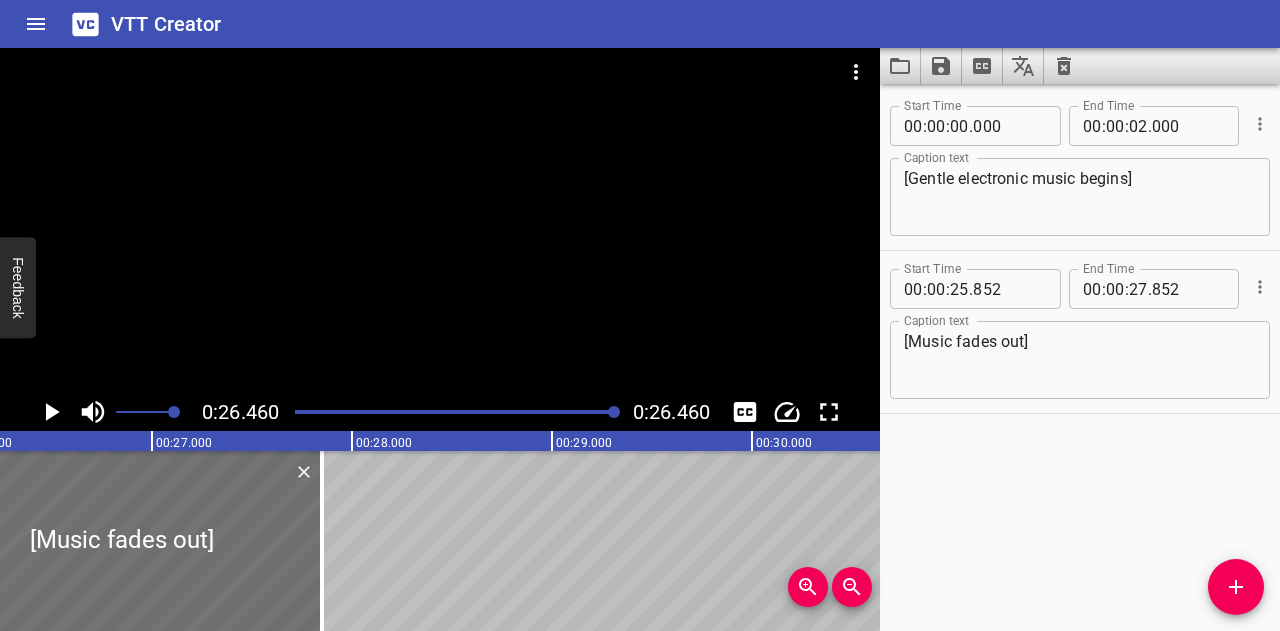 scroll, scrollTop: 0, scrollLeft: 5292, axis: horizontal 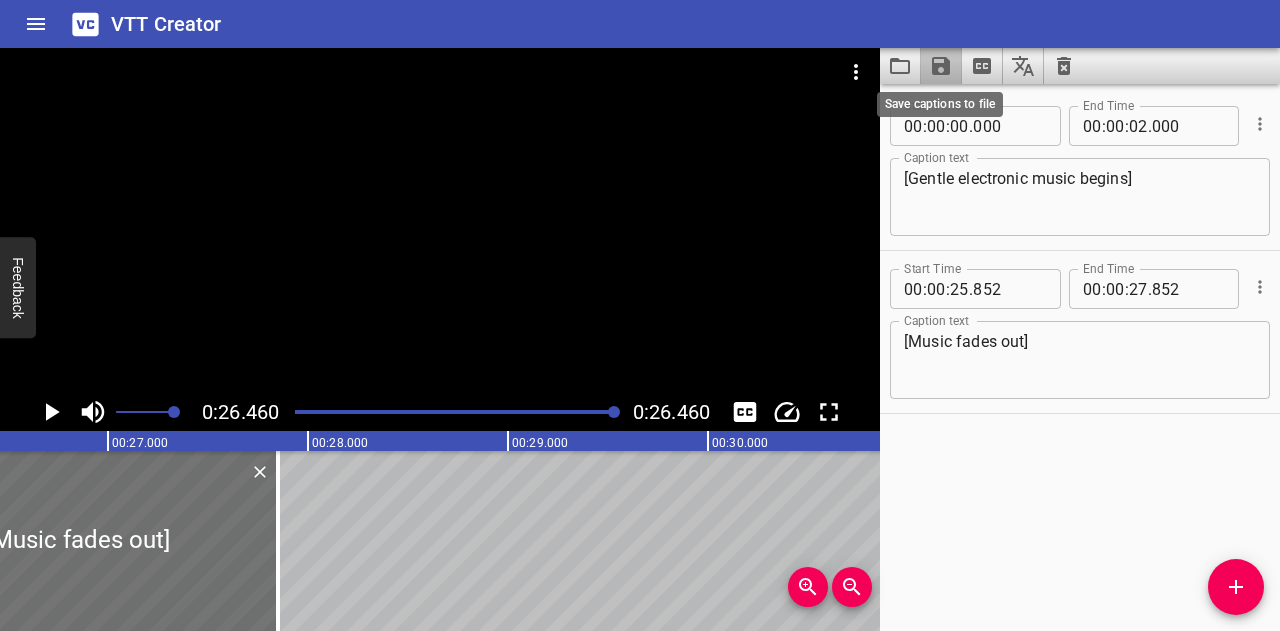 click 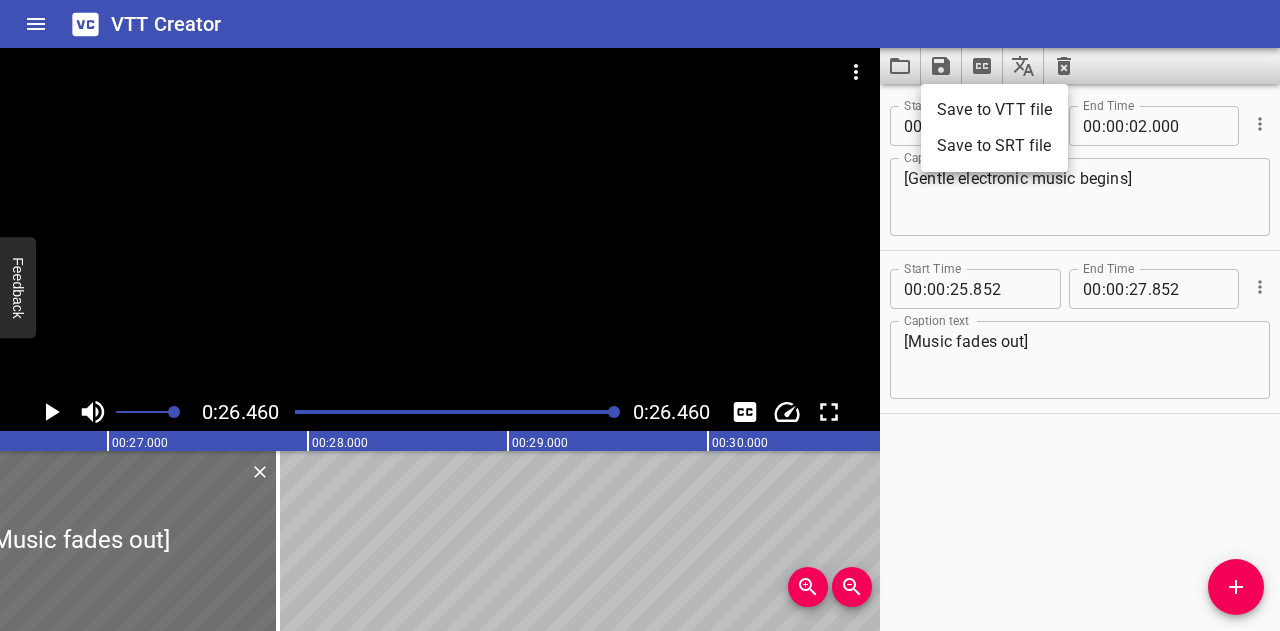 click on "Save to VTT file" at bounding box center (994, 110) 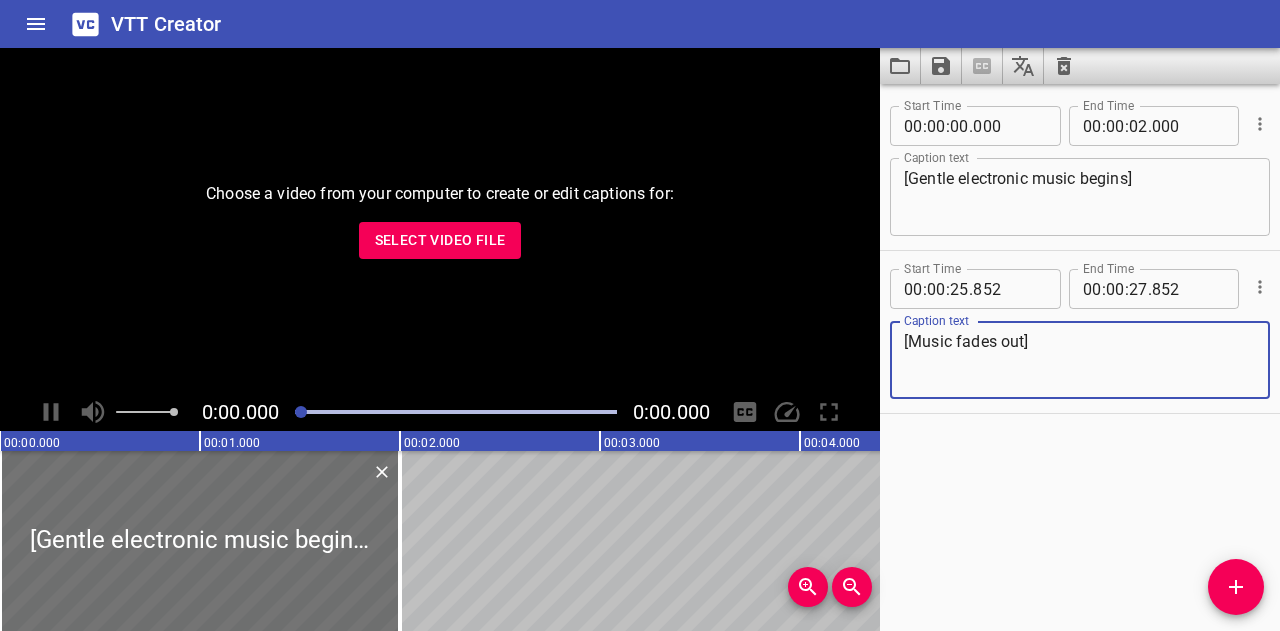 scroll, scrollTop: 0, scrollLeft: 0, axis: both 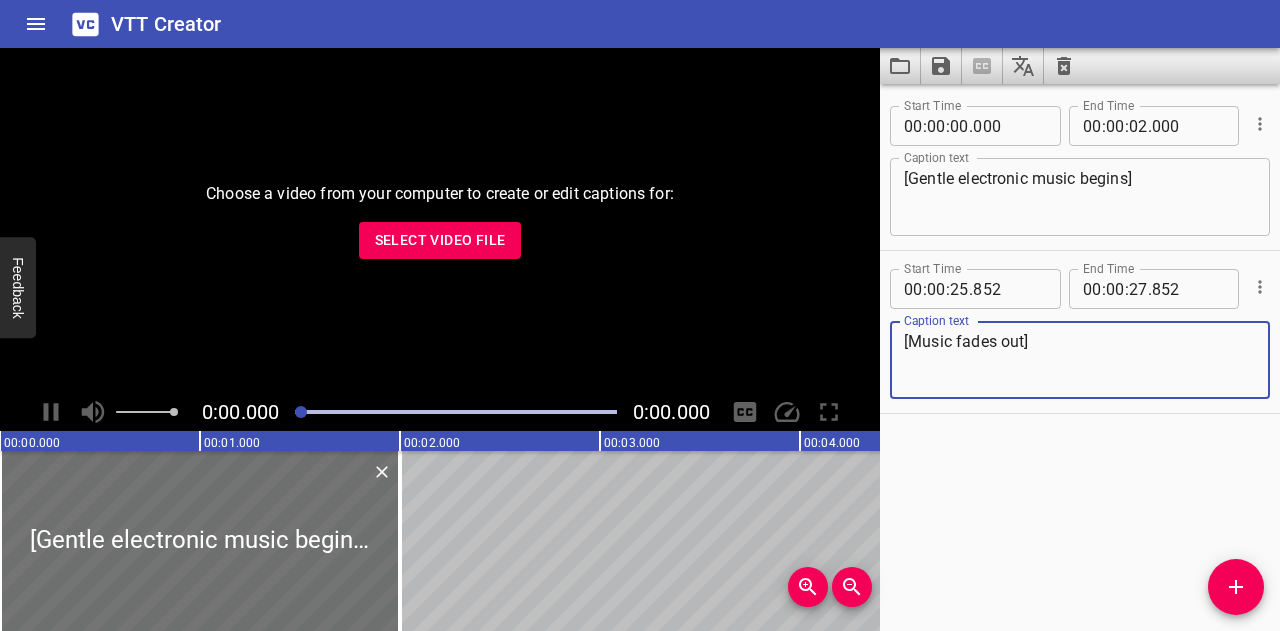 click 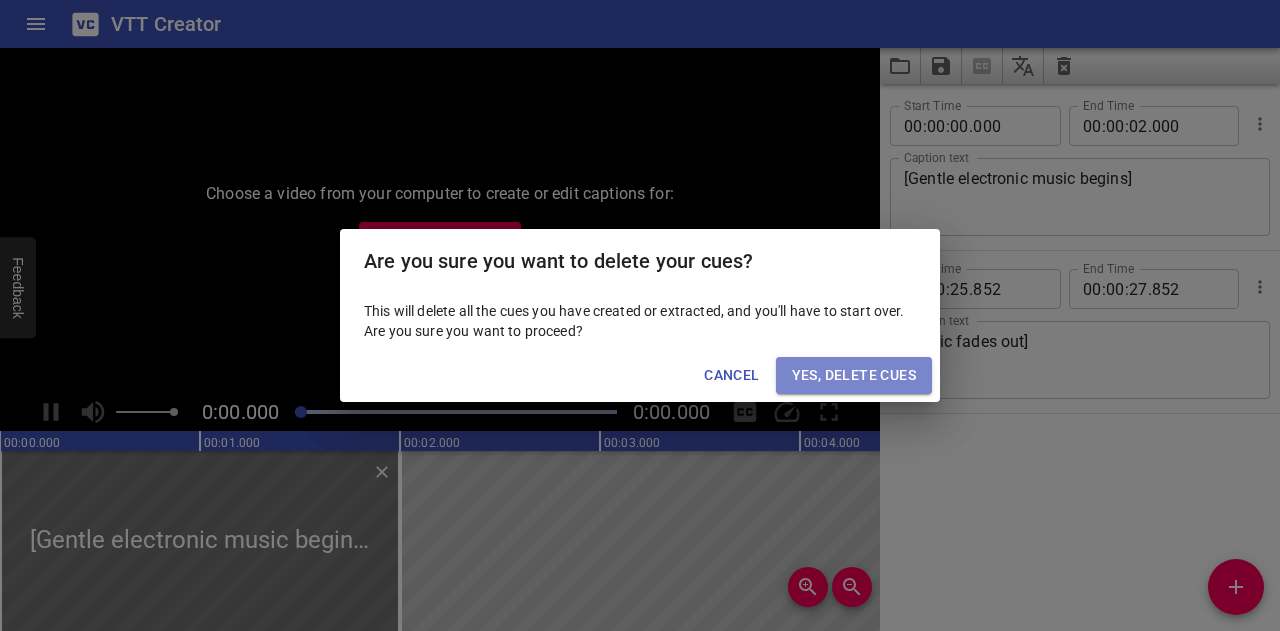 click on "Yes, Delete Cues" at bounding box center (854, 375) 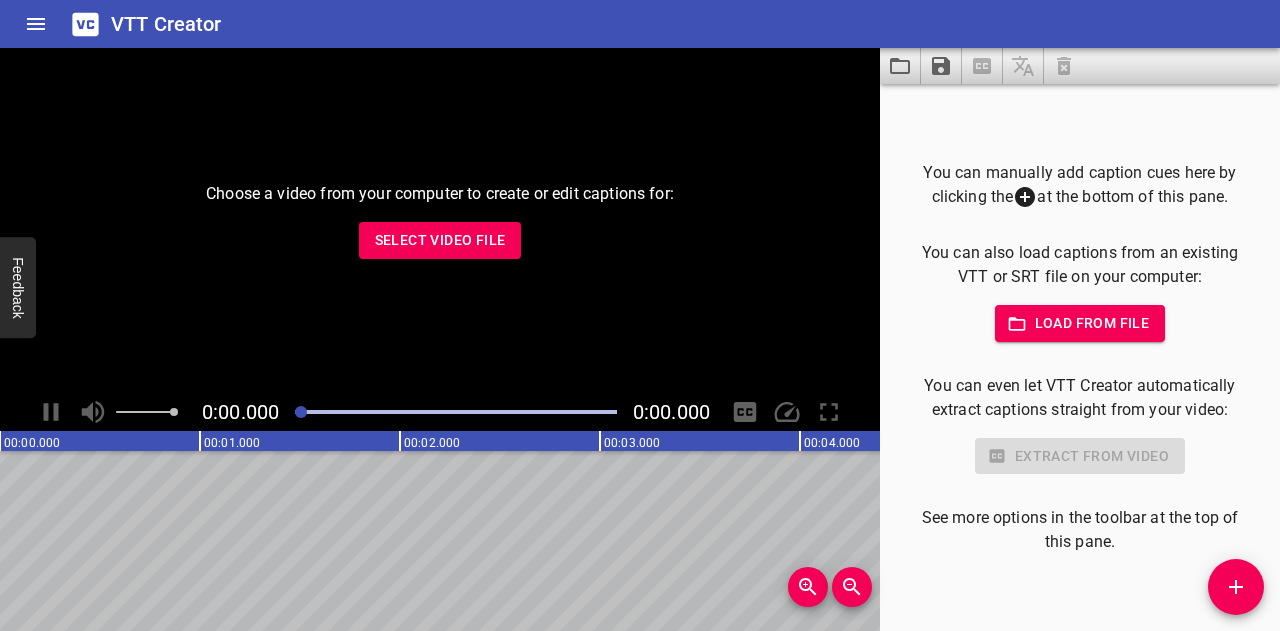 click on "Select Video File" at bounding box center (440, 240) 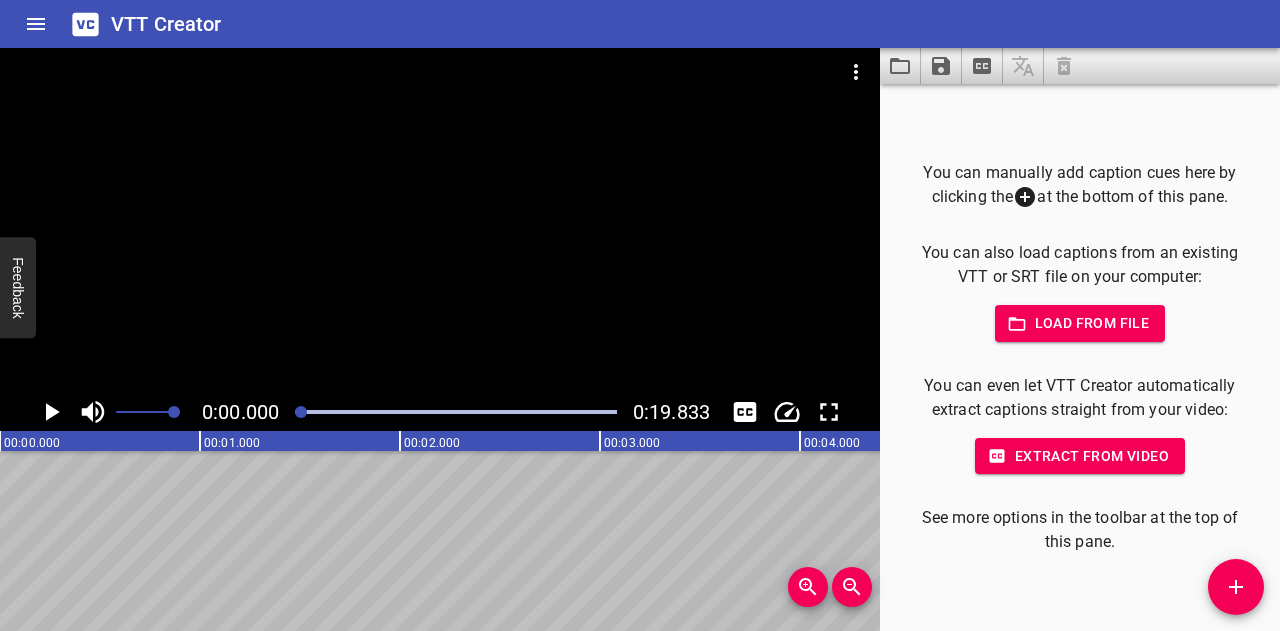click 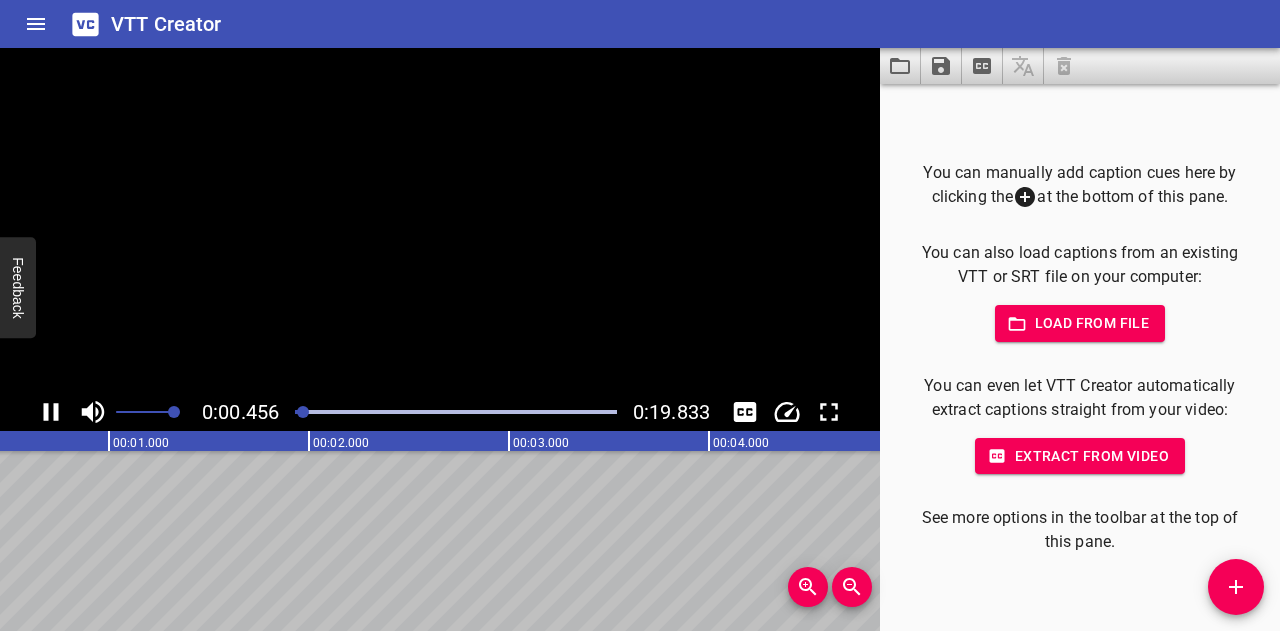 click 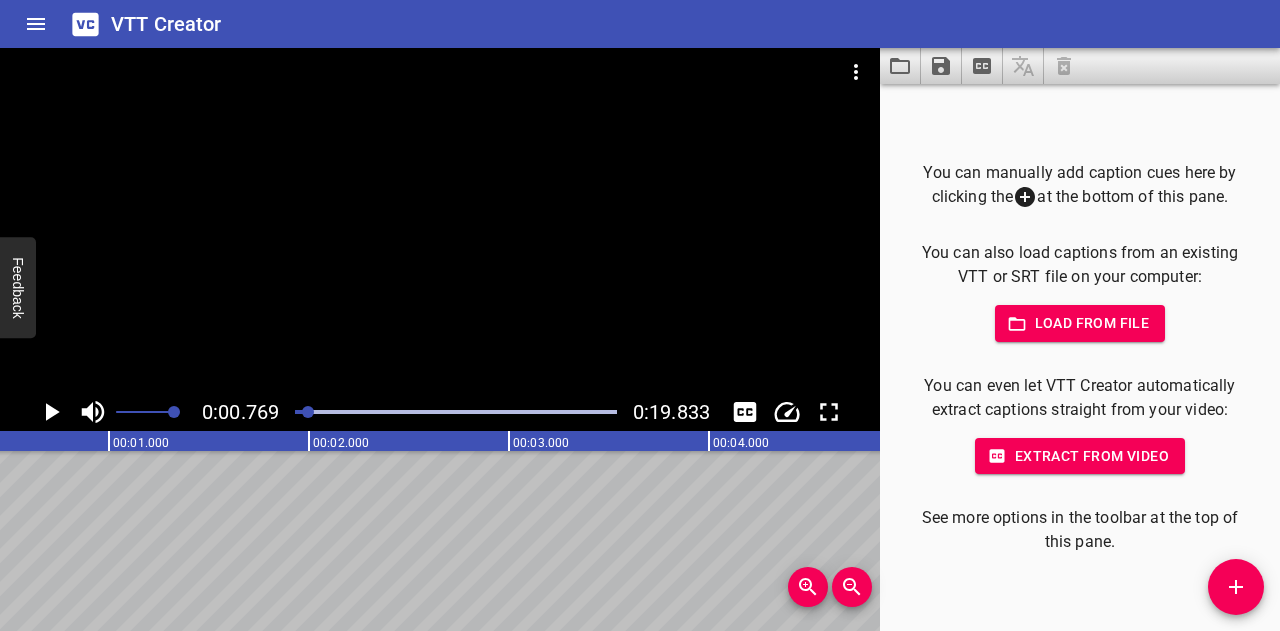 scroll, scrollTop: 0, scrollLeft: 154, axis: horizontal 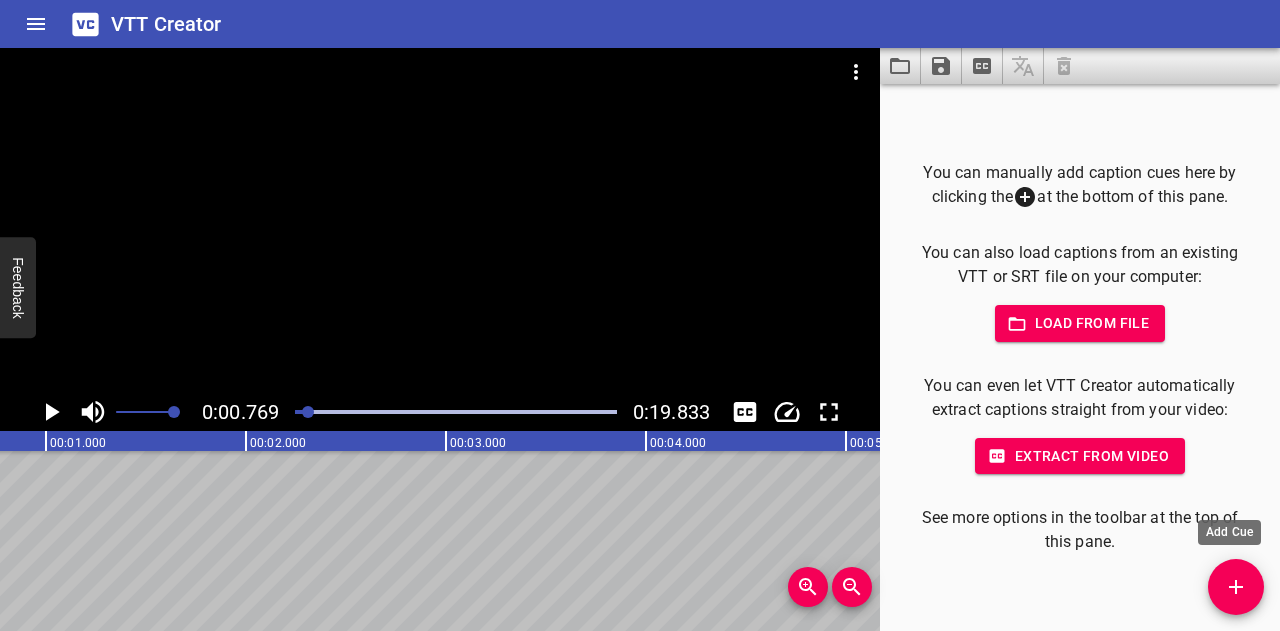 click 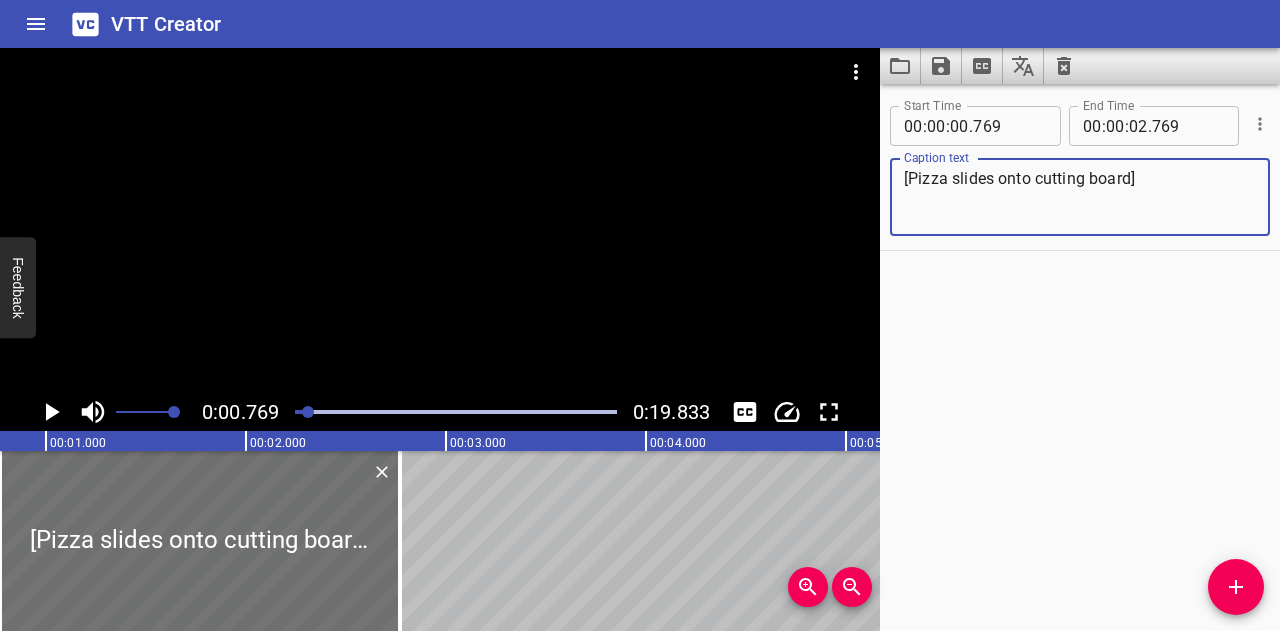 type on "[Pizza slides onto cutting board]" 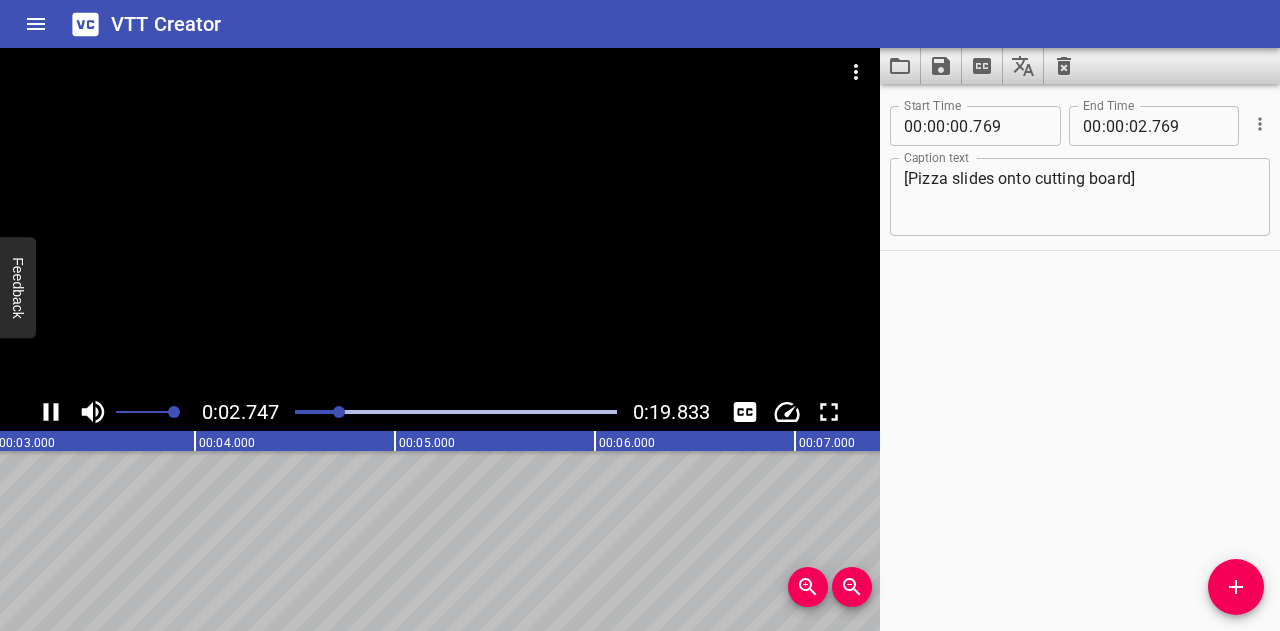 click 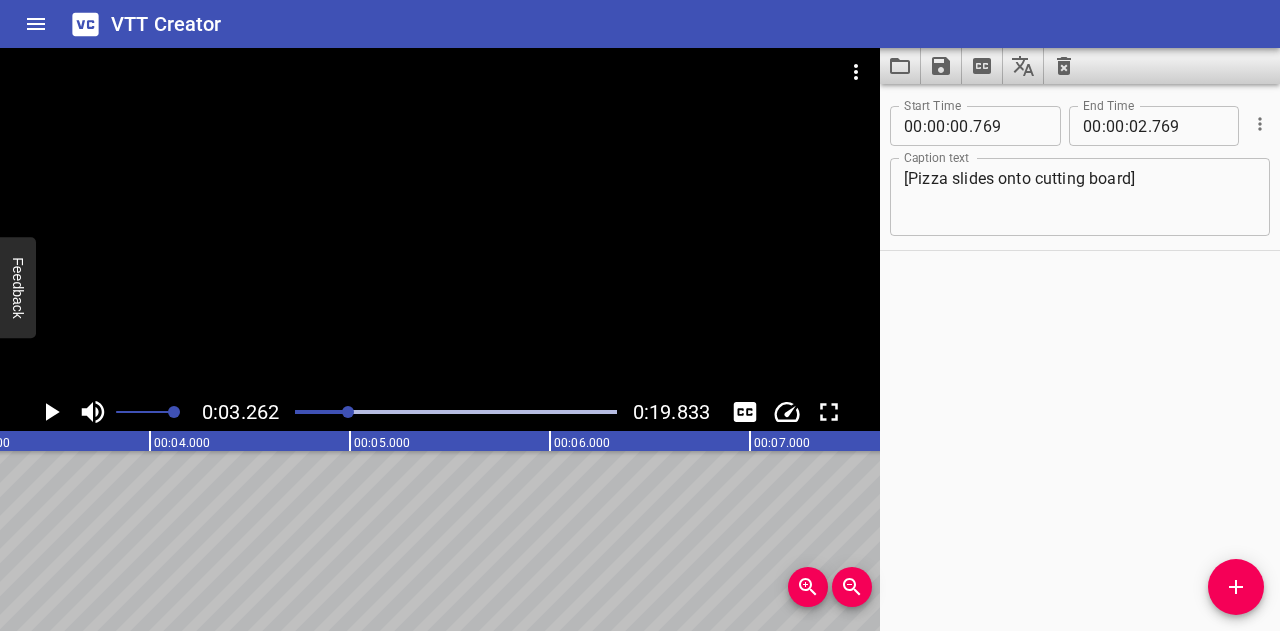scroll, scrollTop: 0, scrollLeft: 652, axis: horizontal 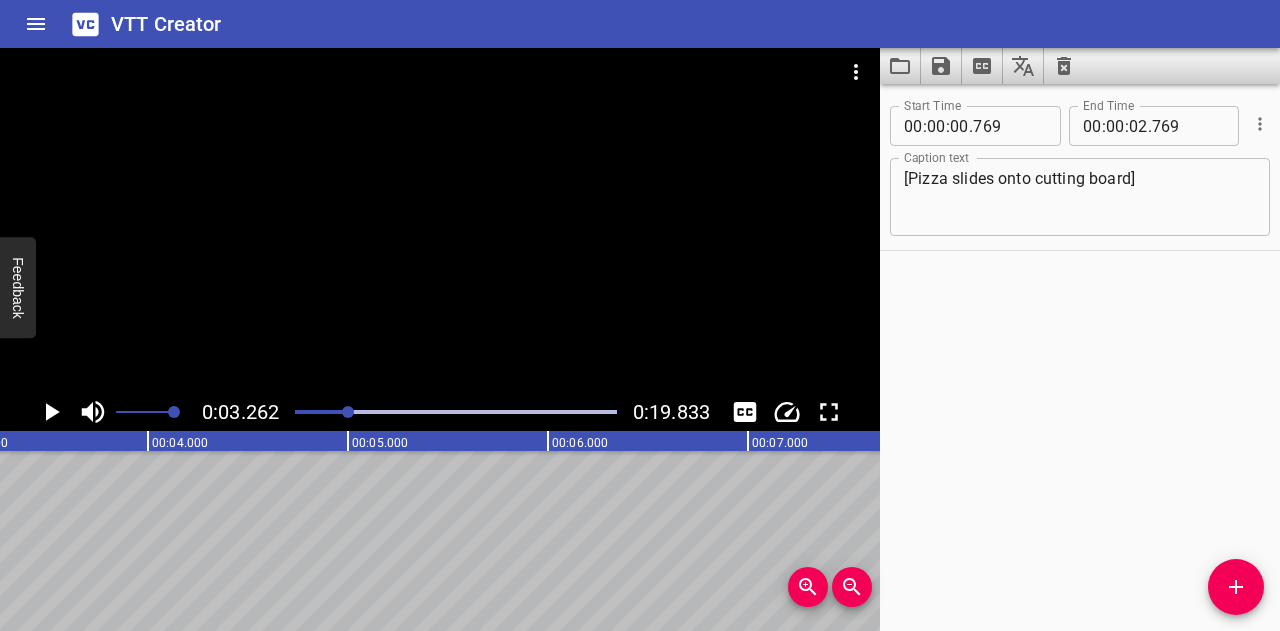 type 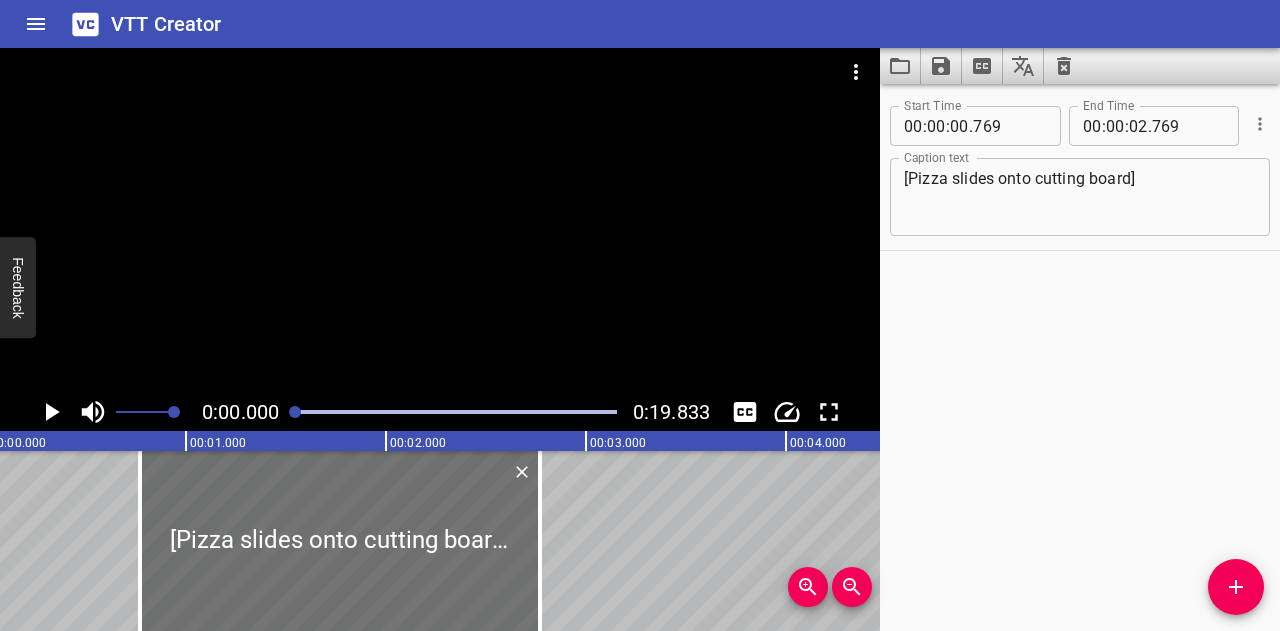 scroll, scrollTop: 0, scrollLeft: 0, axis: both 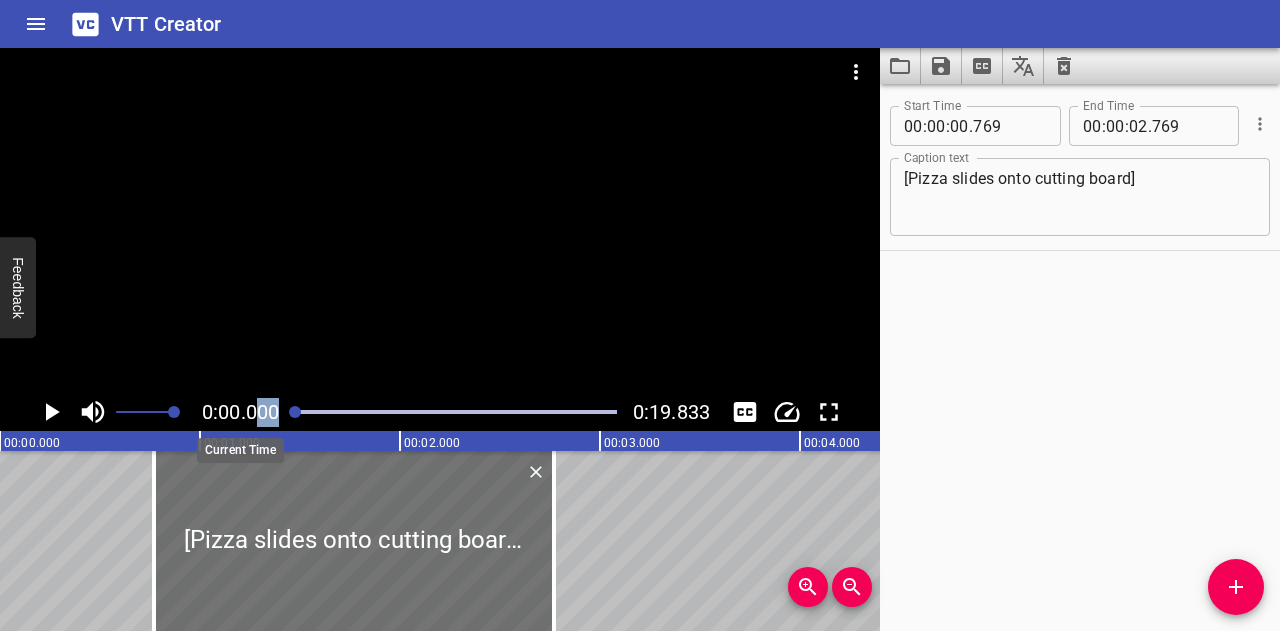 drag, startPoint x: 294, startPoint y: 408, endPoint x: 120, endPoint y: 423, distance: 174.64536 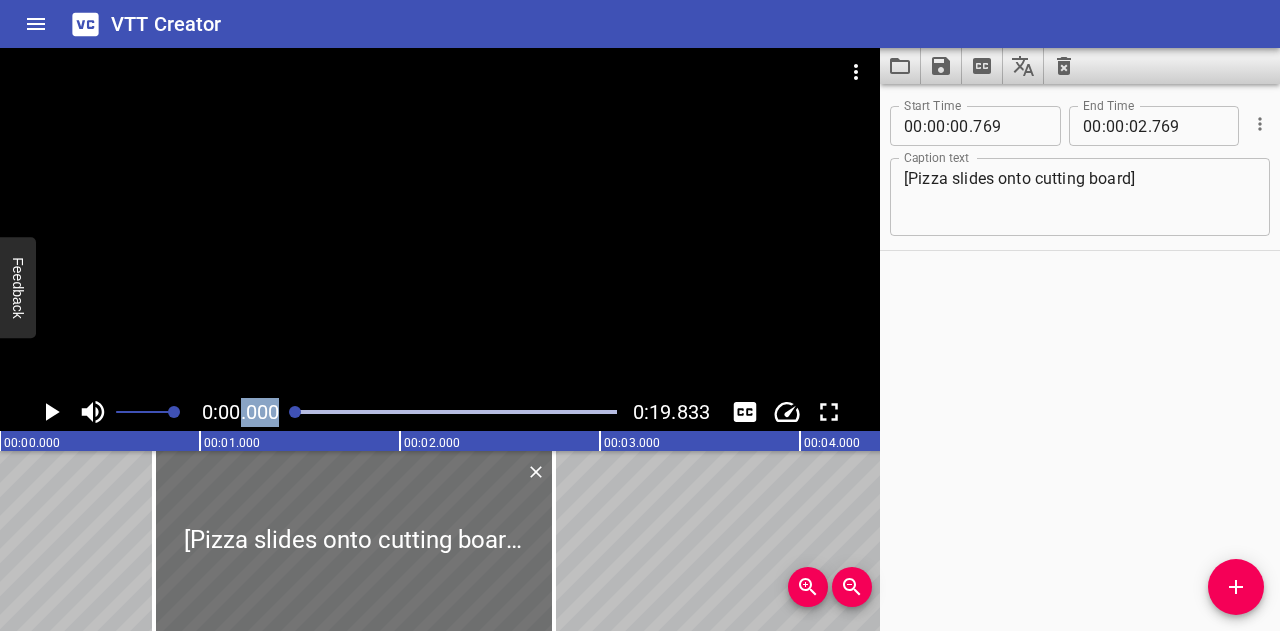 click 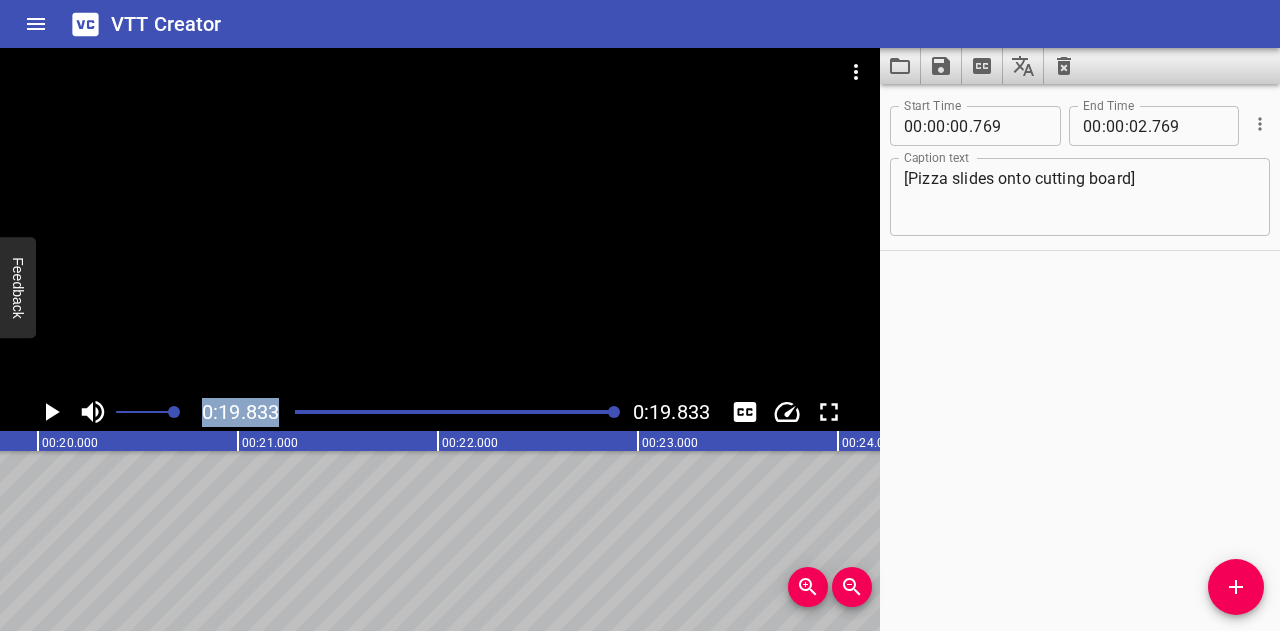 scroll, scrollTop: 0, scrollLeft: 3966, axis: horizontal 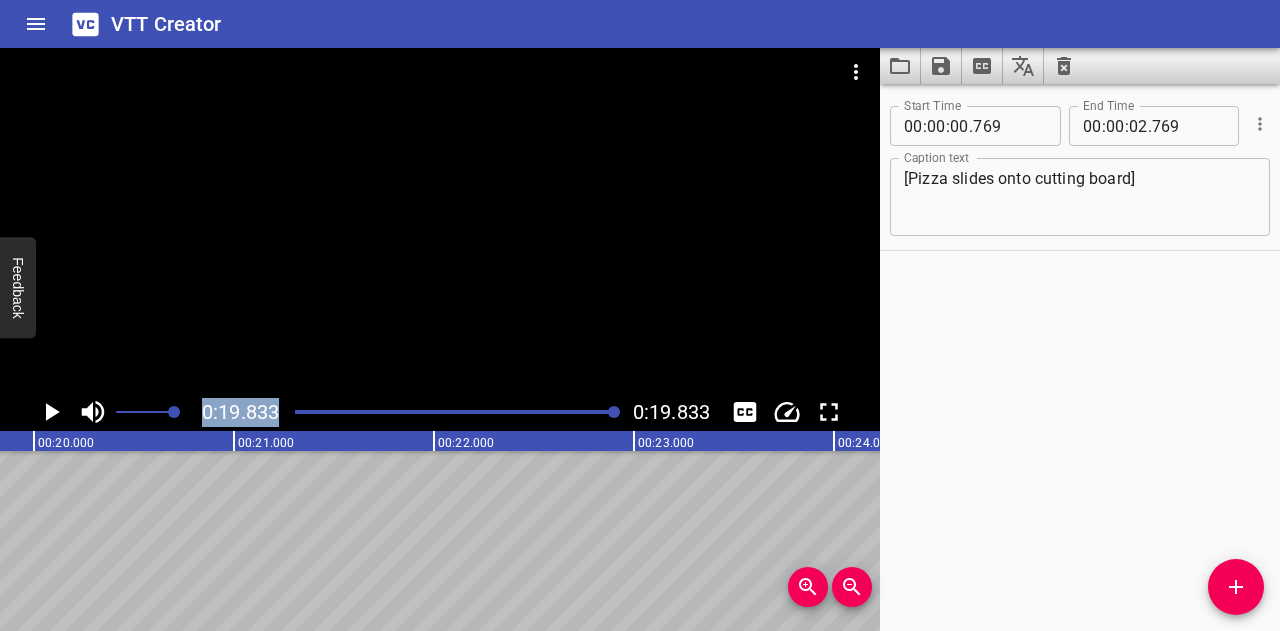 click at bounding box center [456, 412] 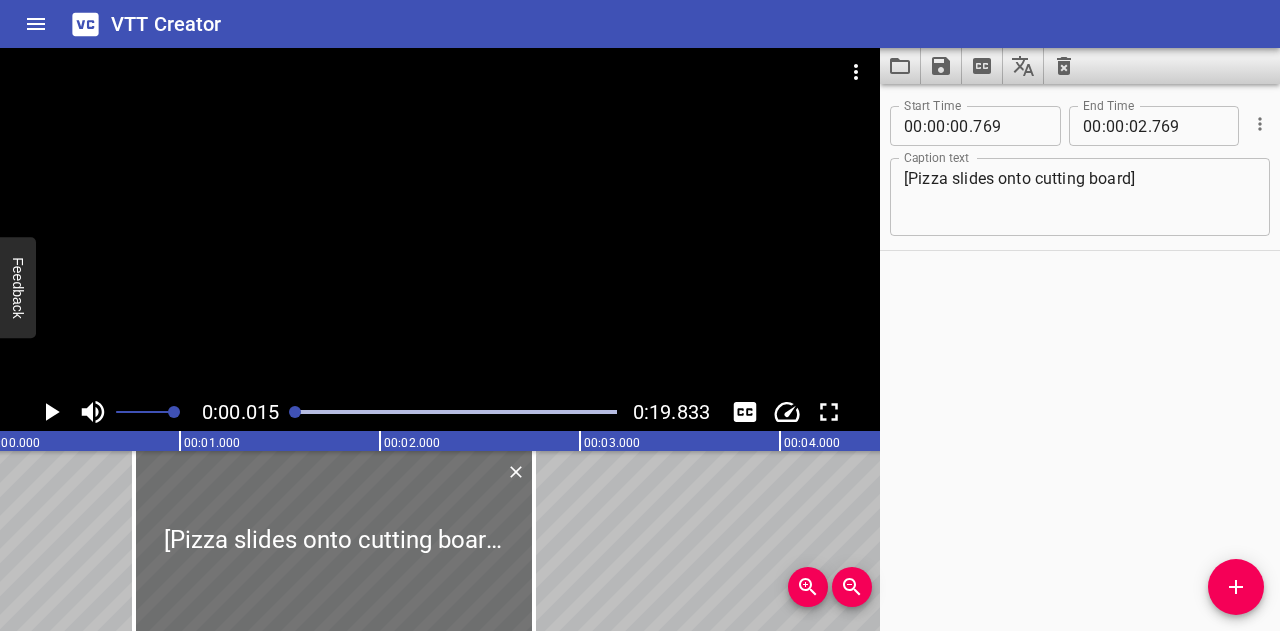scroll, scrollTop: 0, scrollLeft: 2, axis: horizontal 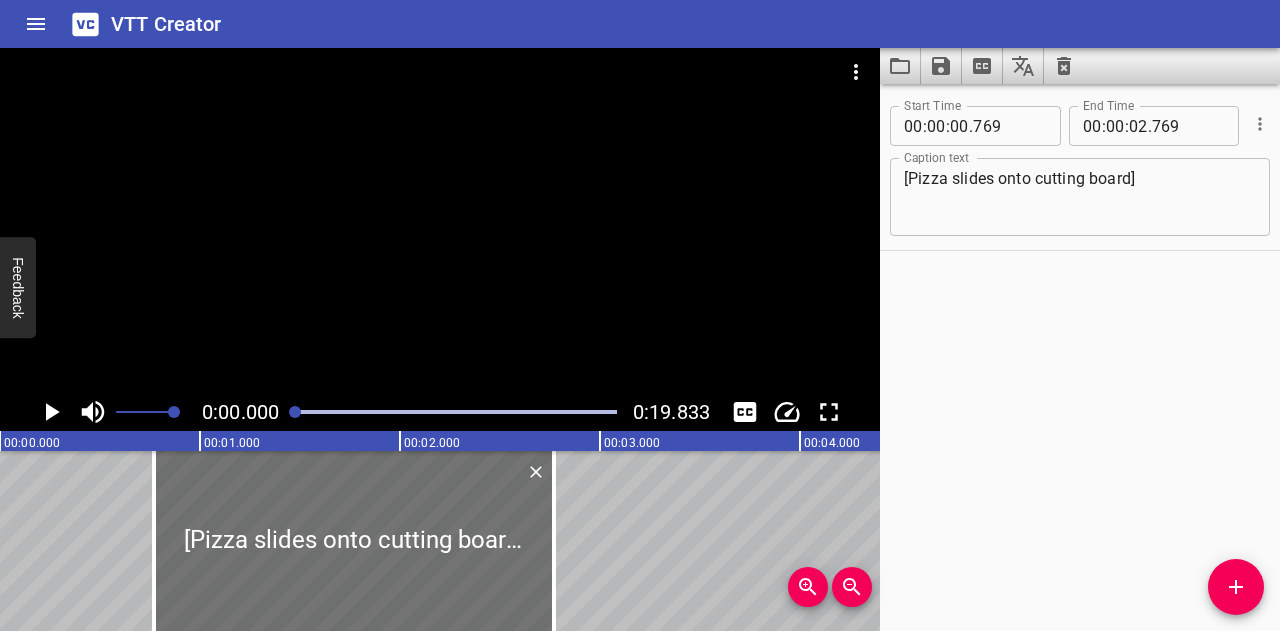 drag, startPoint x: 298, startPoint y: 411, endPoint x: 278, endPoint y: 413, distance: 20.09975 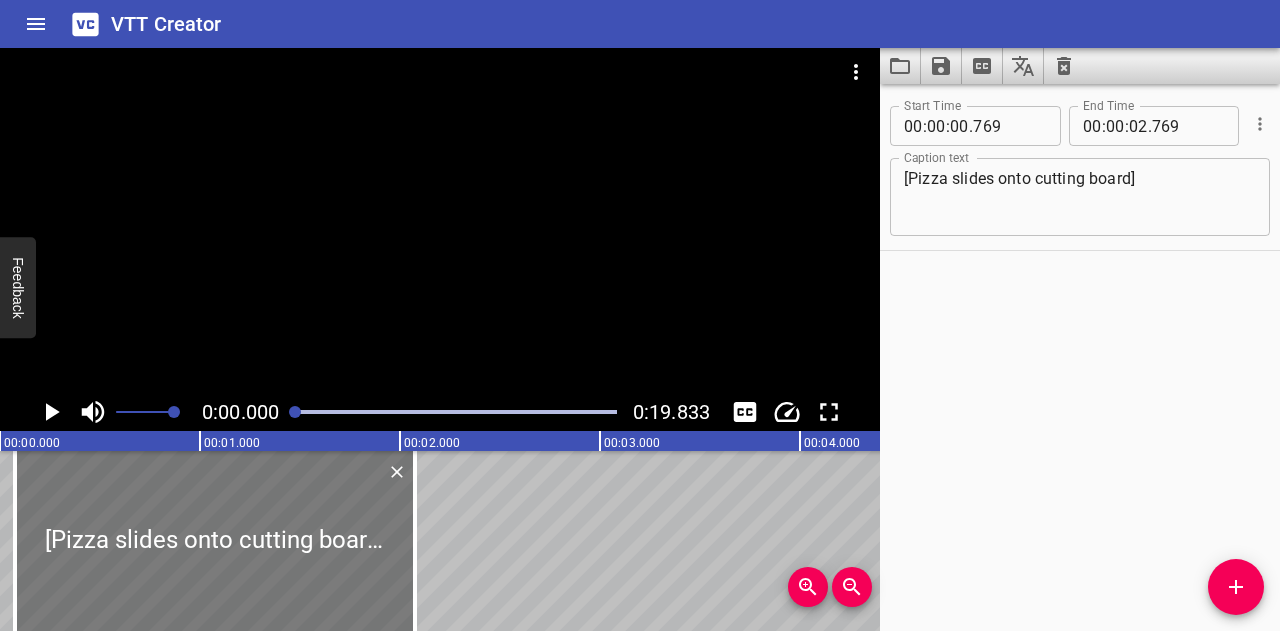 drag, startPoint x: 285, startPoint y: 489, endPoint x: 146, endPoint y: 499, distance: 139.35925 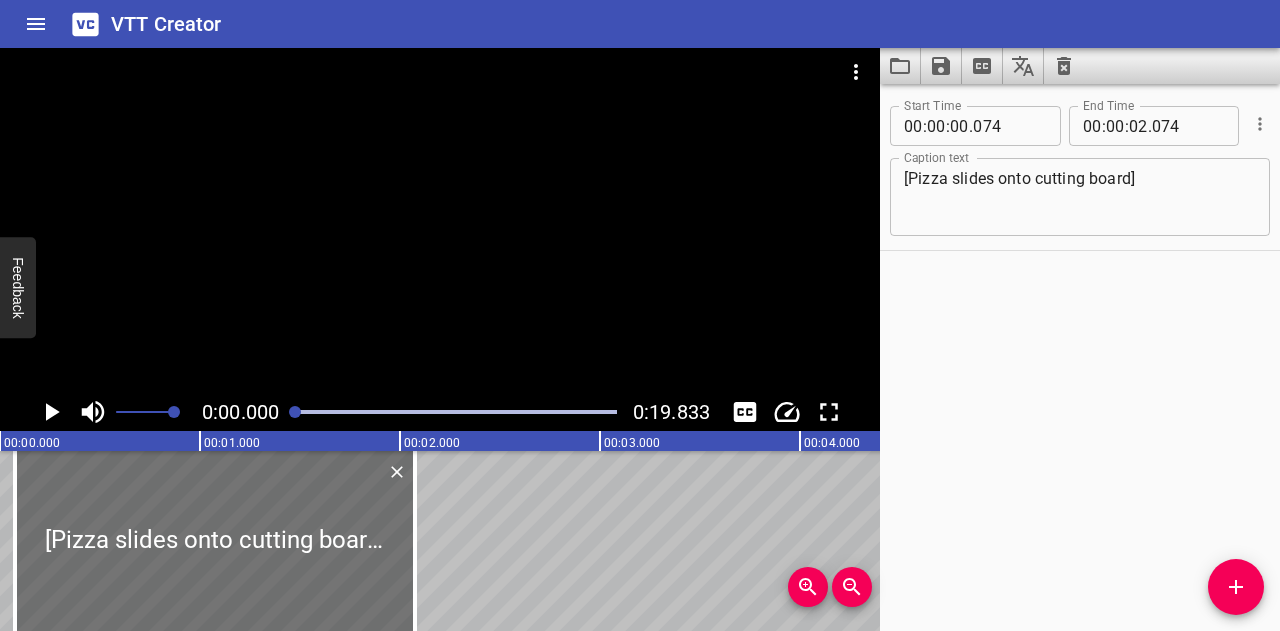 click 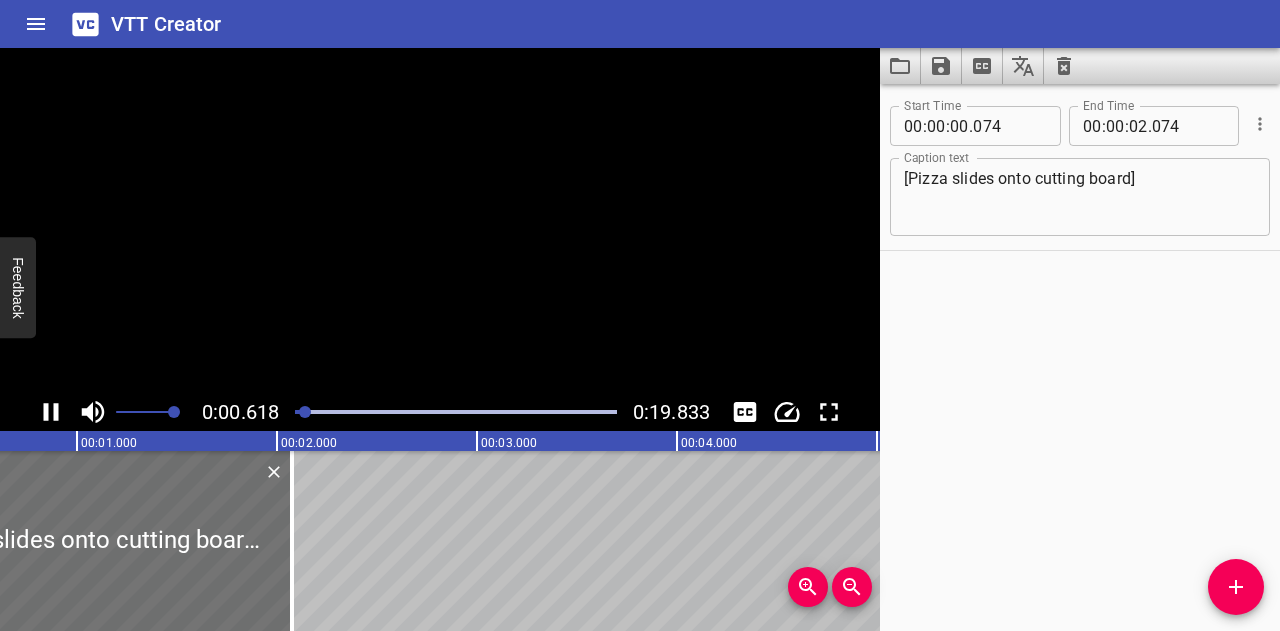 click 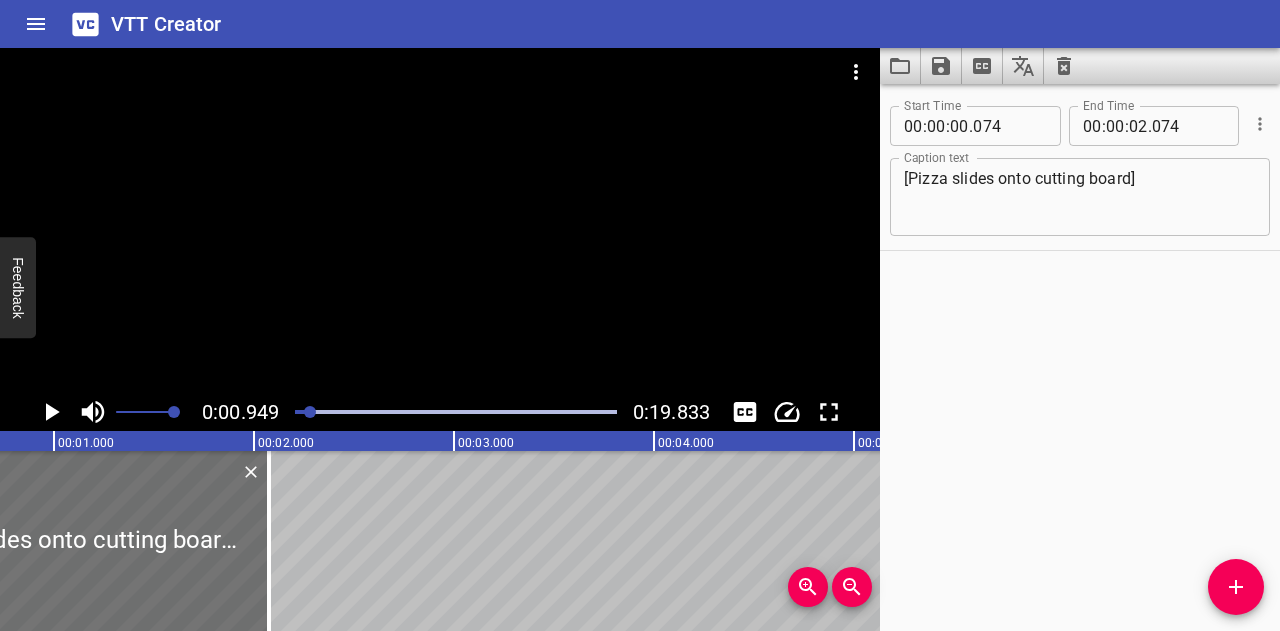 scroll, scrollTop: 0, scrollLeft: 190, axis: horizontal 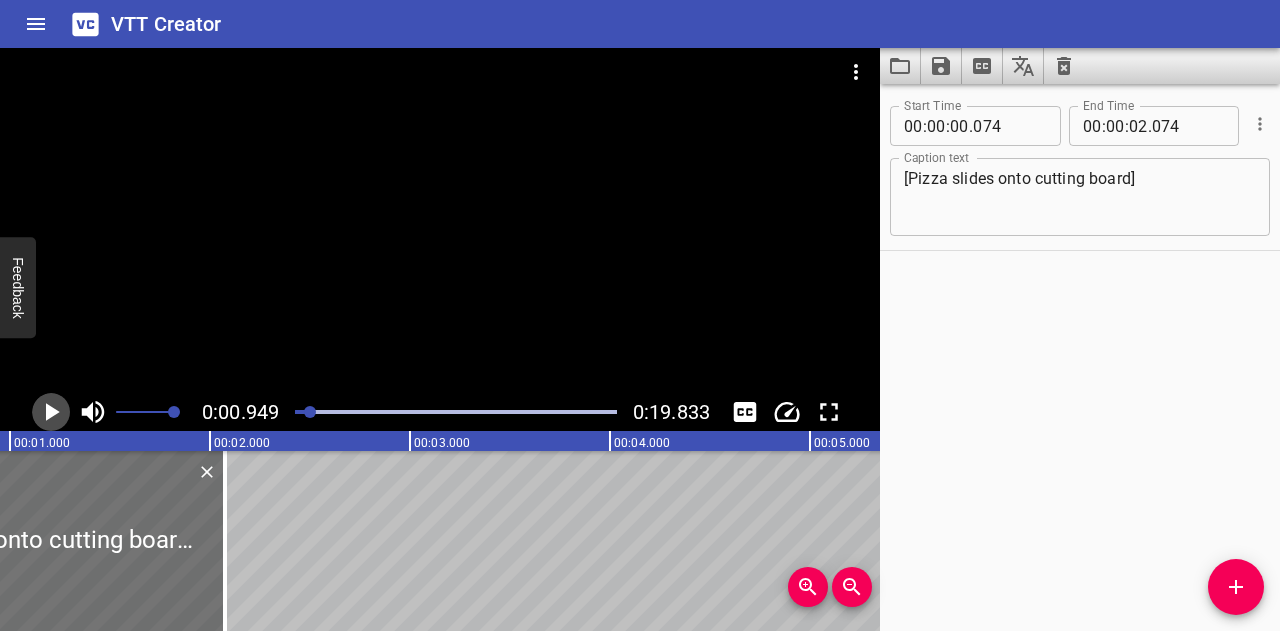 click 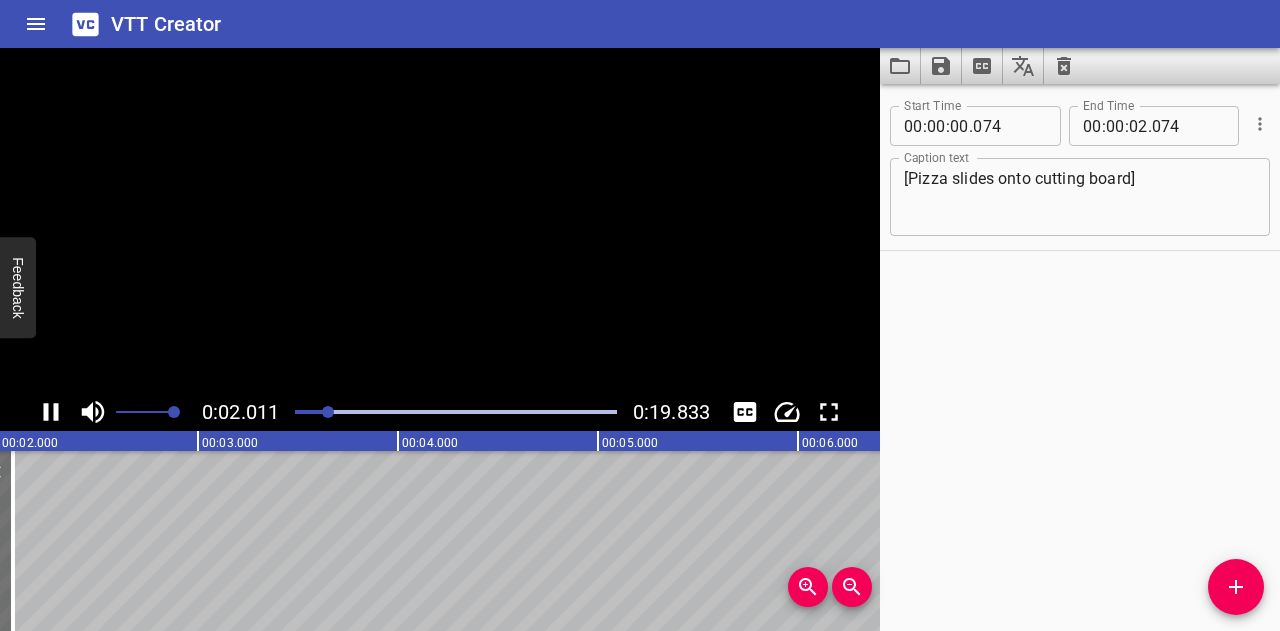 click 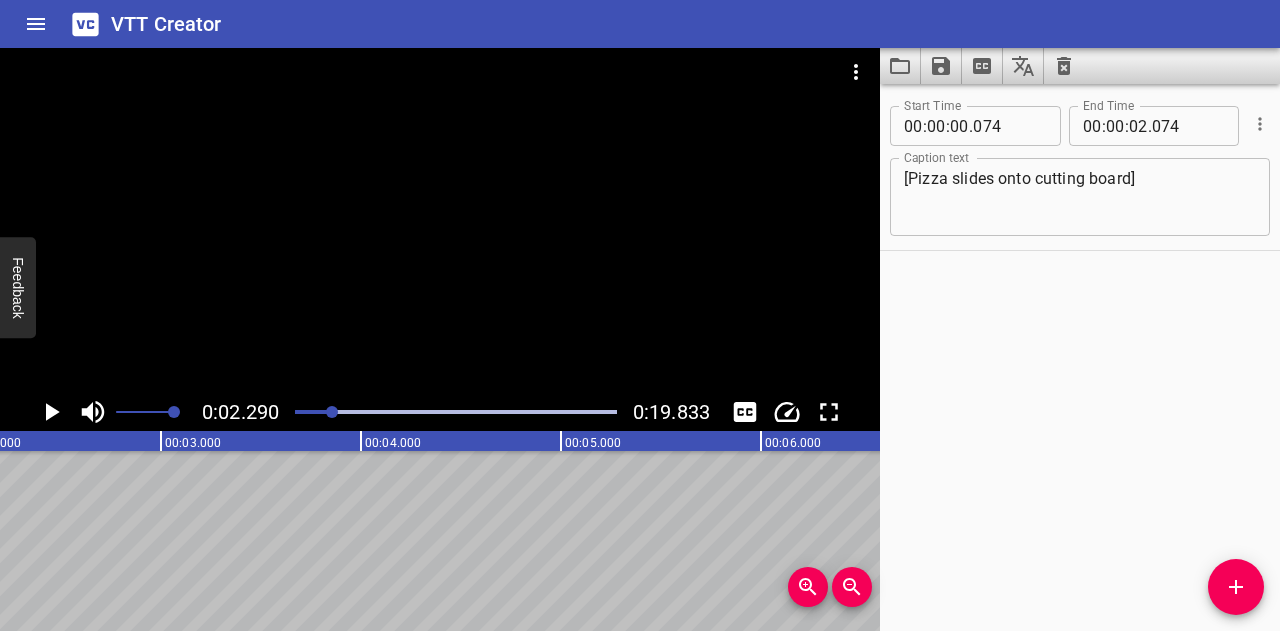 scroll, scrollTop: 0, scrollLeft: 458, axis: horizontal 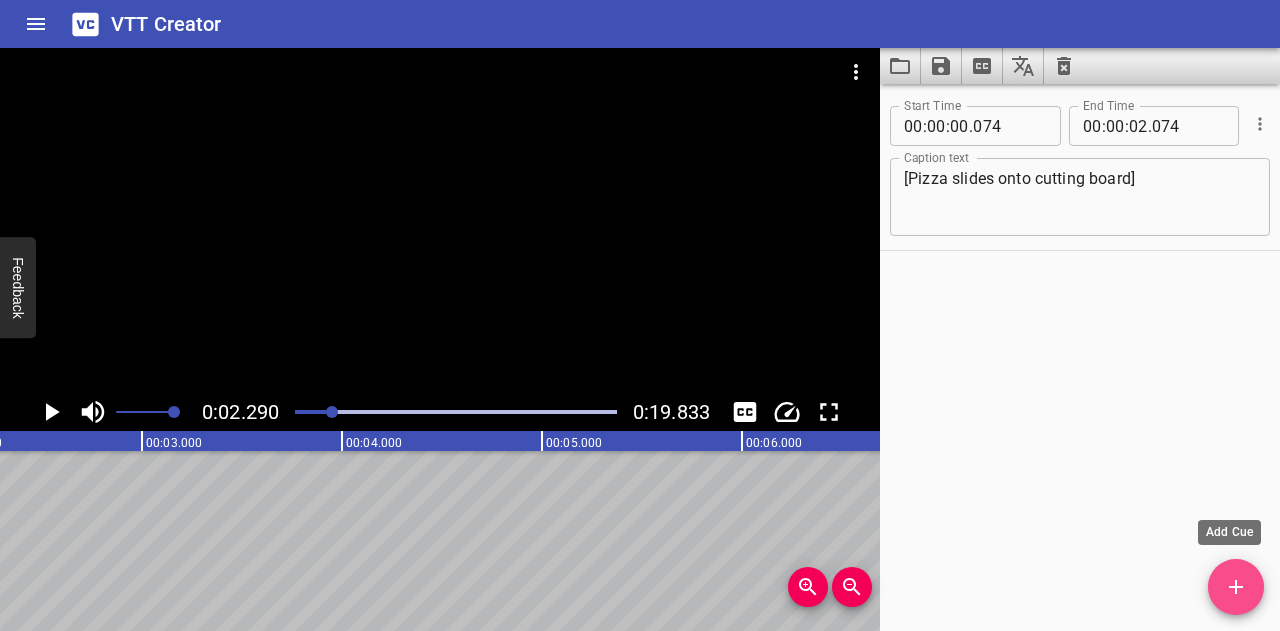 click 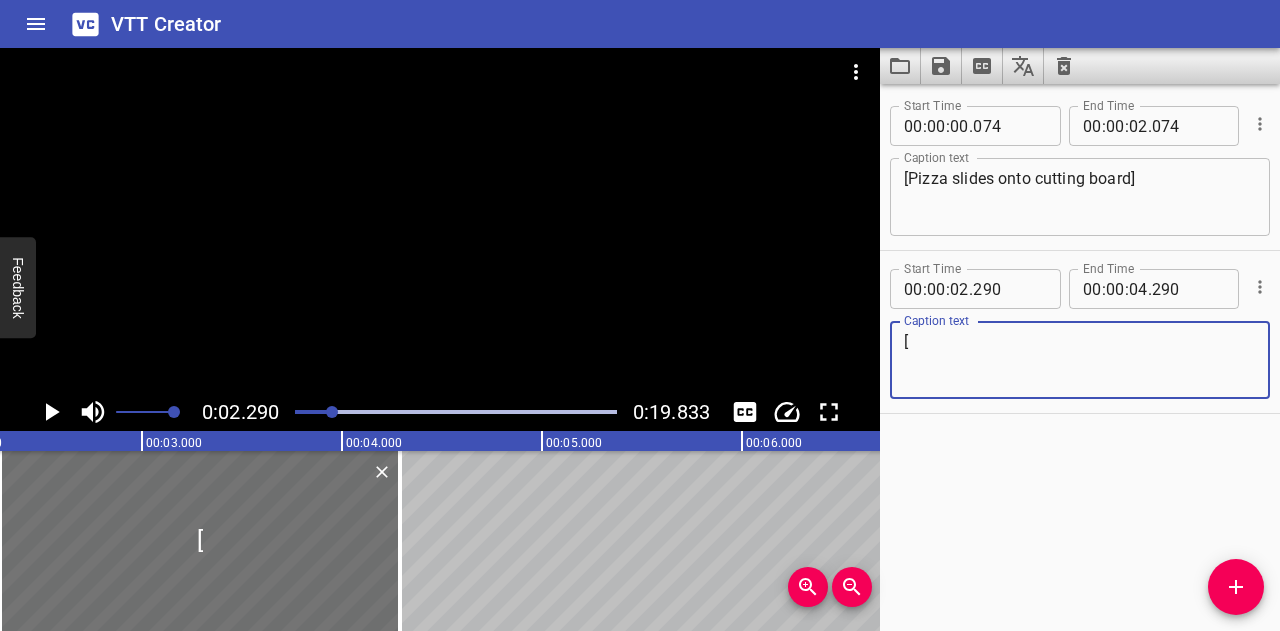 type on "[" 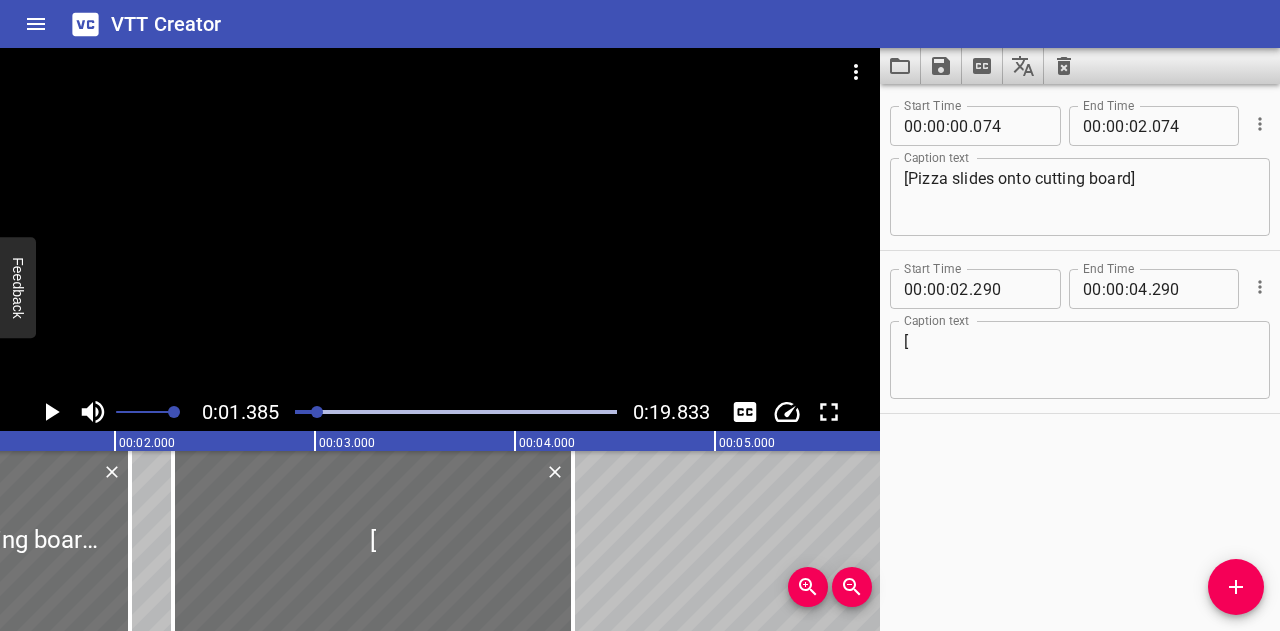 scroll, scrollTop: 0, scrollLeft: 276, axis: horizontal 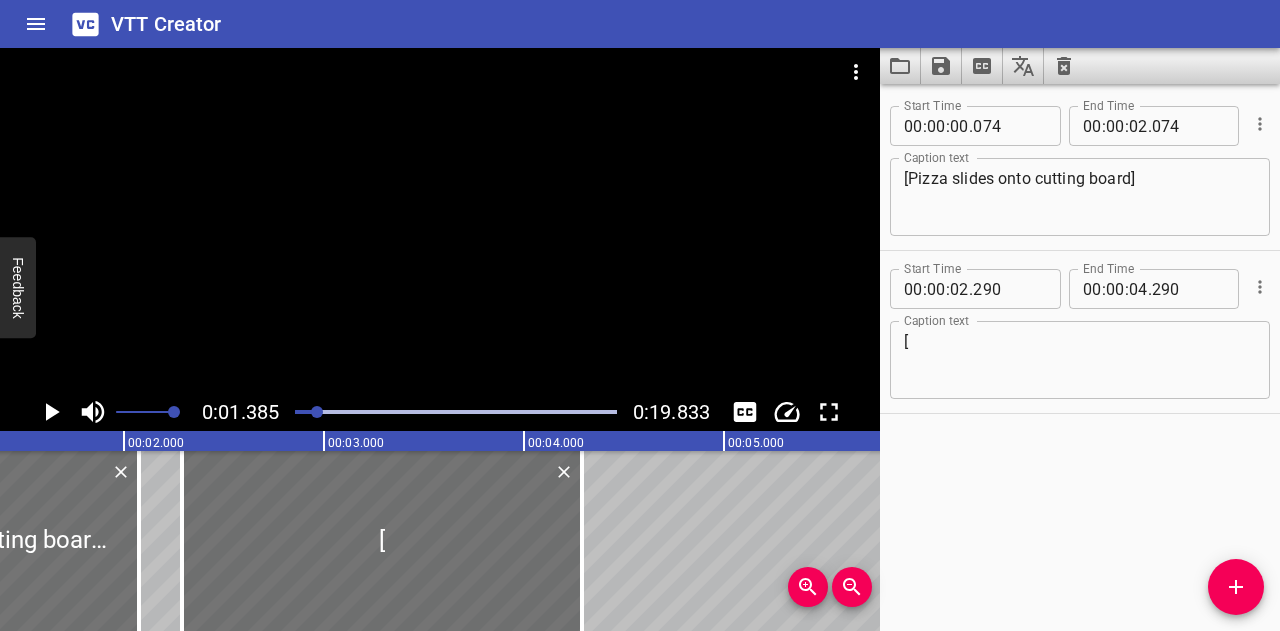 click 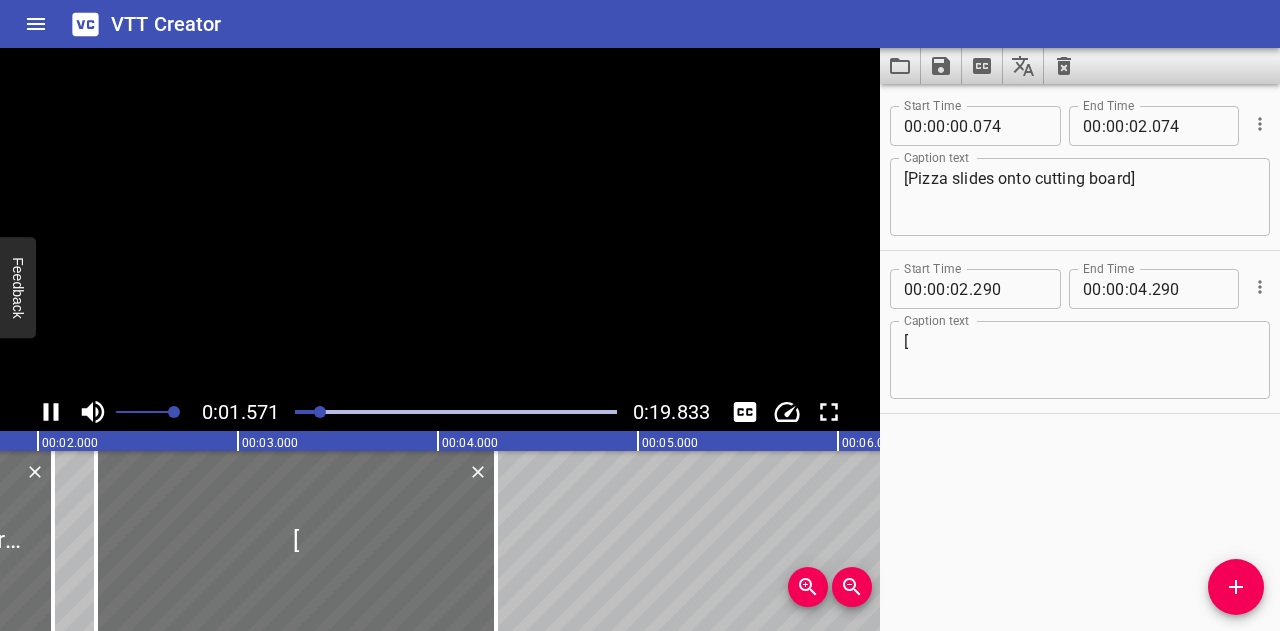 click 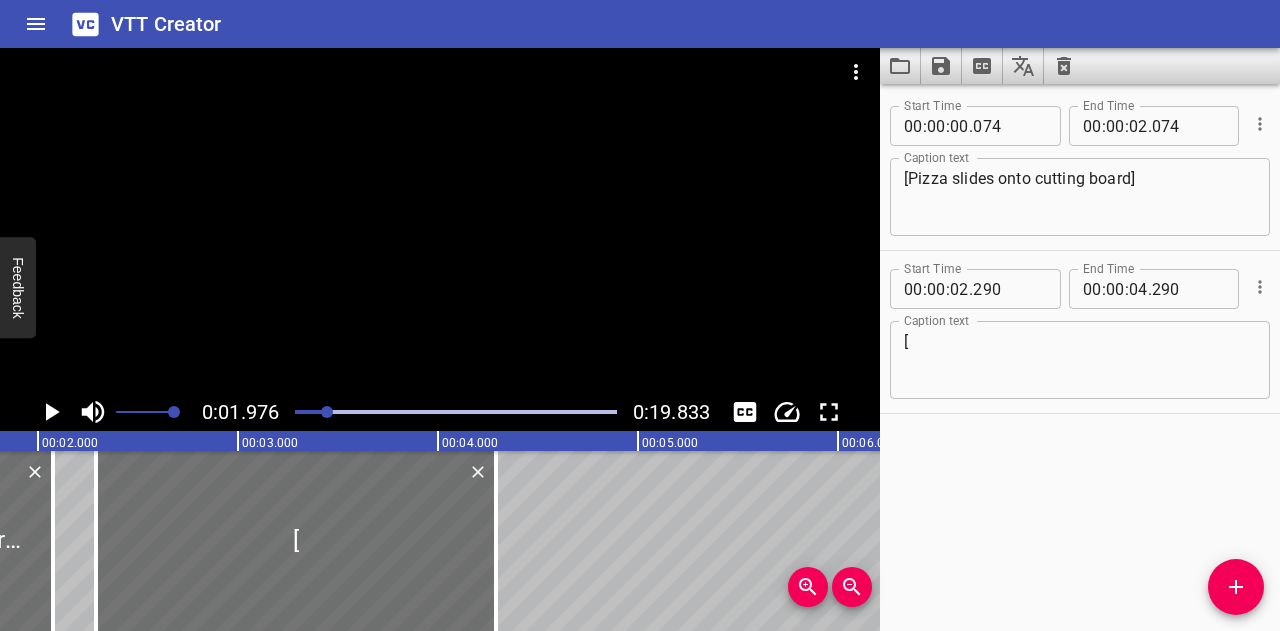 scroll, scrollTop: 0, scrollLeft: 395, axis: horizontal 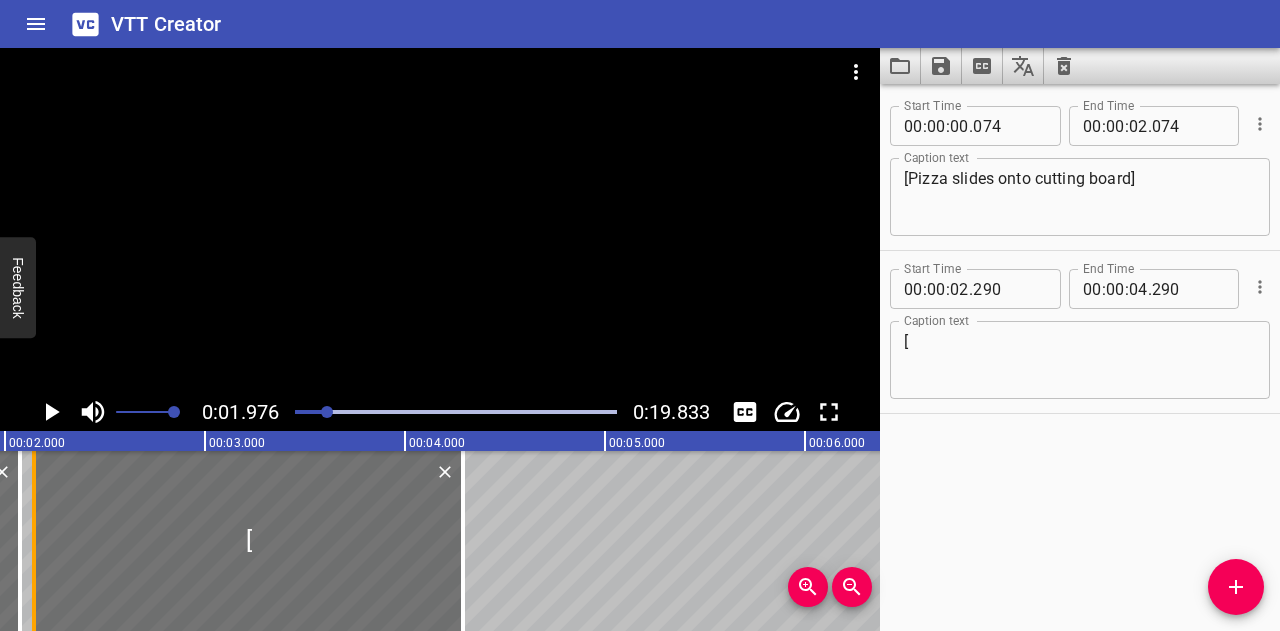 drag, startPoint x: 60, startPoint y: 510, endPoint x: 31, endPoint y: 507, distance: 29.15476 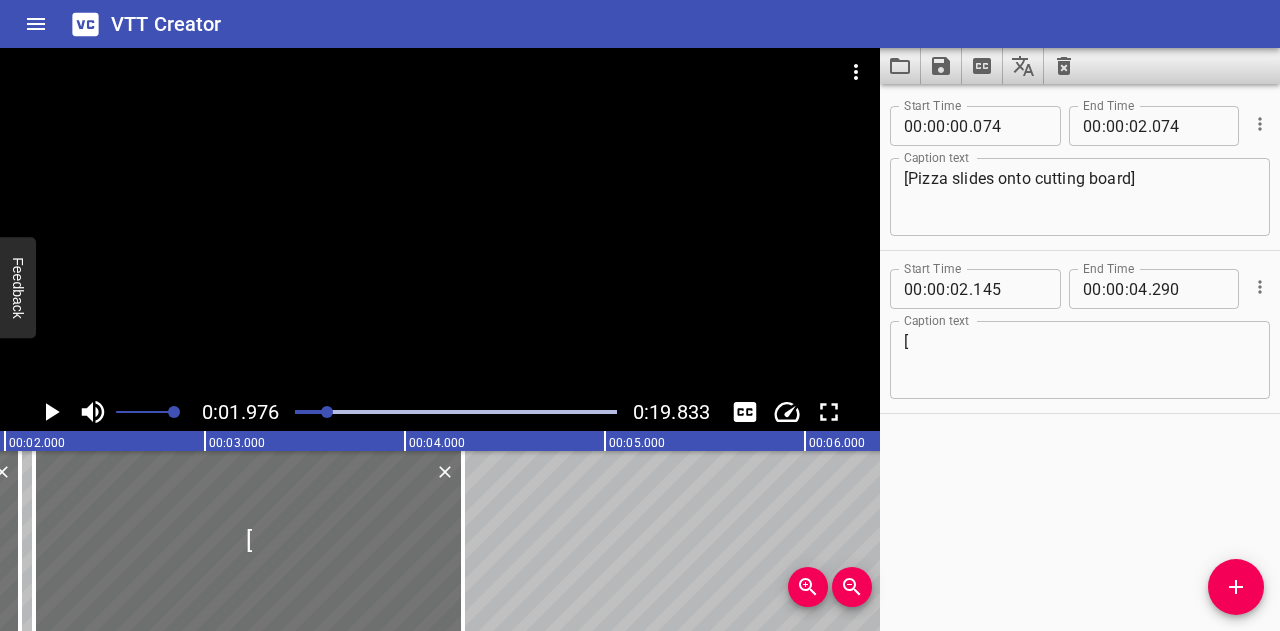 click on "[" at bounding box center [1080, 360] 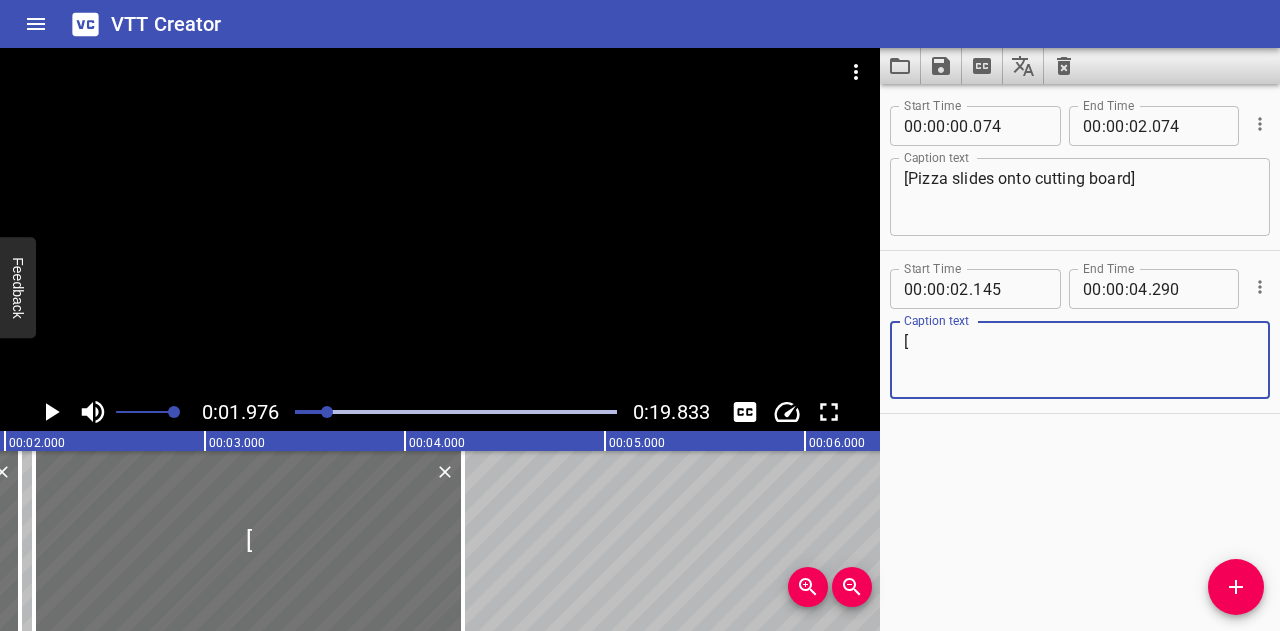 click 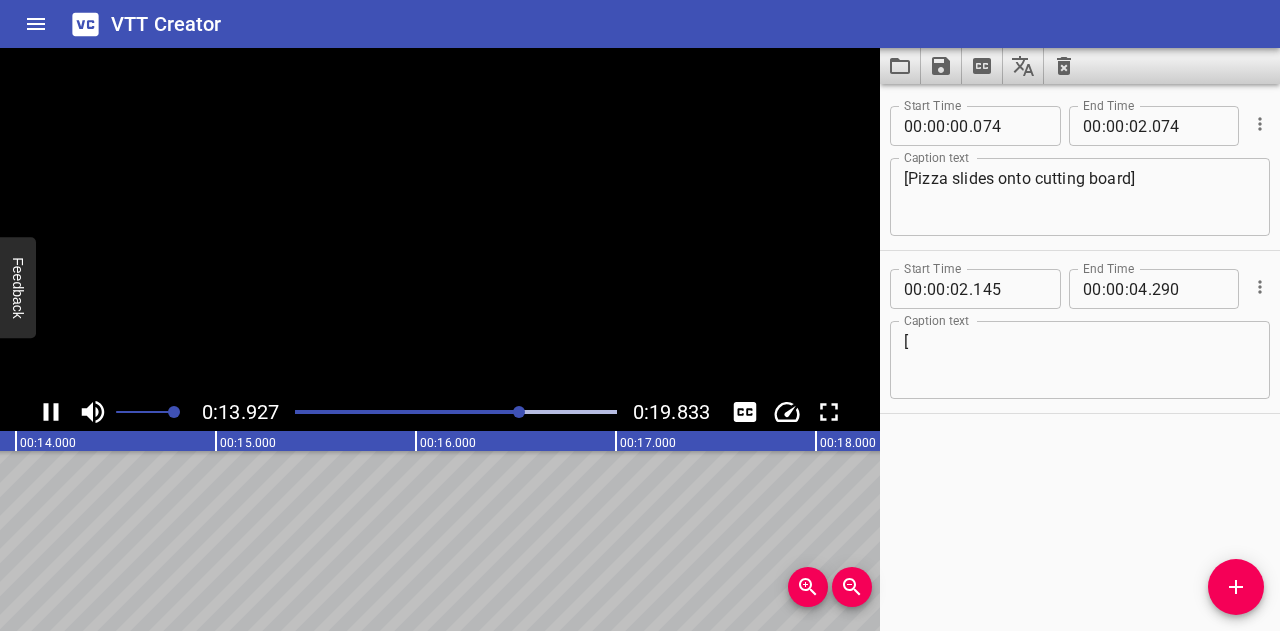 click 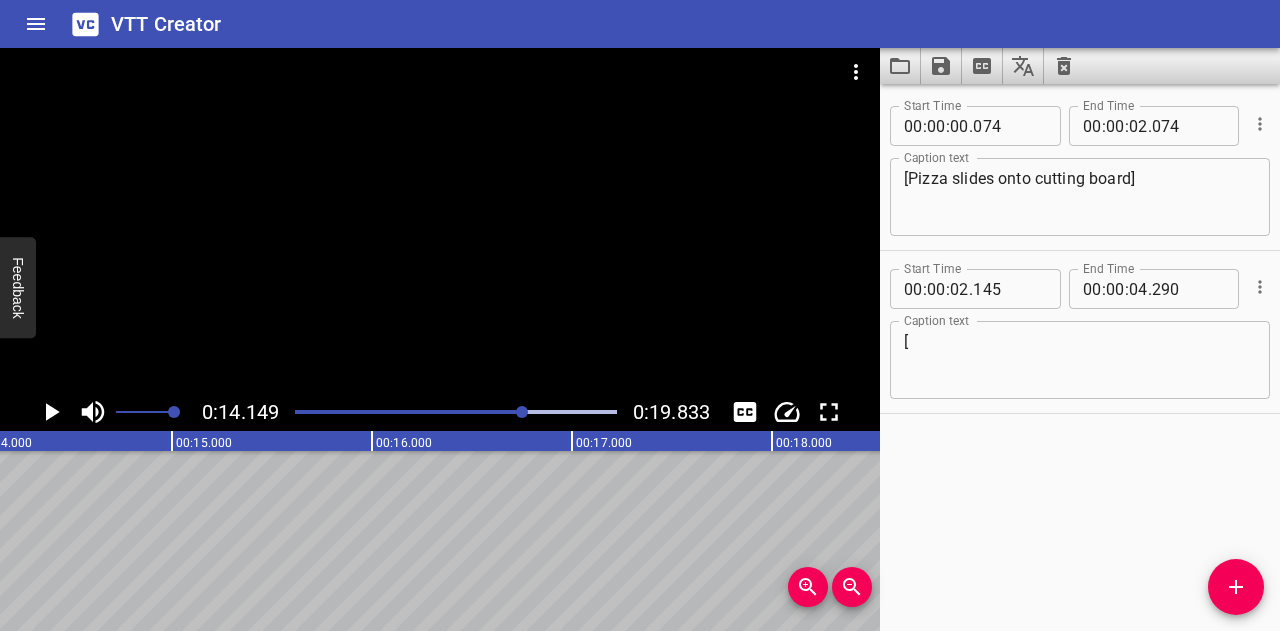 scroll, scrollTop: 0, scrollLeft: 2830, axis: horizontal 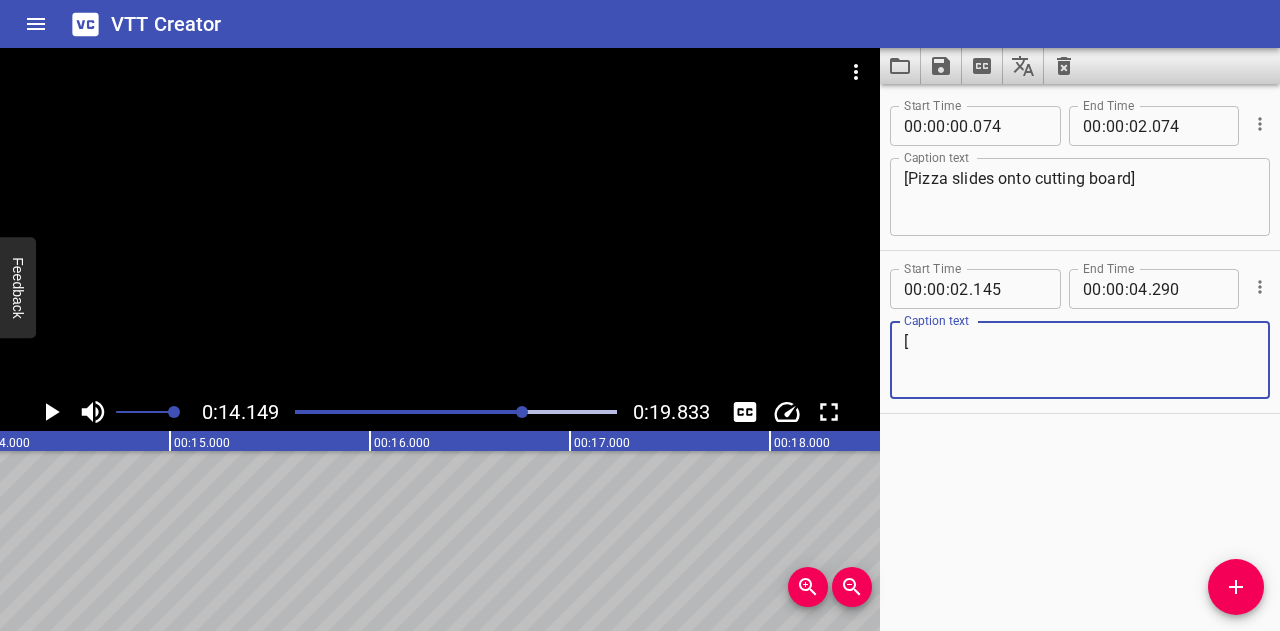 click on "[" at bounding box center (1080, 360) 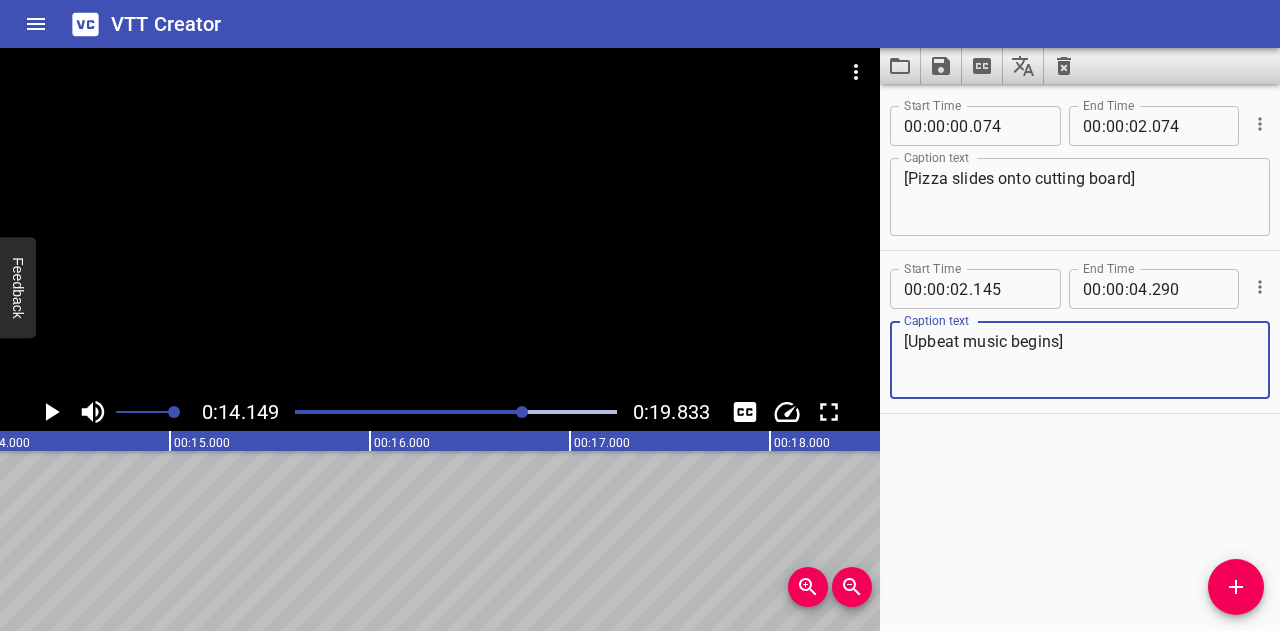 type on "[Upbeat music begins]" 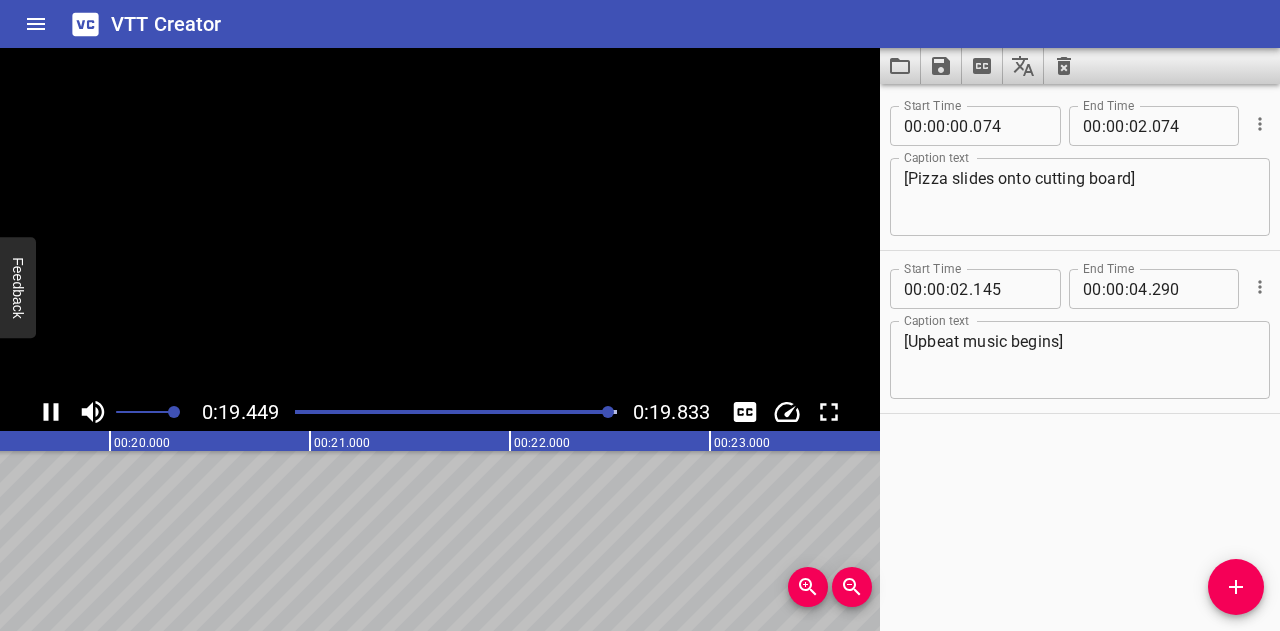 click 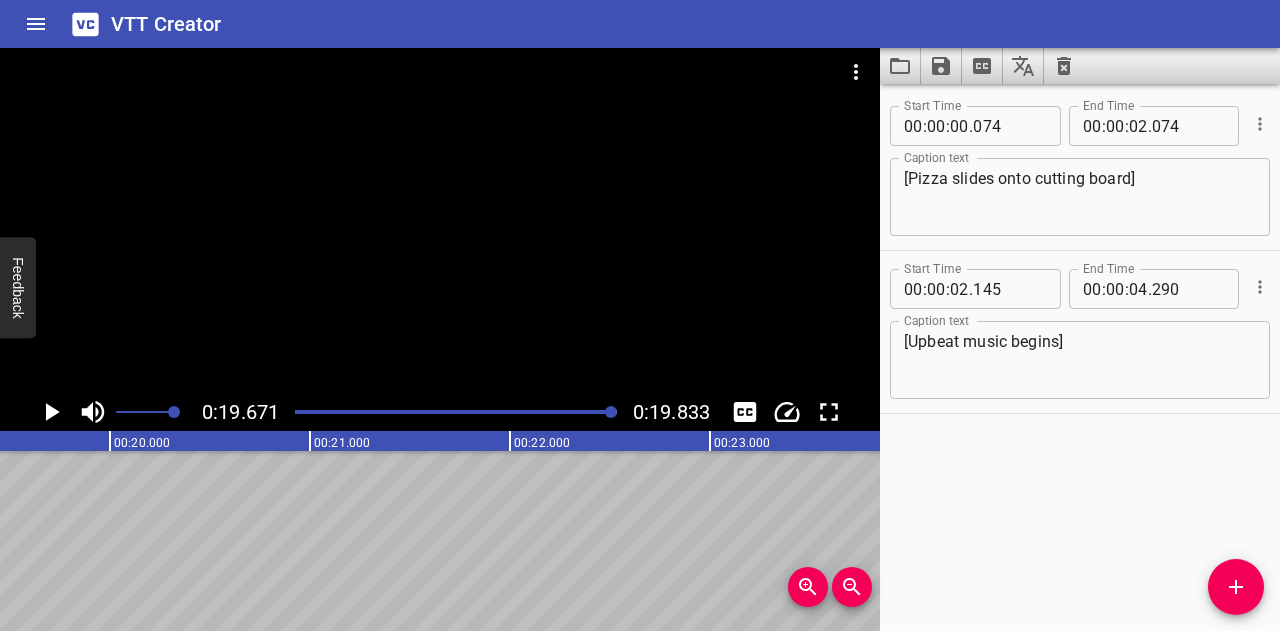scroll, scrollTop: 0, scrollLeft: 3934, axis: horizontal 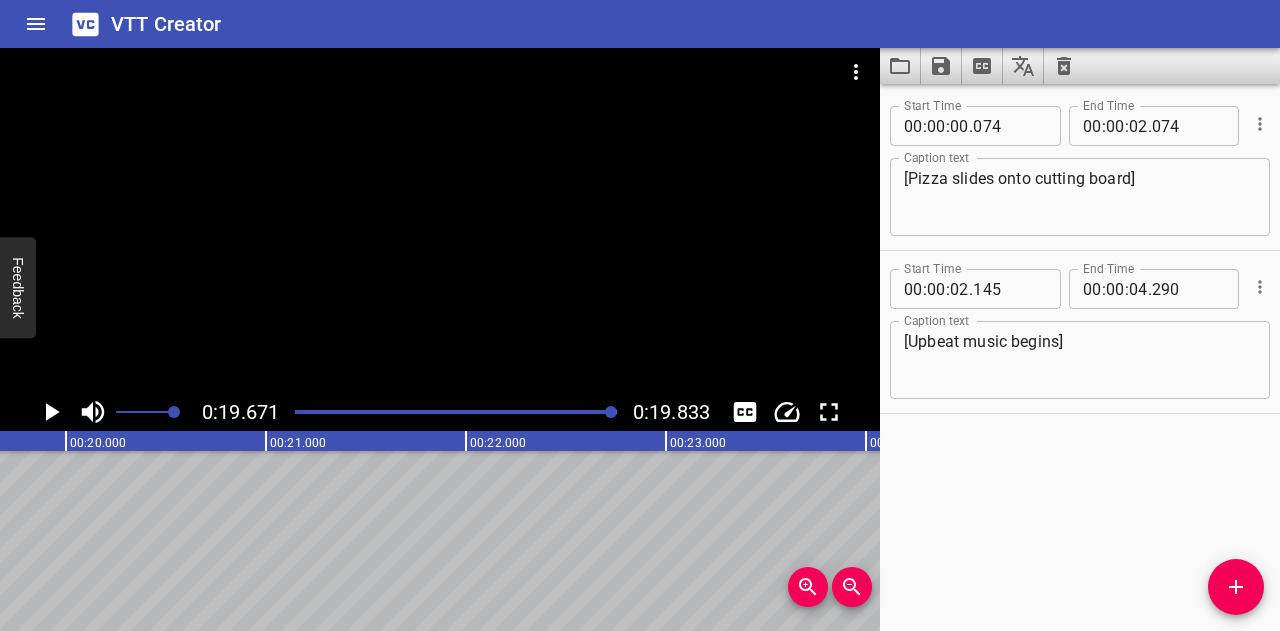 click at bounding box center (1236, 587) 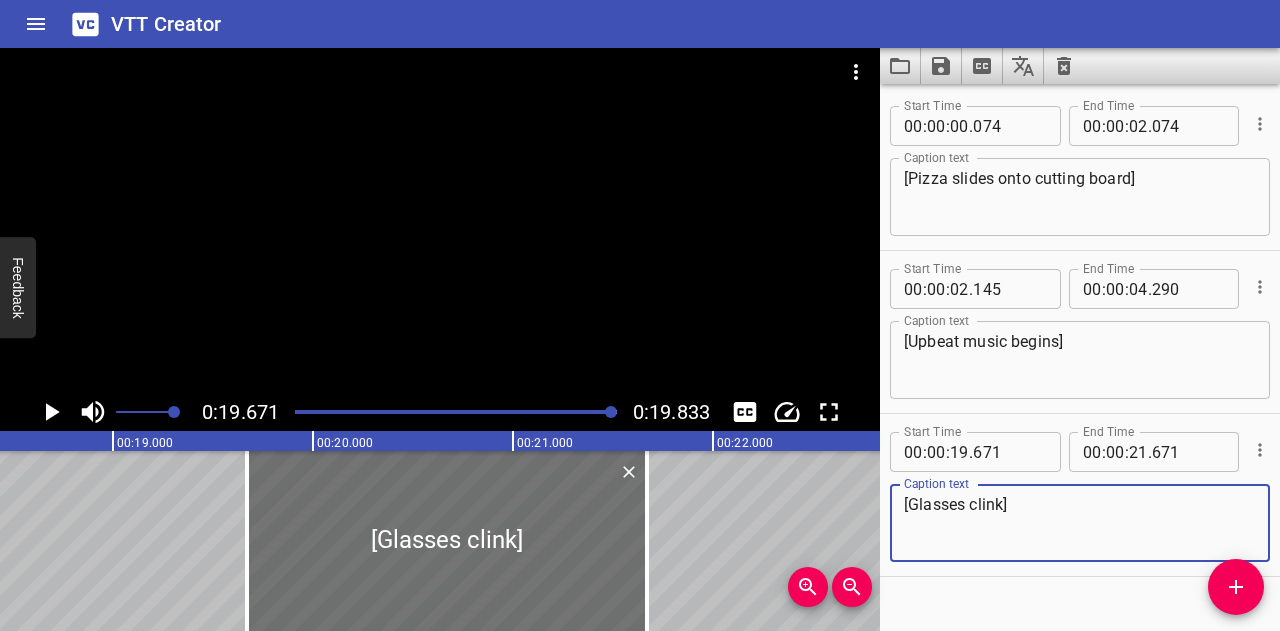 scroll, scrollTop: 0, scrollLeft: 3536, axis: horizontal 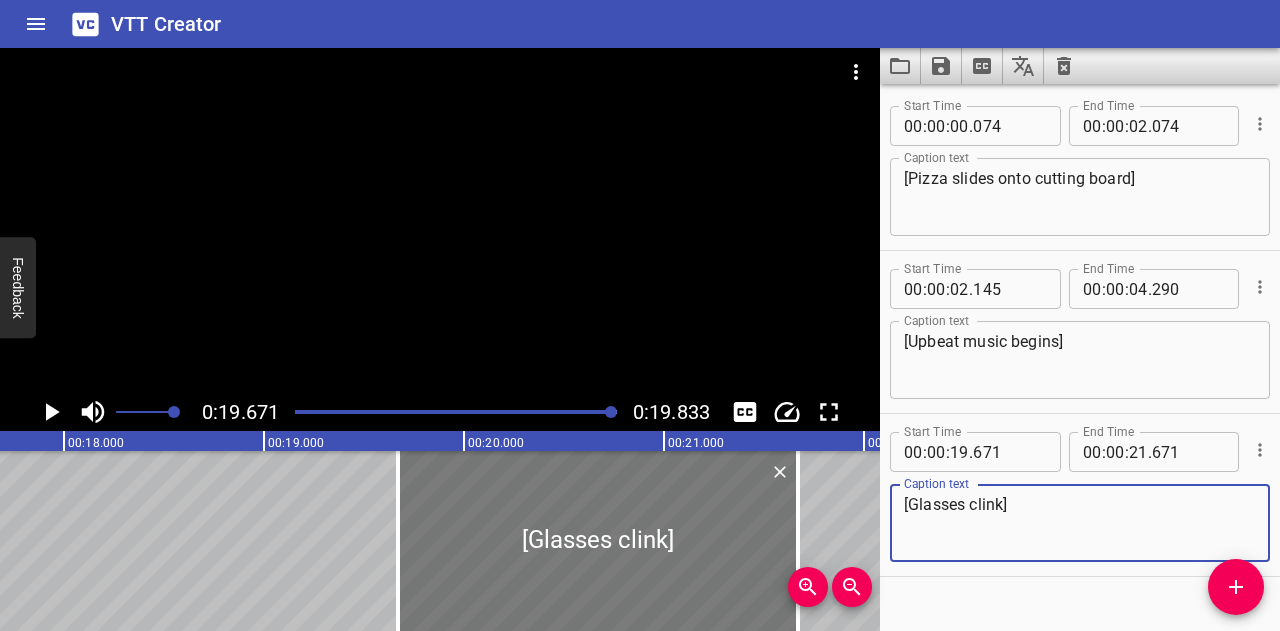 type on "[Glasses clink]" 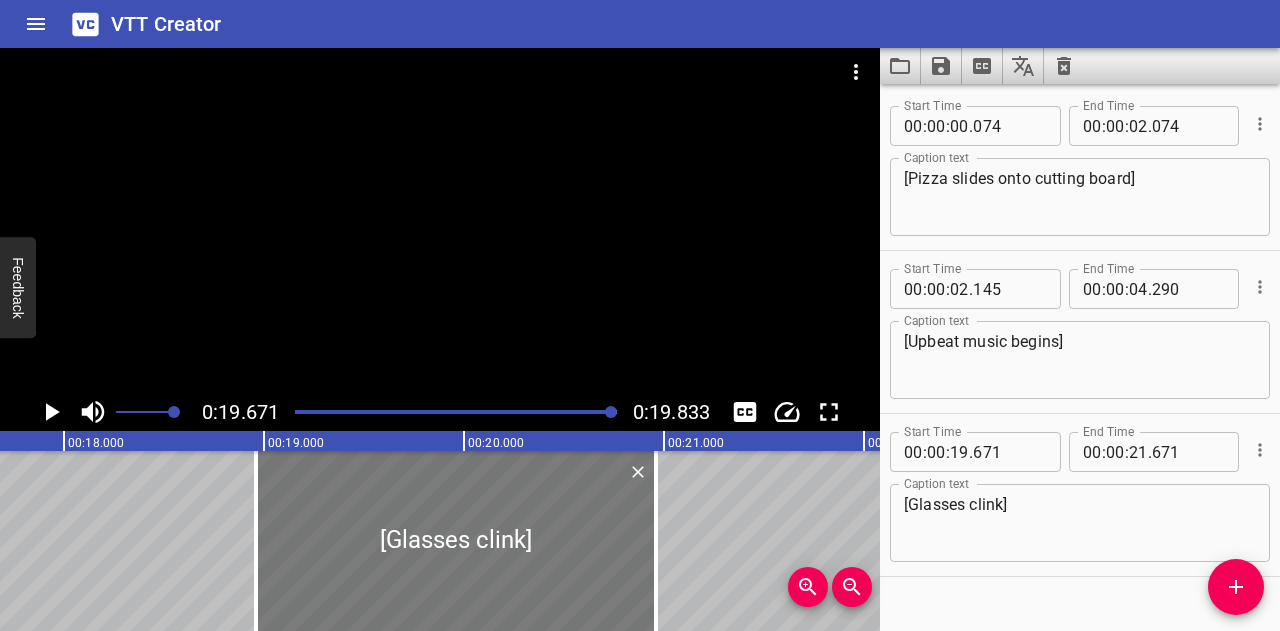 drag, startPoint x: 473, startPoint y: 523, endPoint x: 342, endPoint y: 523, distance: 131 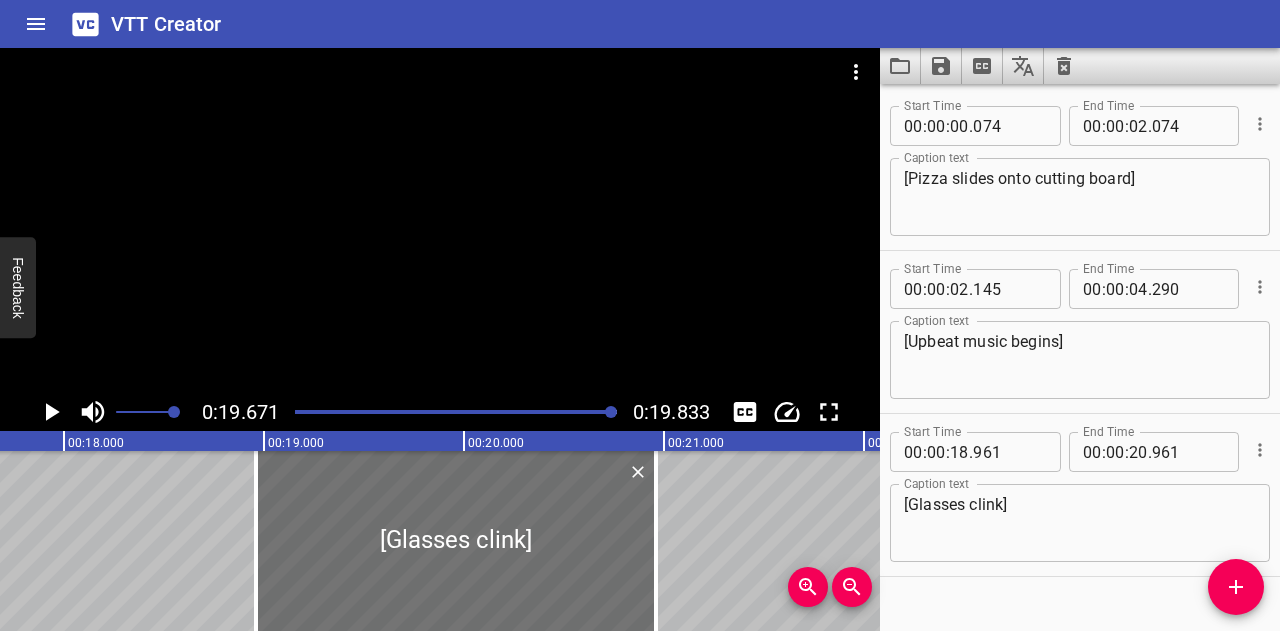 click at bounding box center [454, 412] 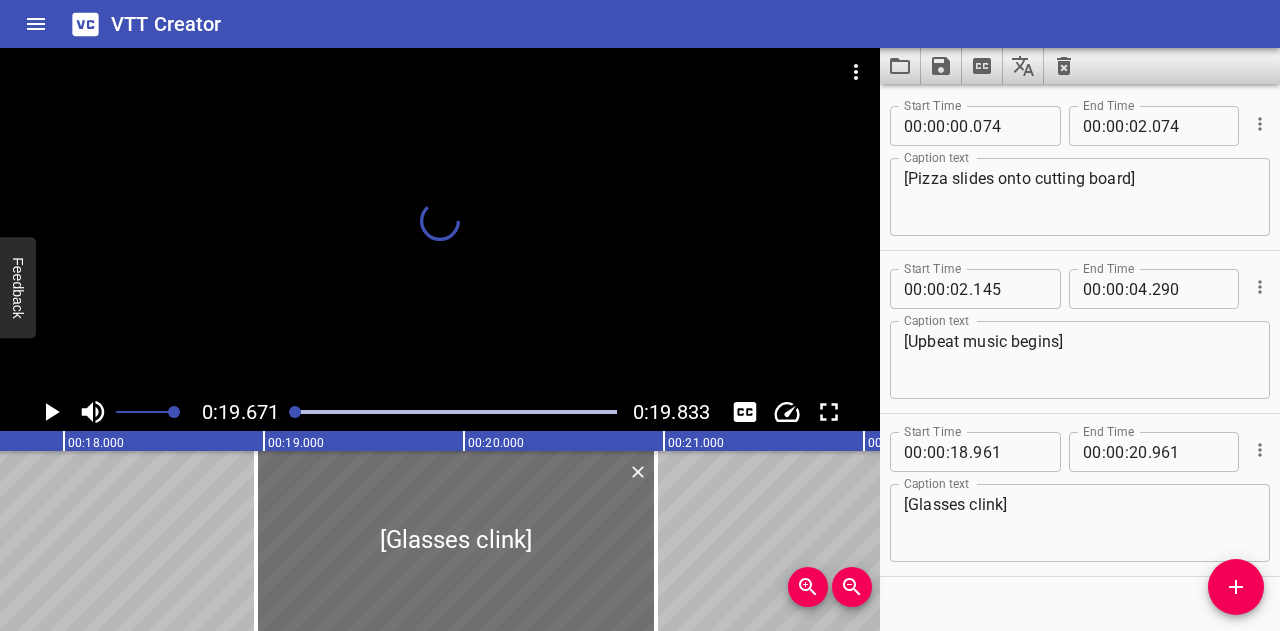 scroll, scrollTop: 0, scrollLeft: 3337, axis: horizontal 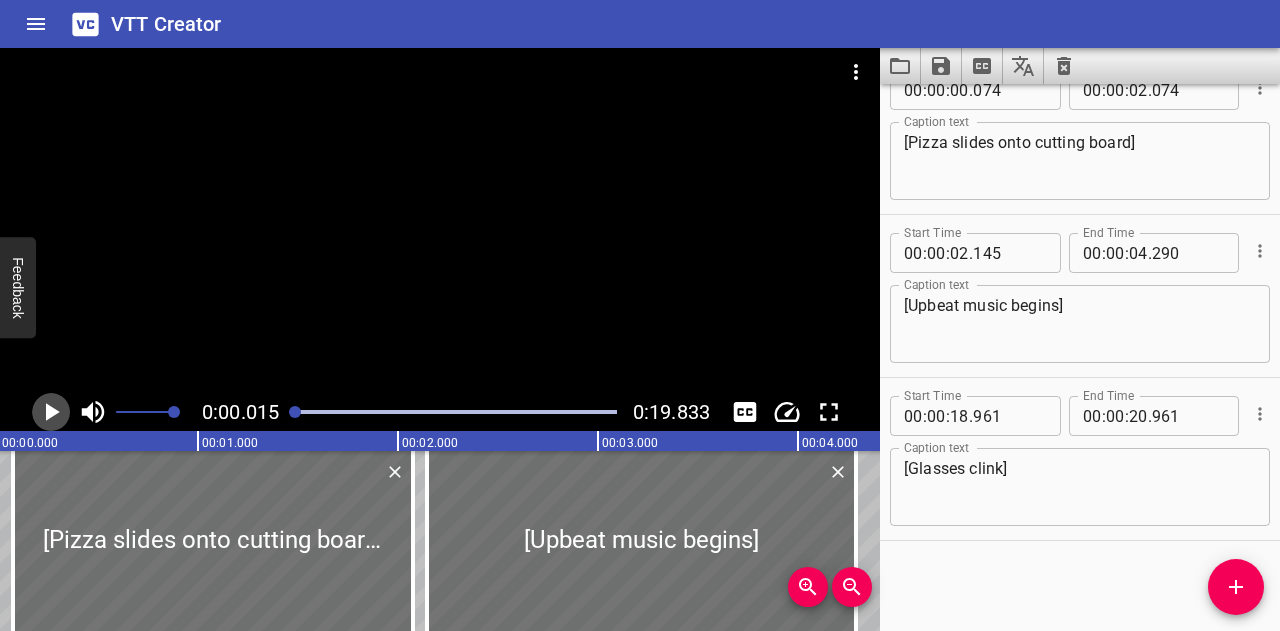 click 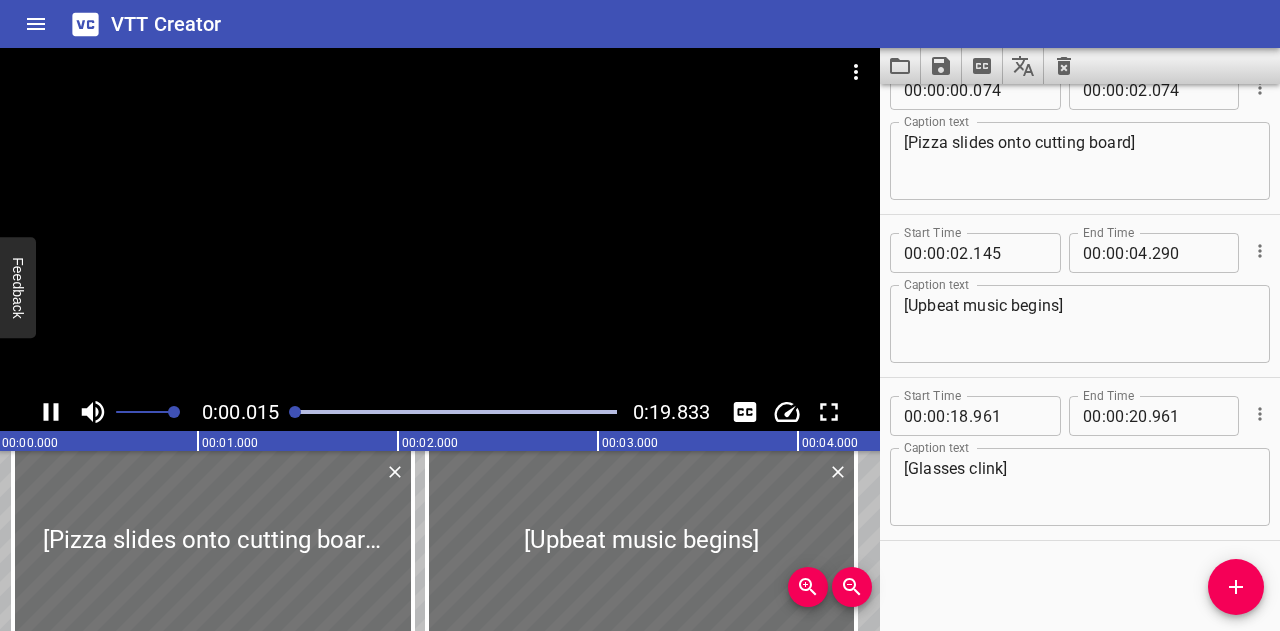 scroll, scrollTop: 0, scrollLeft: 40, axis: horizontal 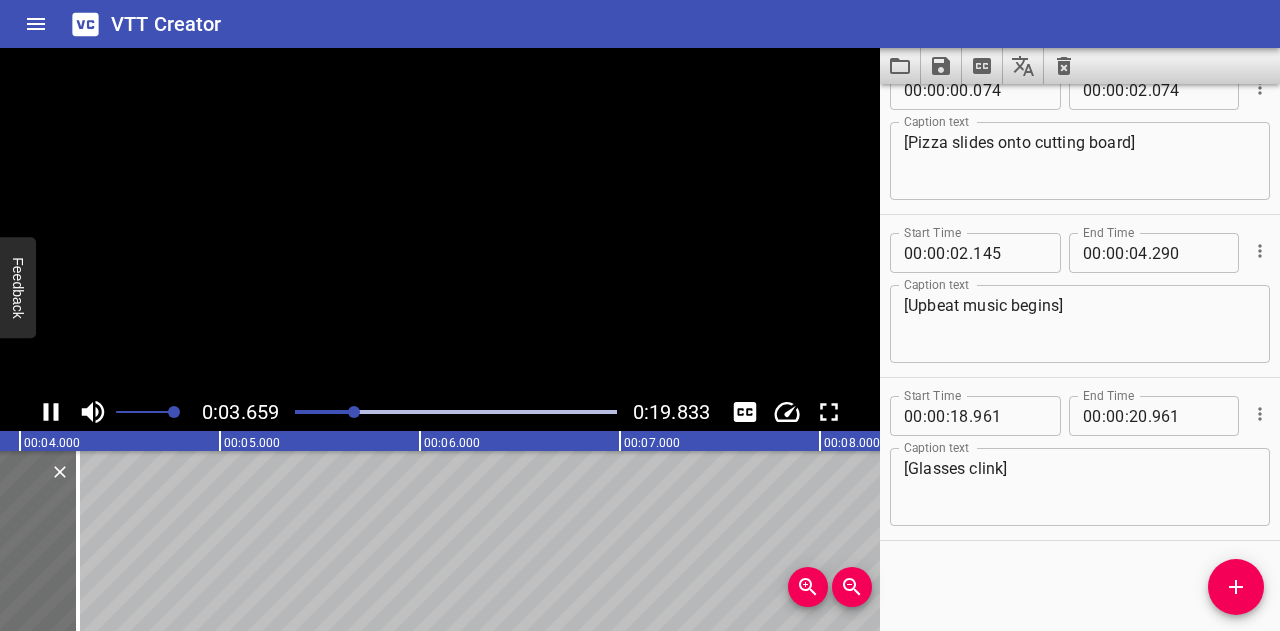 click 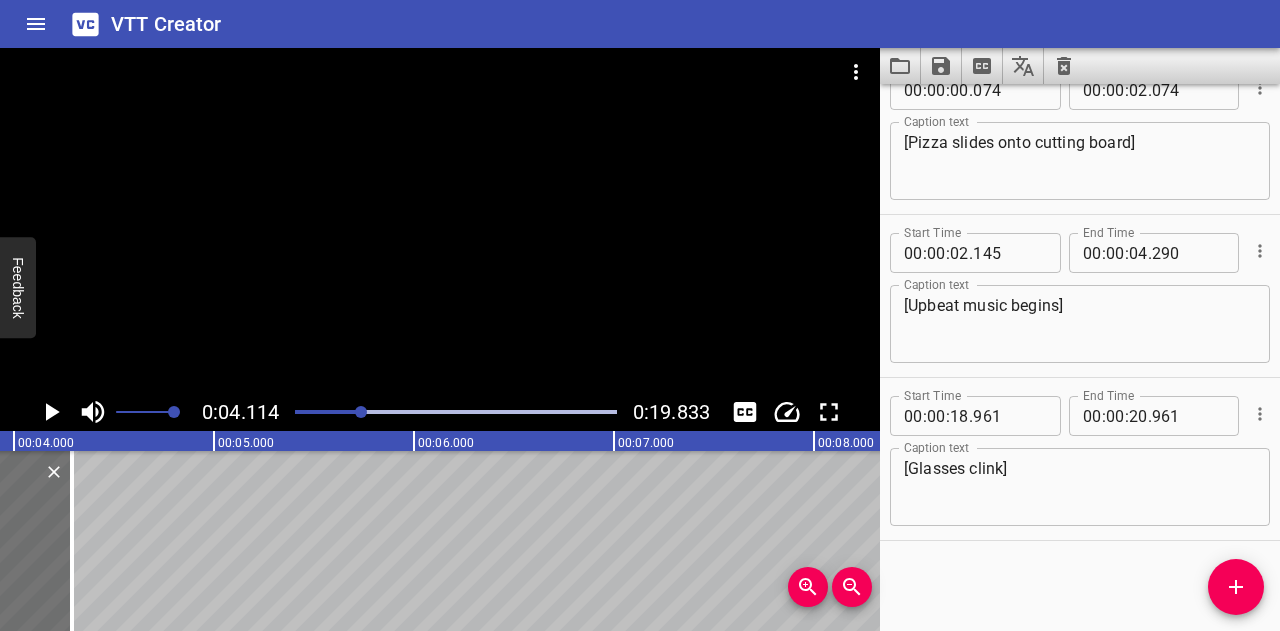 scroll, scrollTop: 0, scrollLeft: 822, axis: horizontal 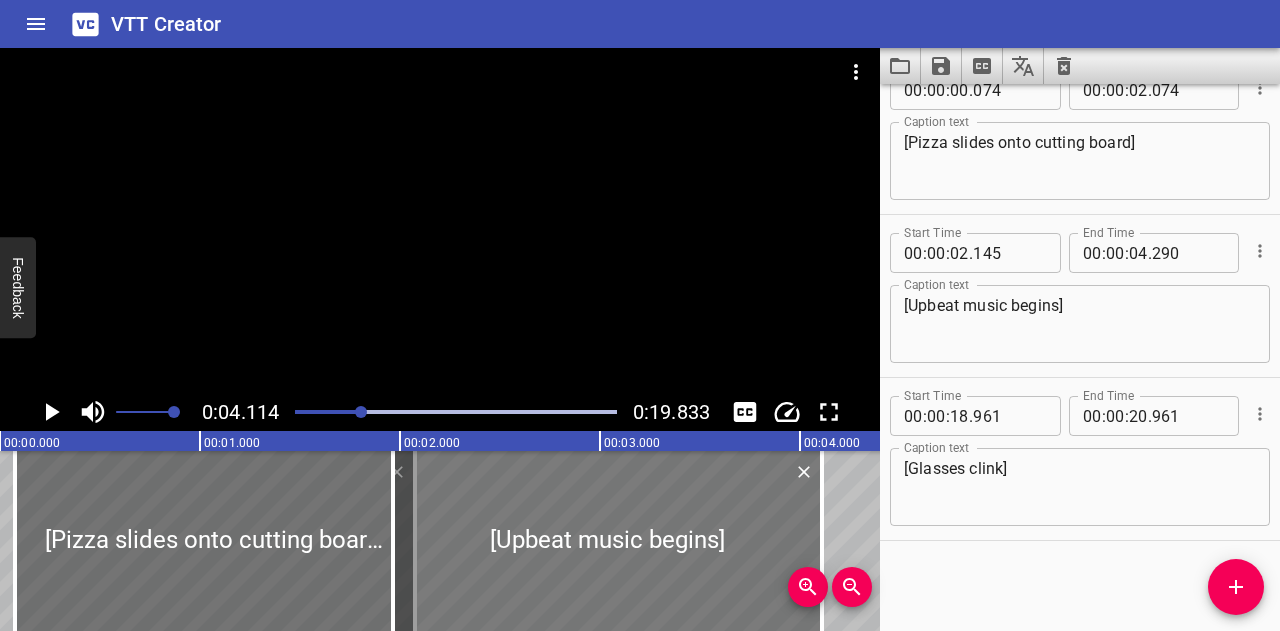 drag, startPoint x: 588, startPoint y: 501, endPoint x: 552, endPoint y: 505, distance: 36.221542 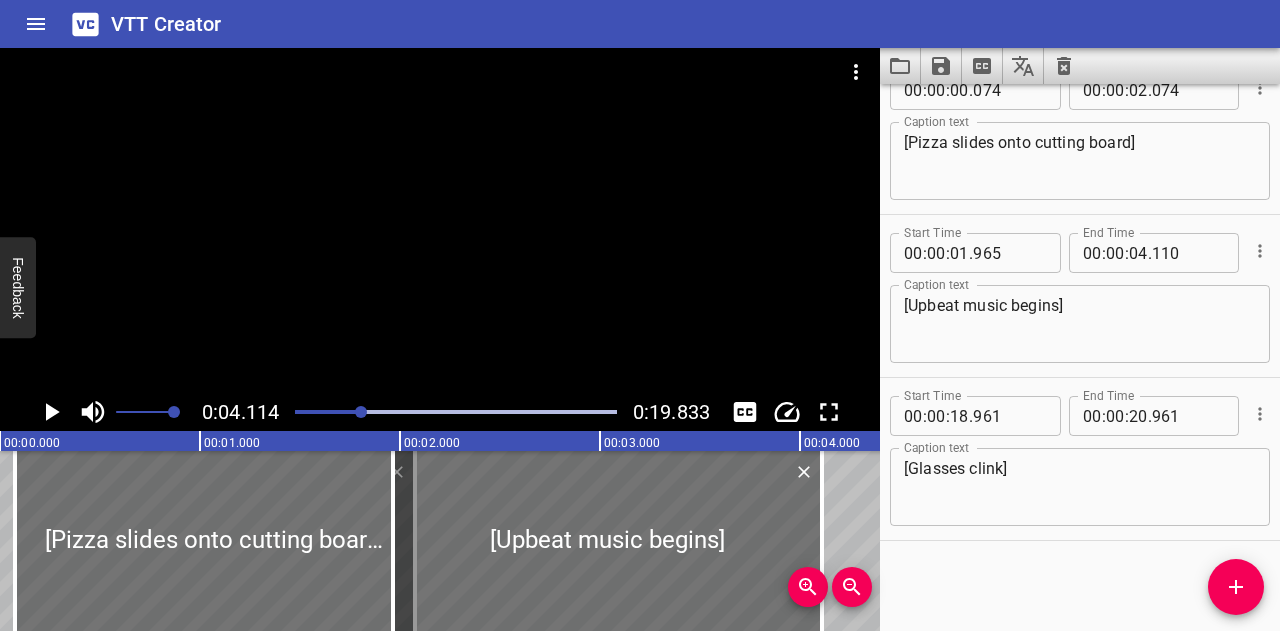 click at bounding box center [456, 412] 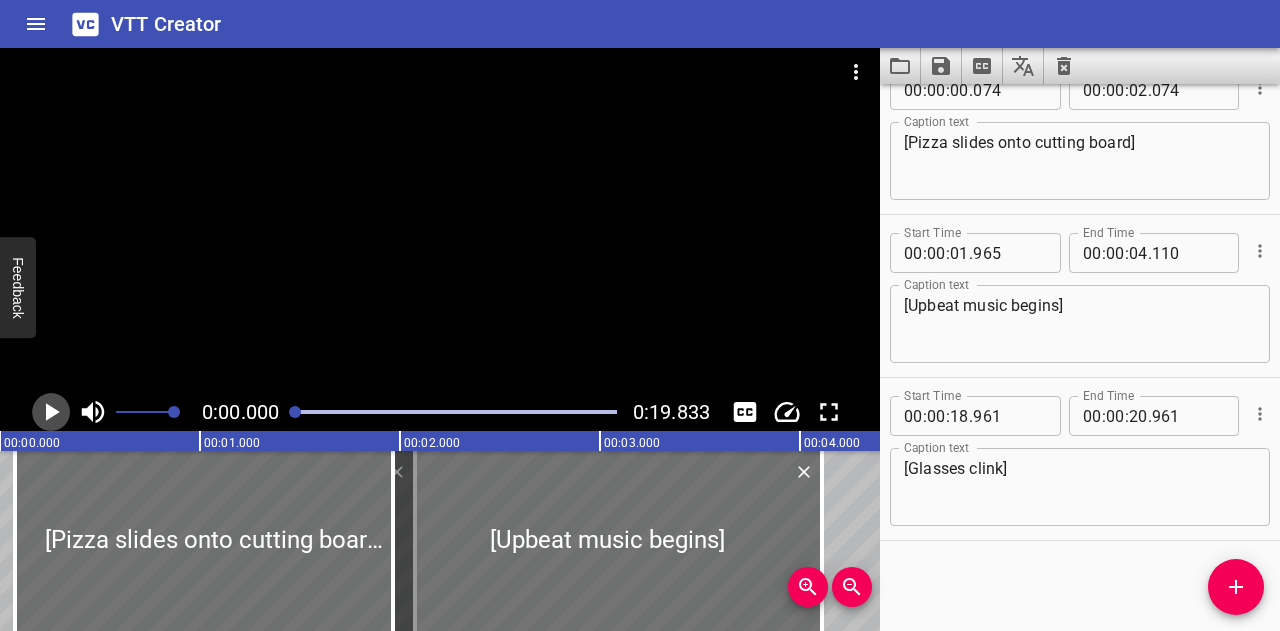 click 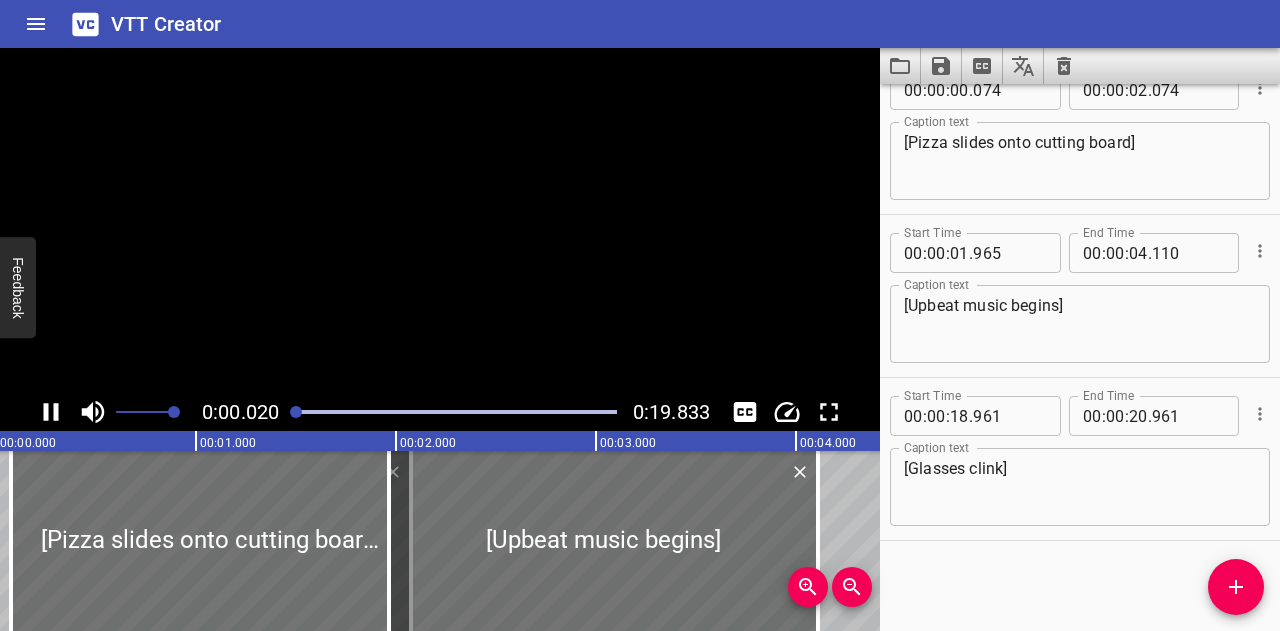 scroll, scrollTop: 0, scrollLeft: 41, axis: horizontal 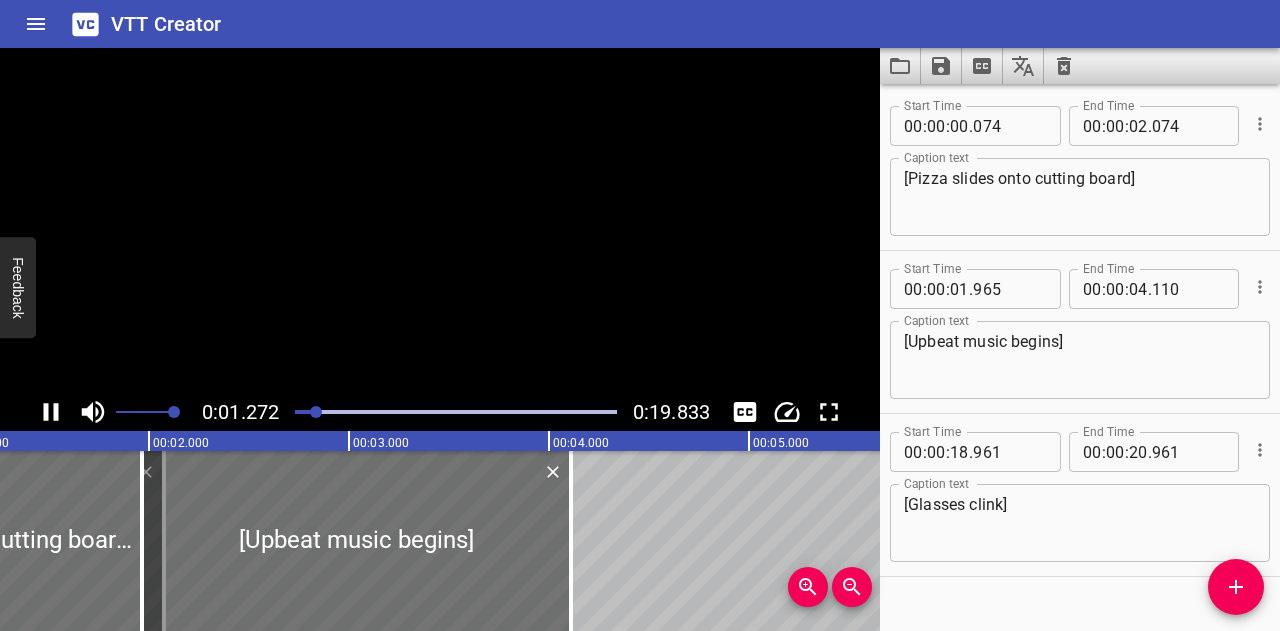 click 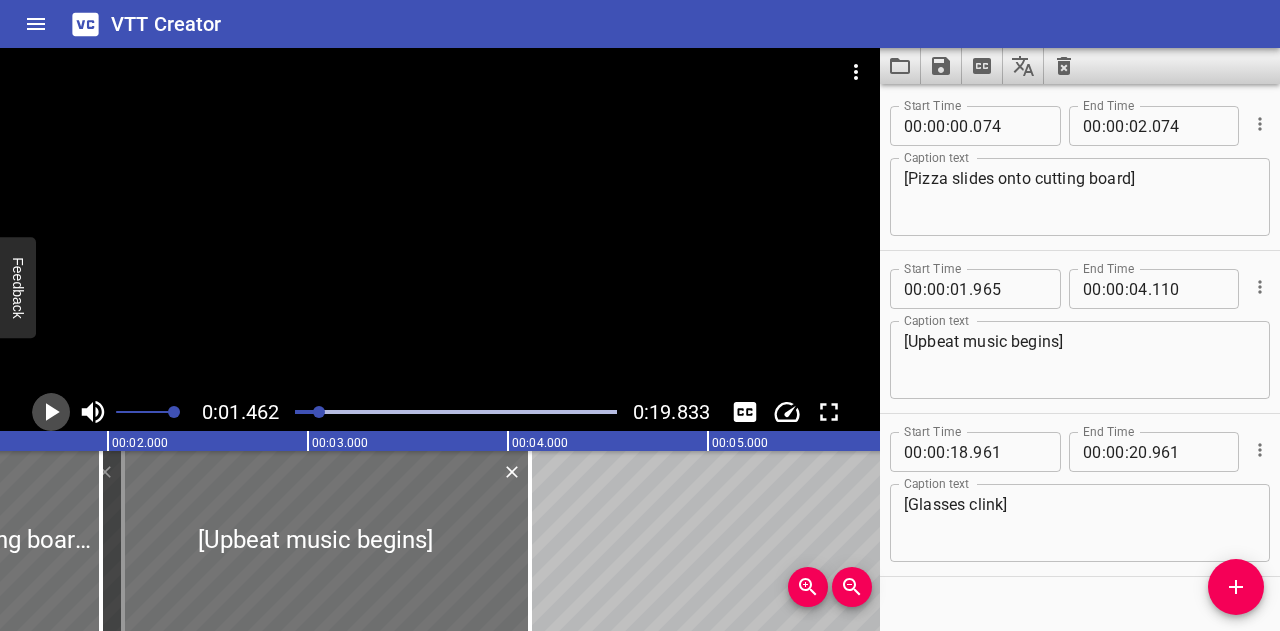click 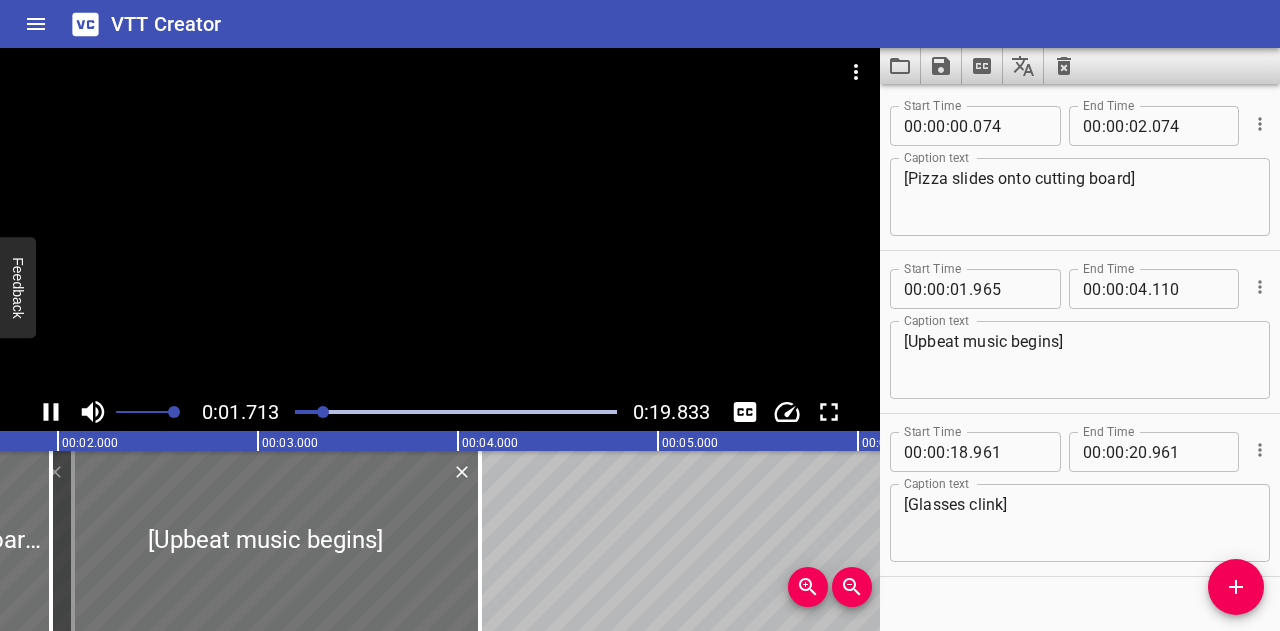 scroll, scrollTop: 0, scrollLeft: 390, axis: horizontal 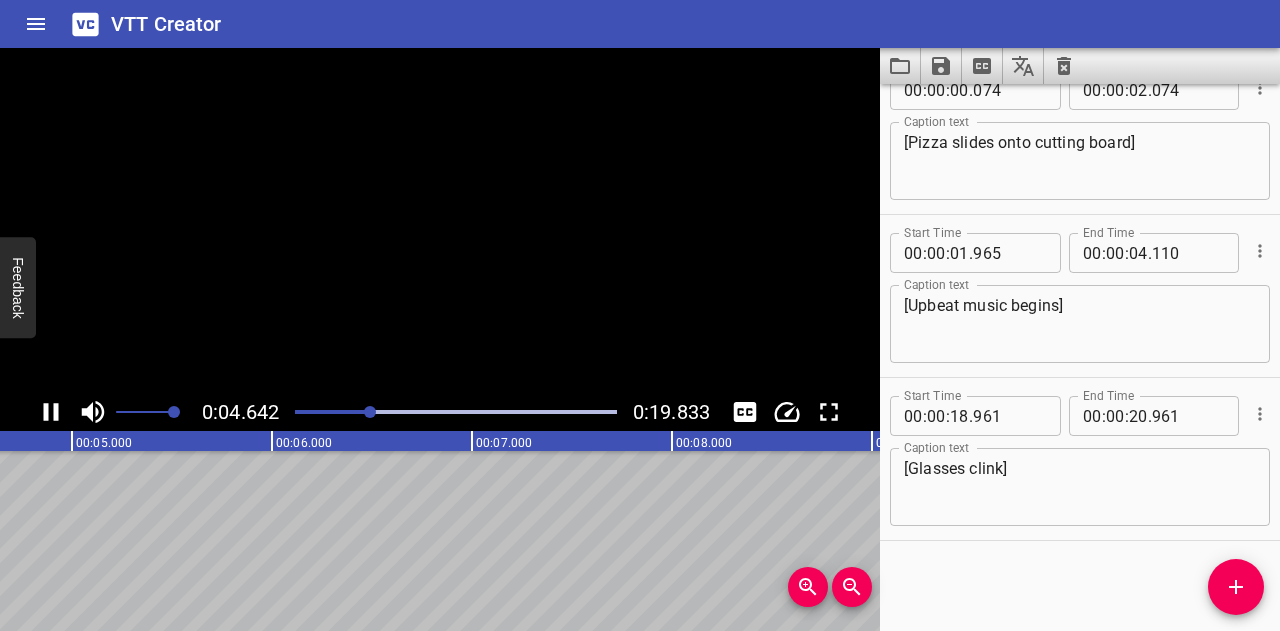 click 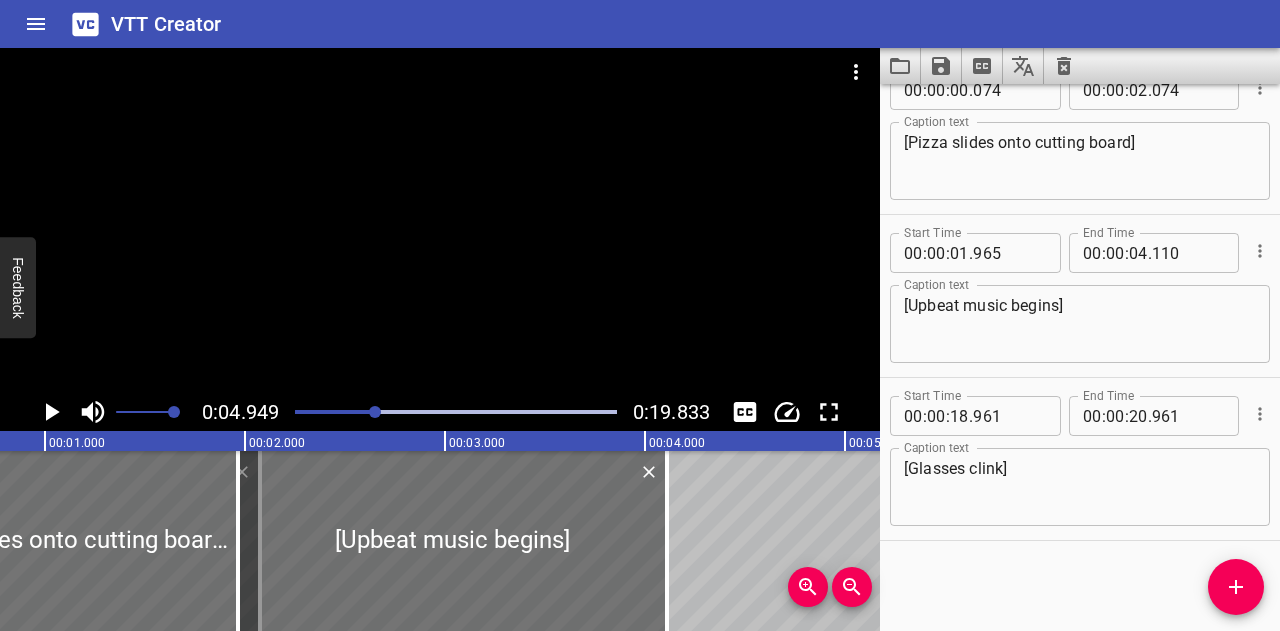 scroll, scrollTop: 0, scrollLeft: 0, axis: both 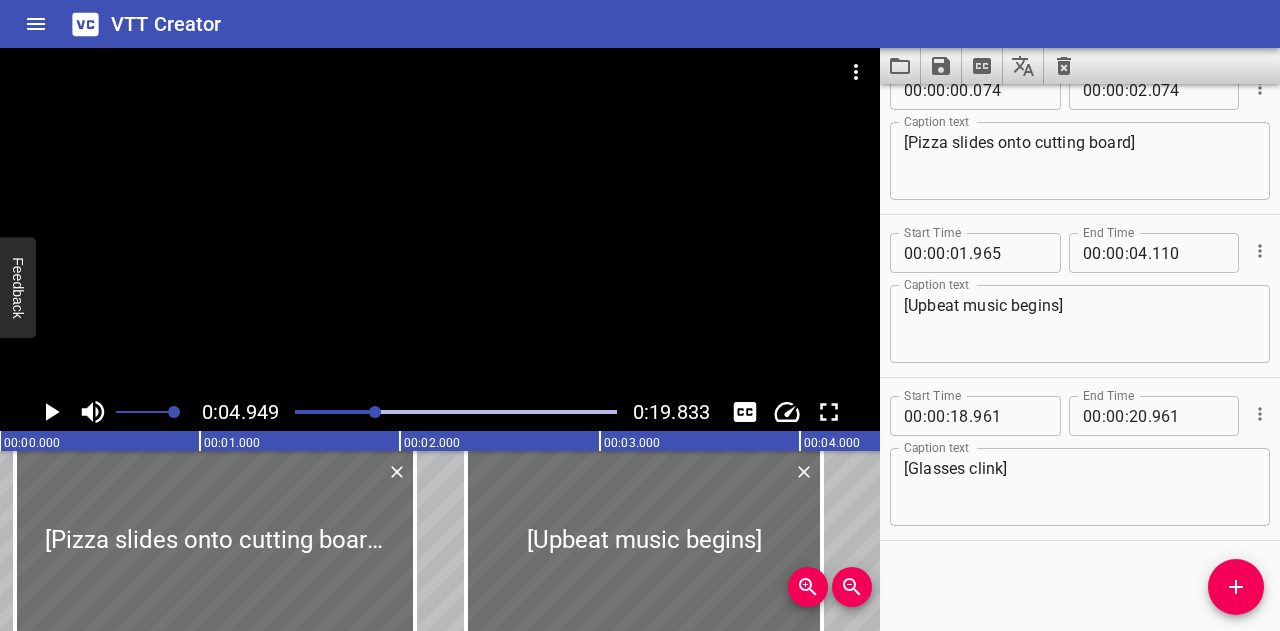 drag, startPoint x: 379, startPoint y: 561, endPoint x: 456, endPoint y: 553, distance: 77.41447 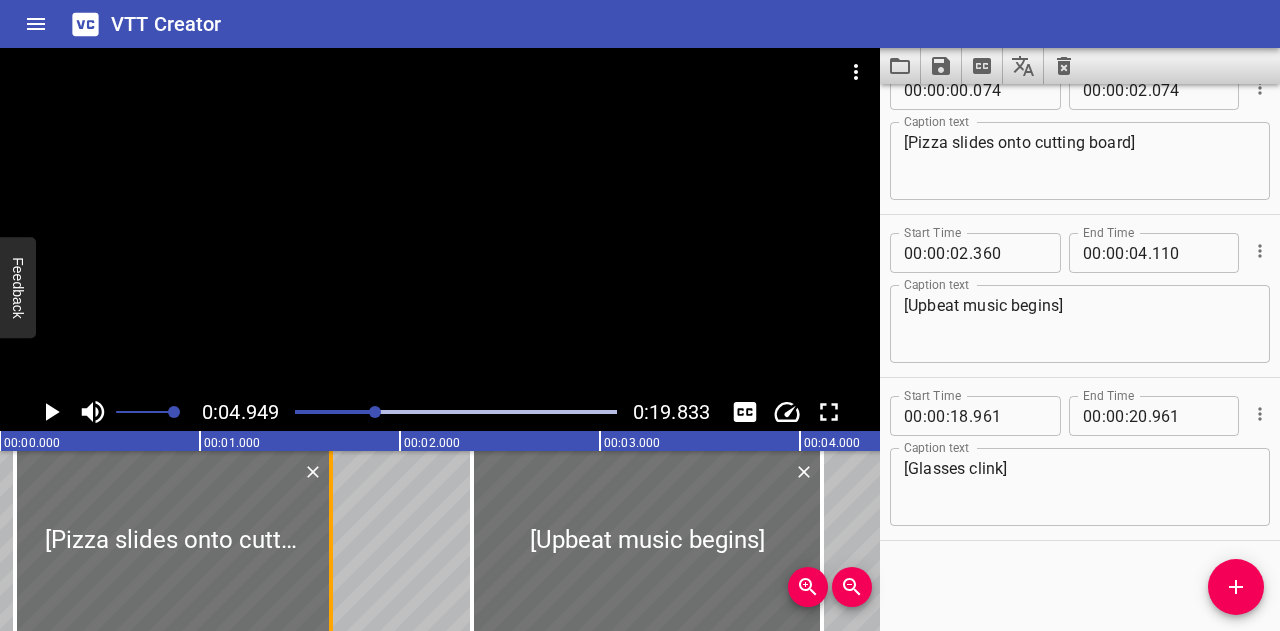 drag, startPoint x: 416, startPoint y: 547, endPoint x: 332, endPoint y: 541, distance: 84.21401 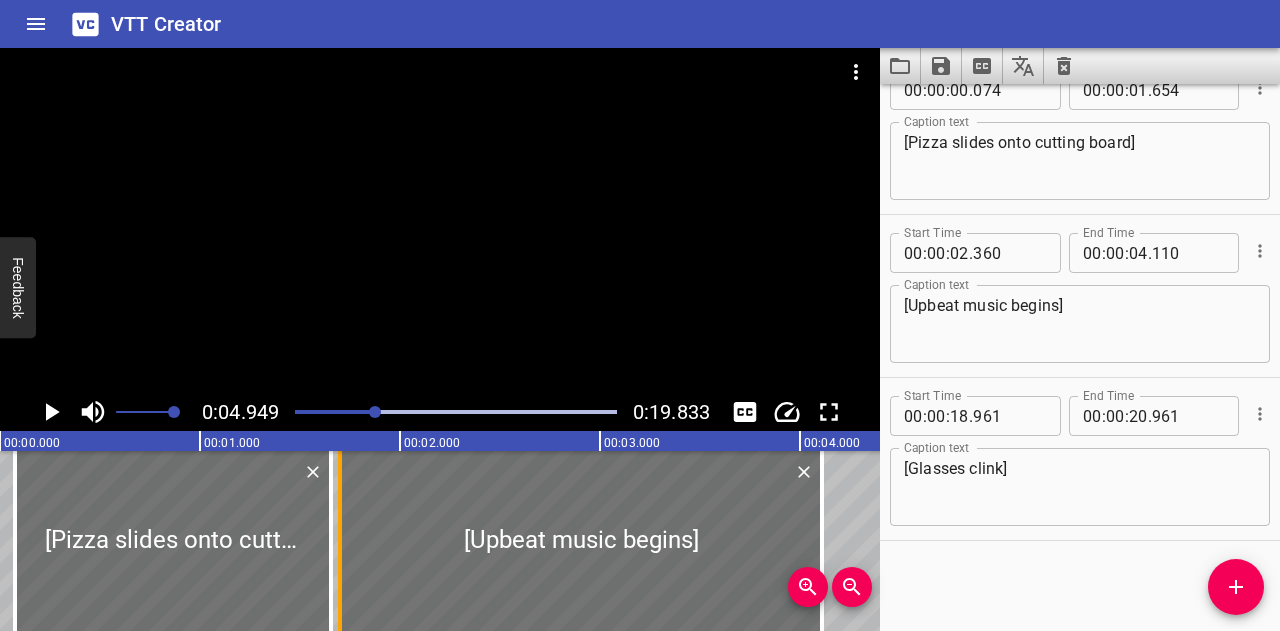 drag, startPoint x: 476, startPoint y: 537, endPoint x: 344, endPoint y: 539, distance: 132.01515 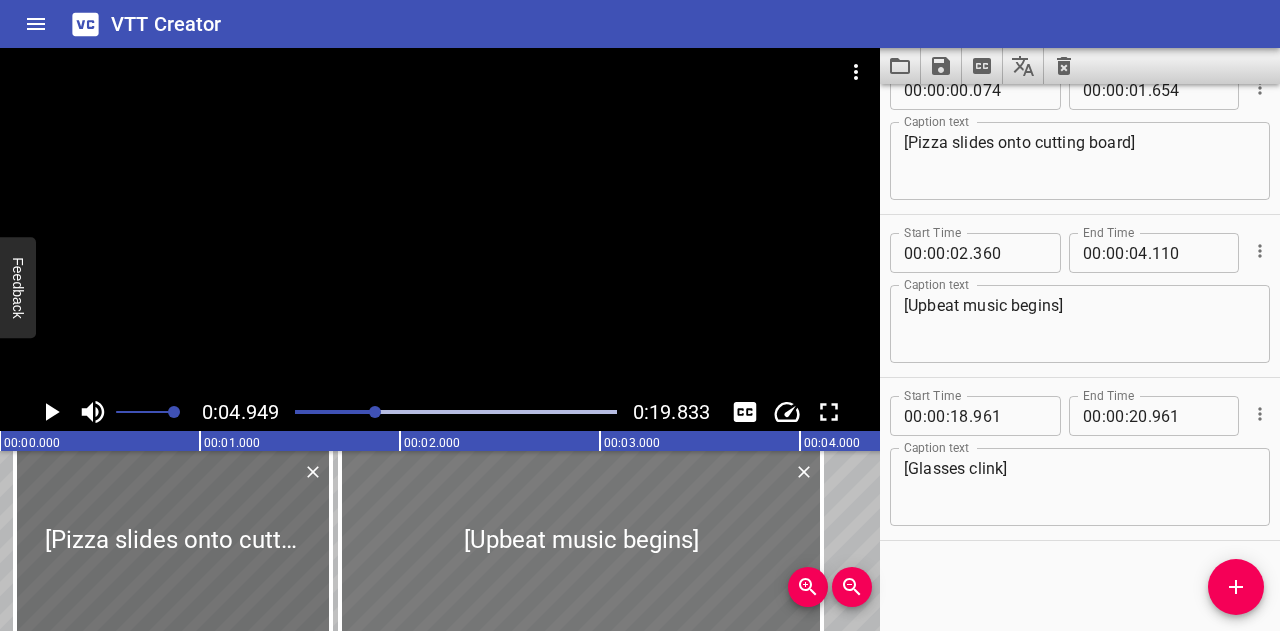 type on "01" 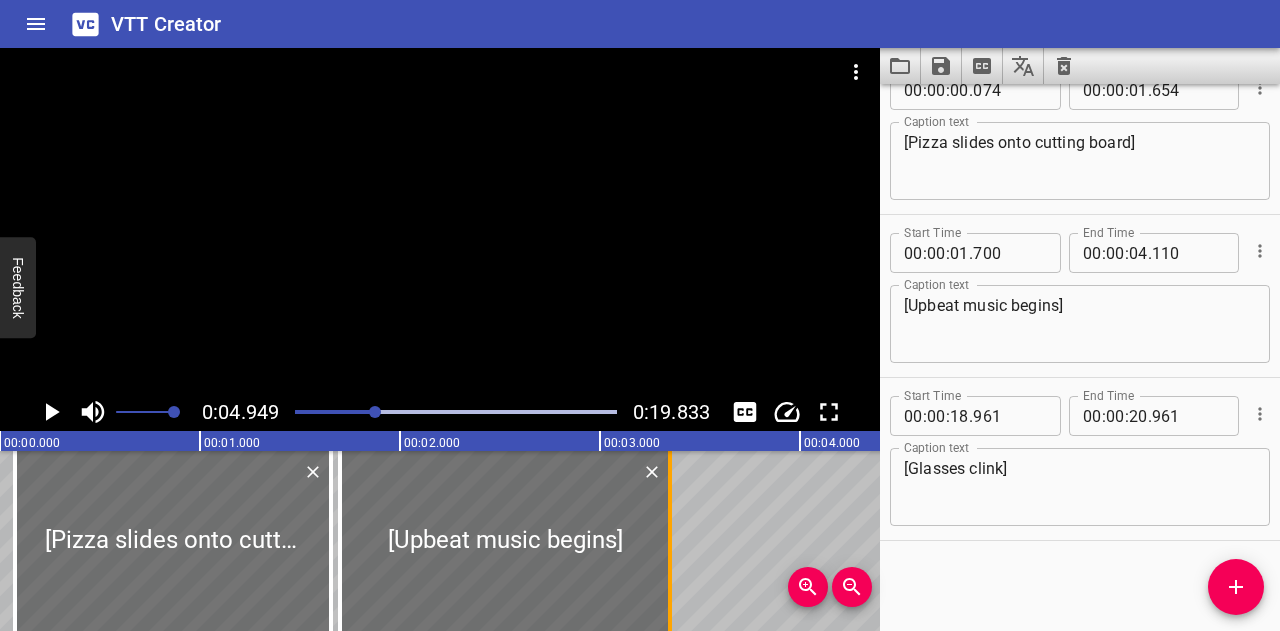 drag, startPoint x: 814, startPoint y: 532, endPoint x: 662, endPoint y: 536, distance: 152.05263 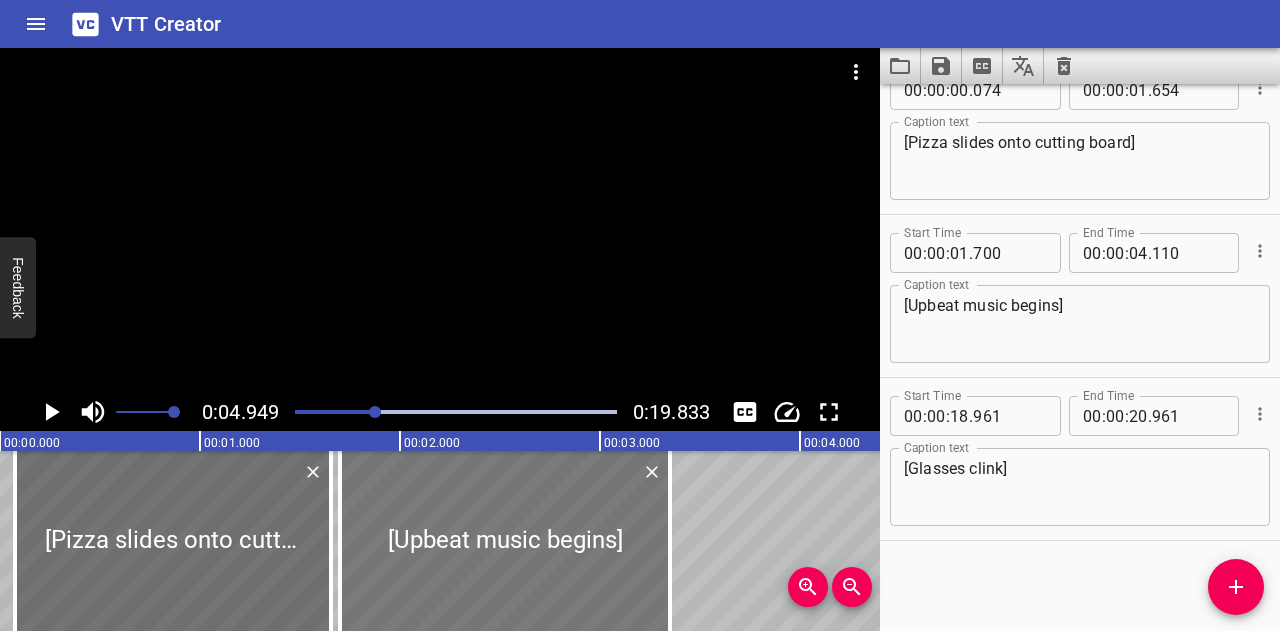 type on "03" 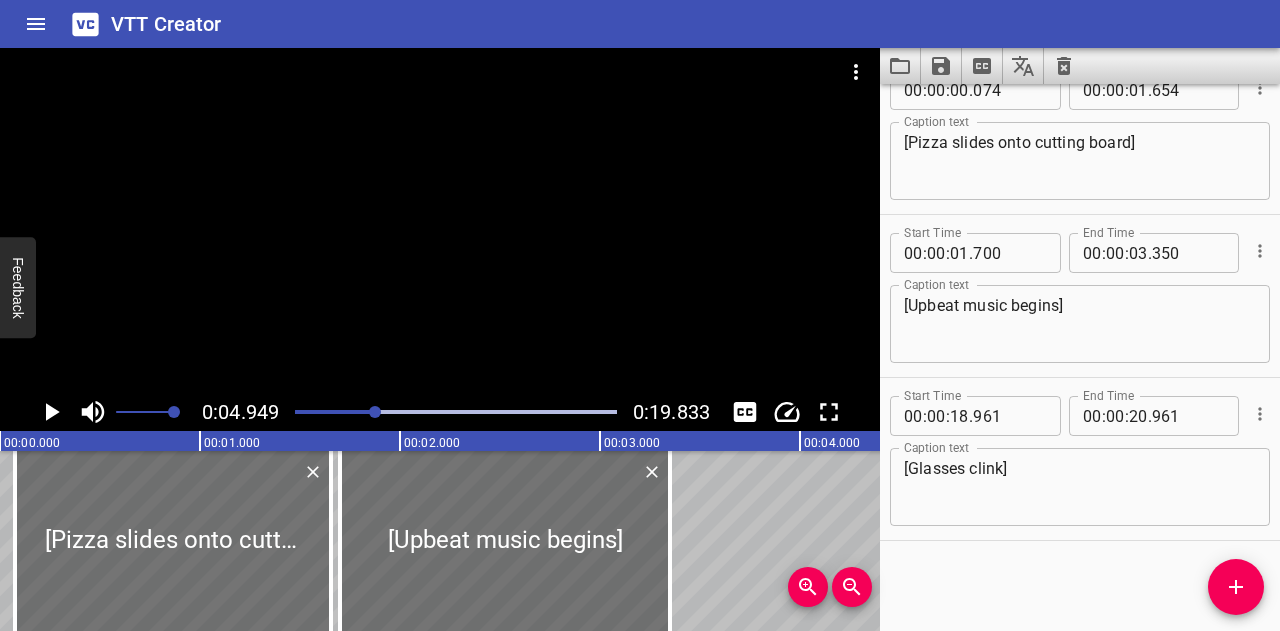 click at bounding box center [456, 412] 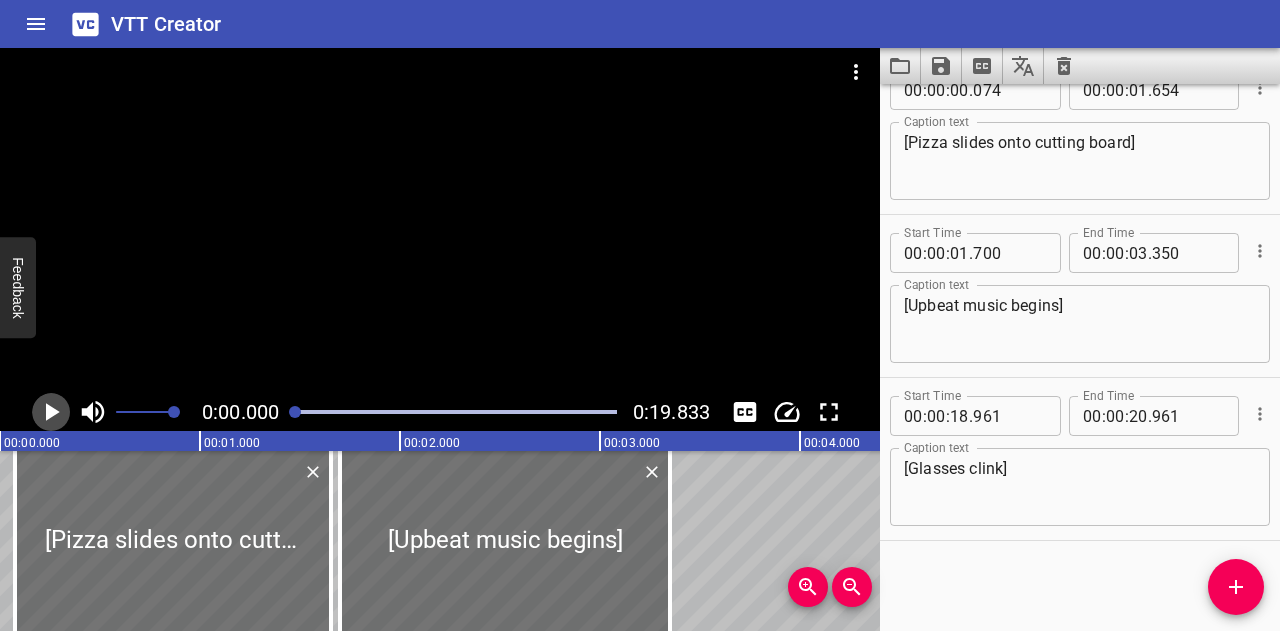 click 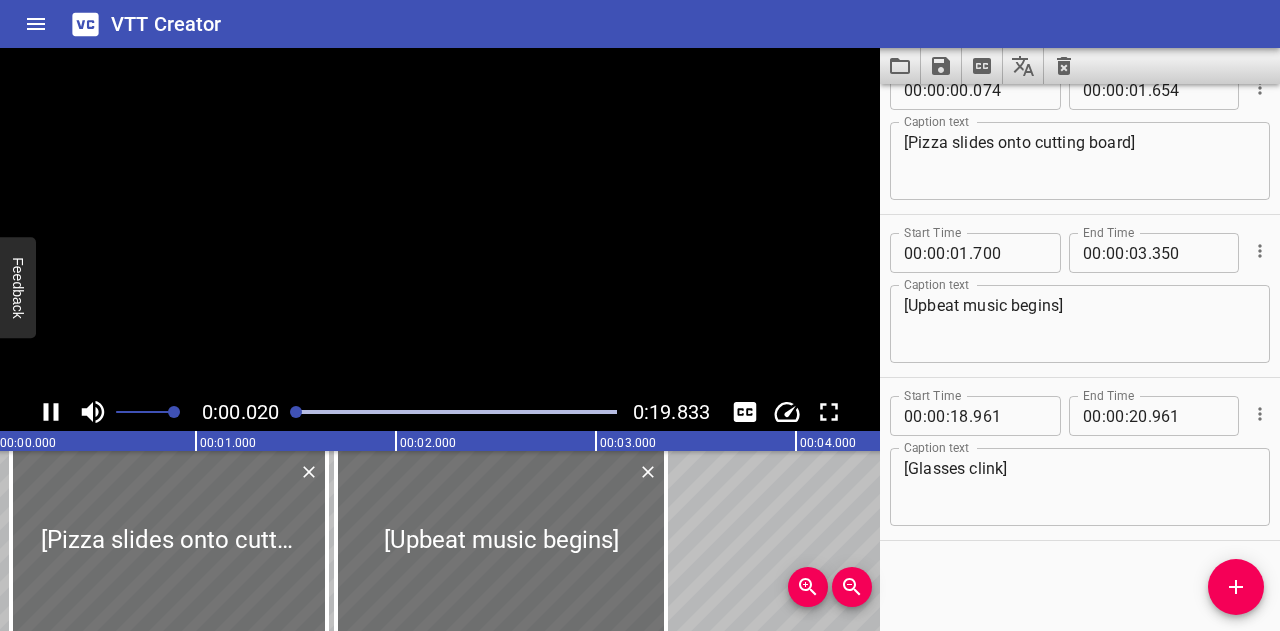 scroll, scrollTop: 0, scrollLeft: 43, axis: horizontal 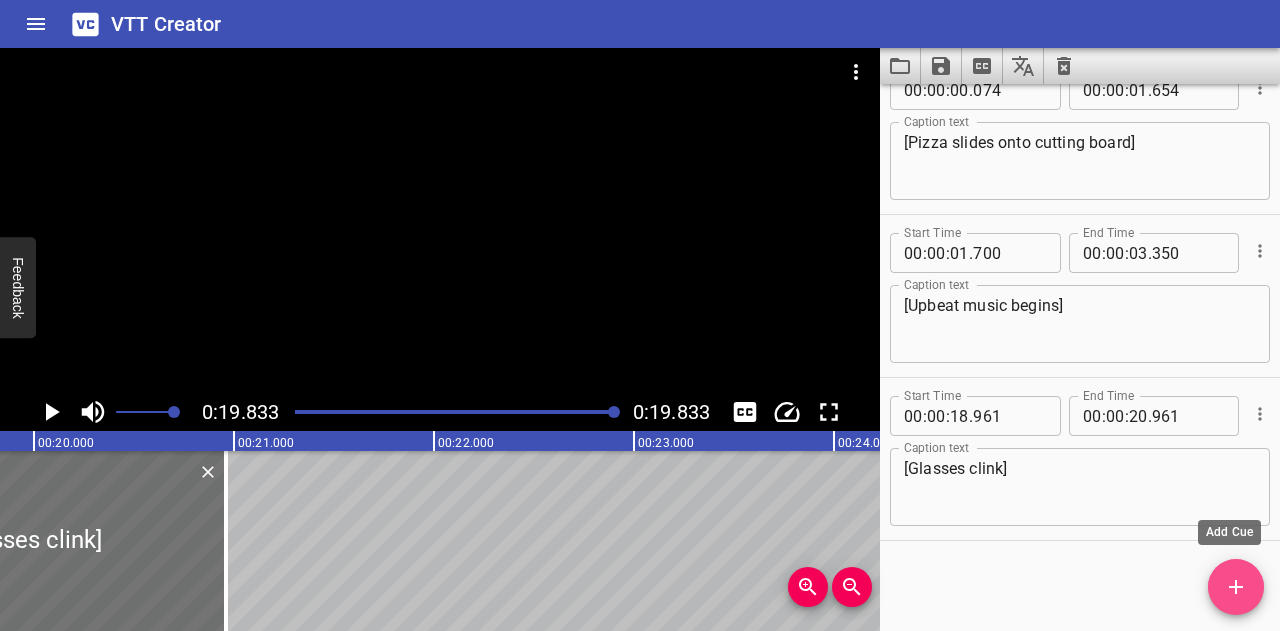 click 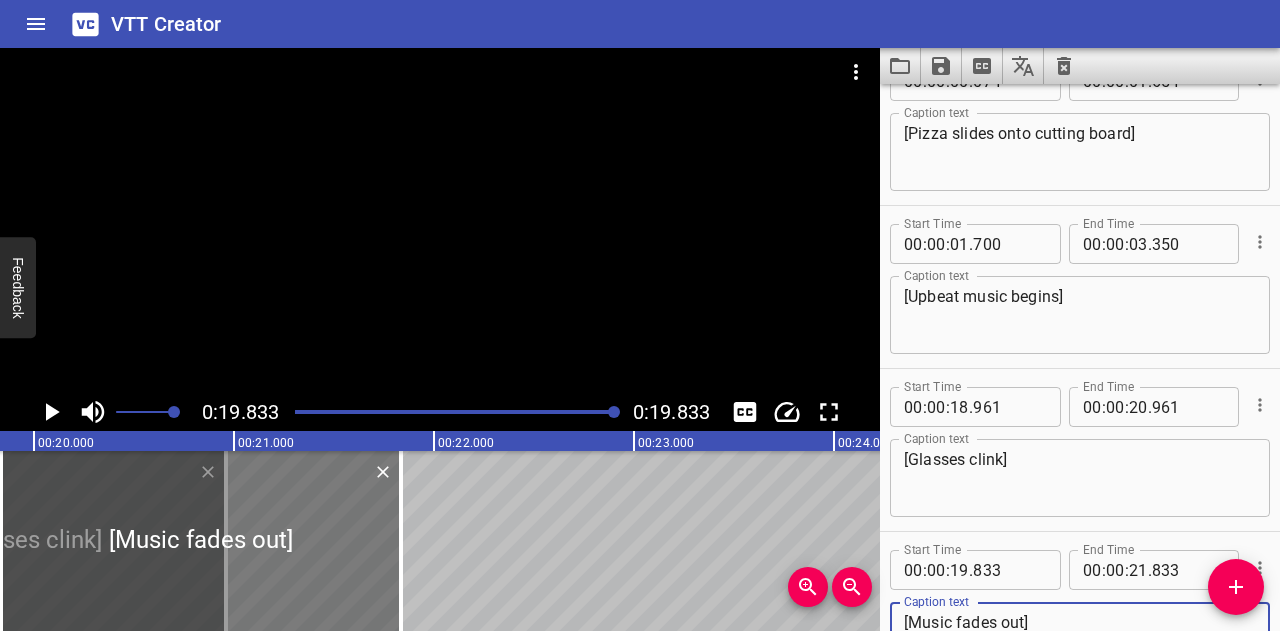 type on "[Music fades out]" 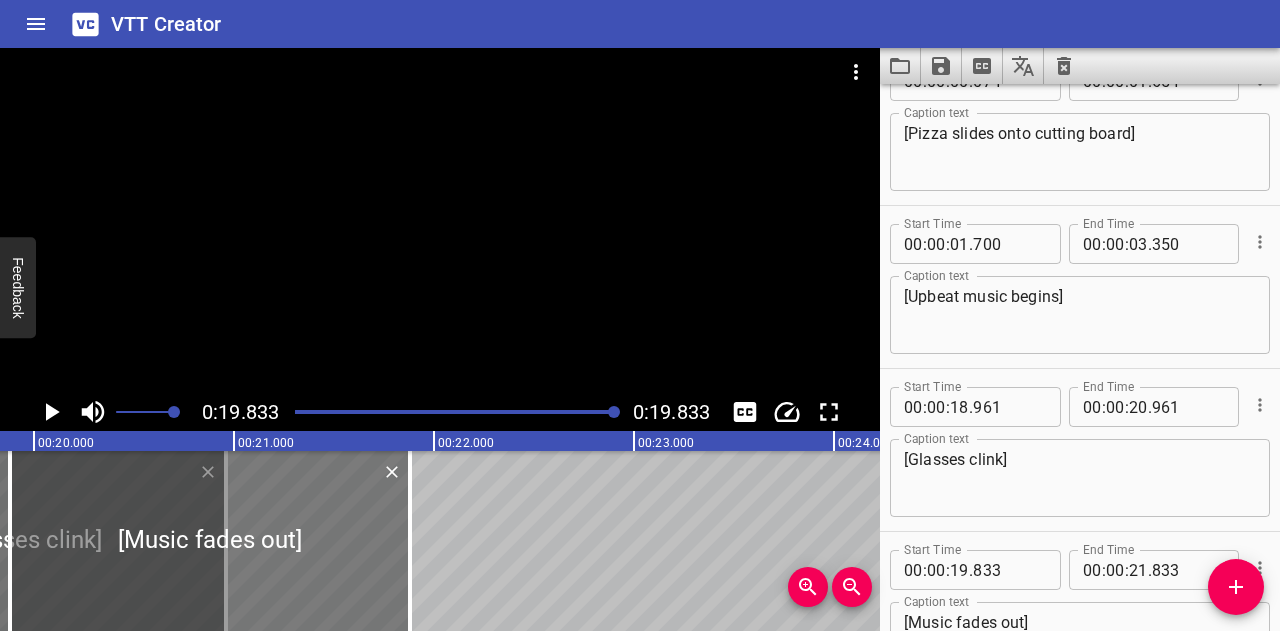 click at bounding box center [210, 541] 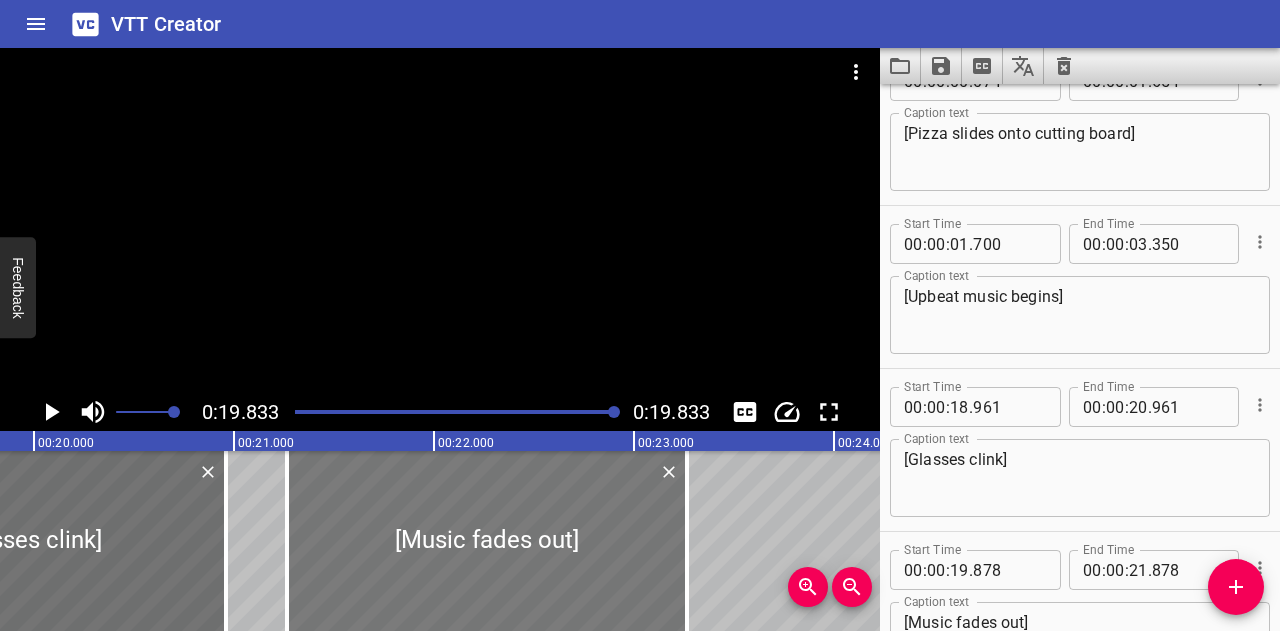 drag, startPoint x: 256, startPoint y: 507, endPoint x: 528, endPoint y: 513, distance: 272.06616 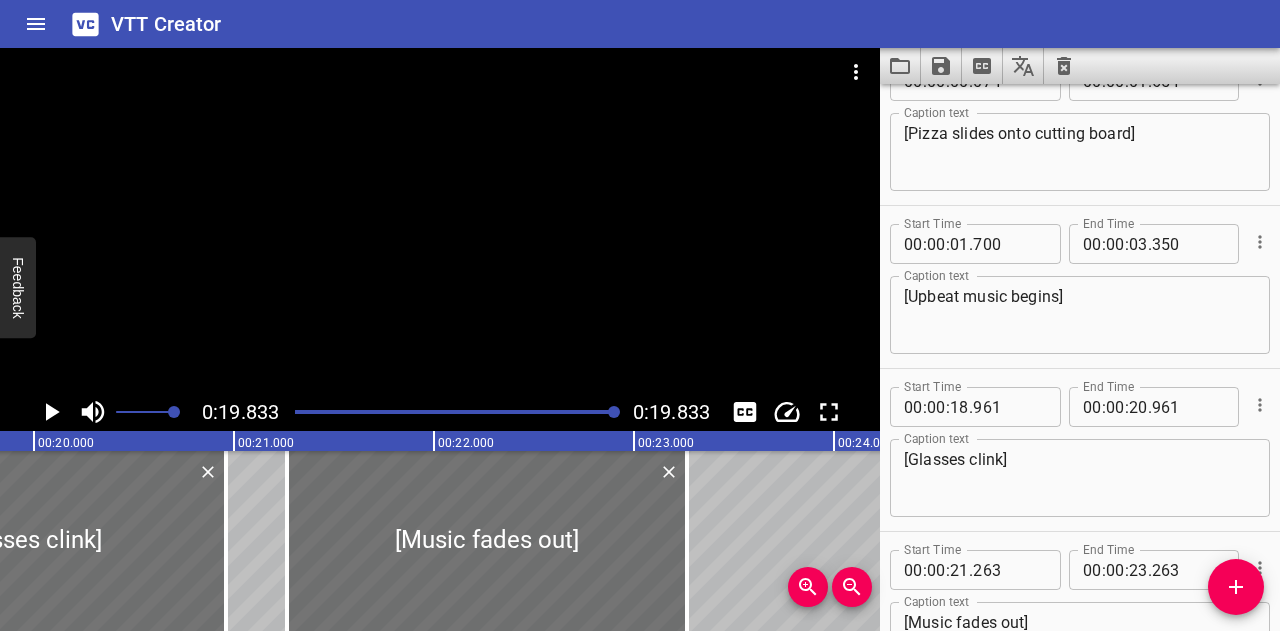 scroll, scrollTop: 0, scrollLeft: 3208, axis: horizontal 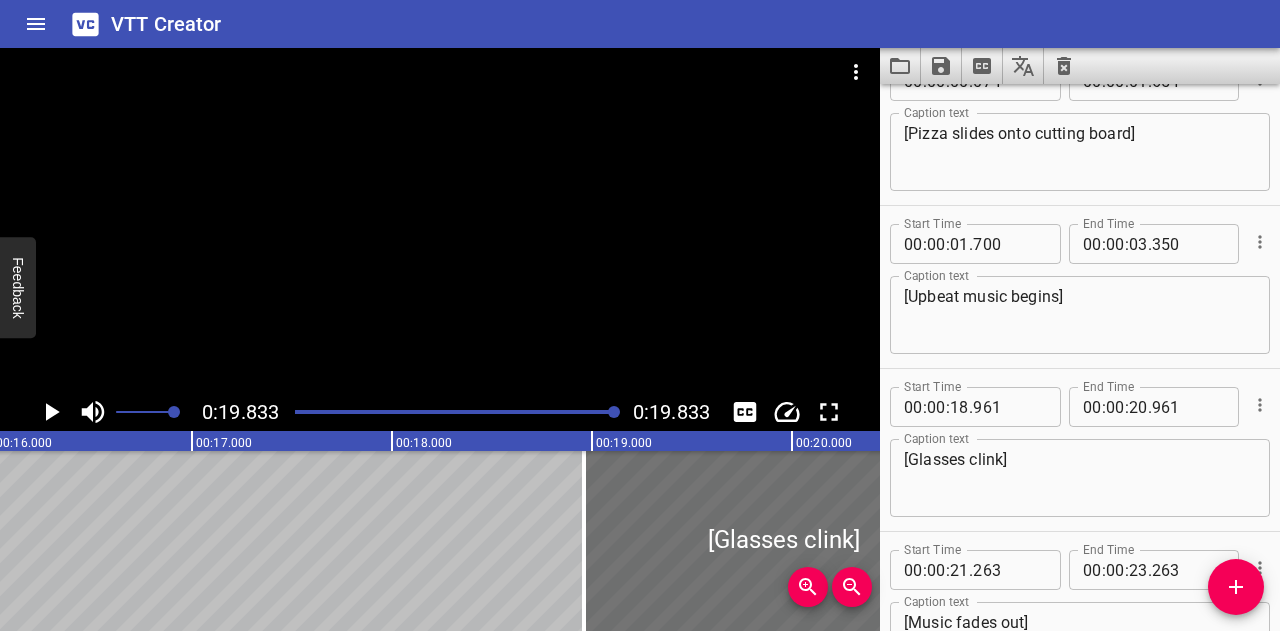 click at bounding box center [456, 412] 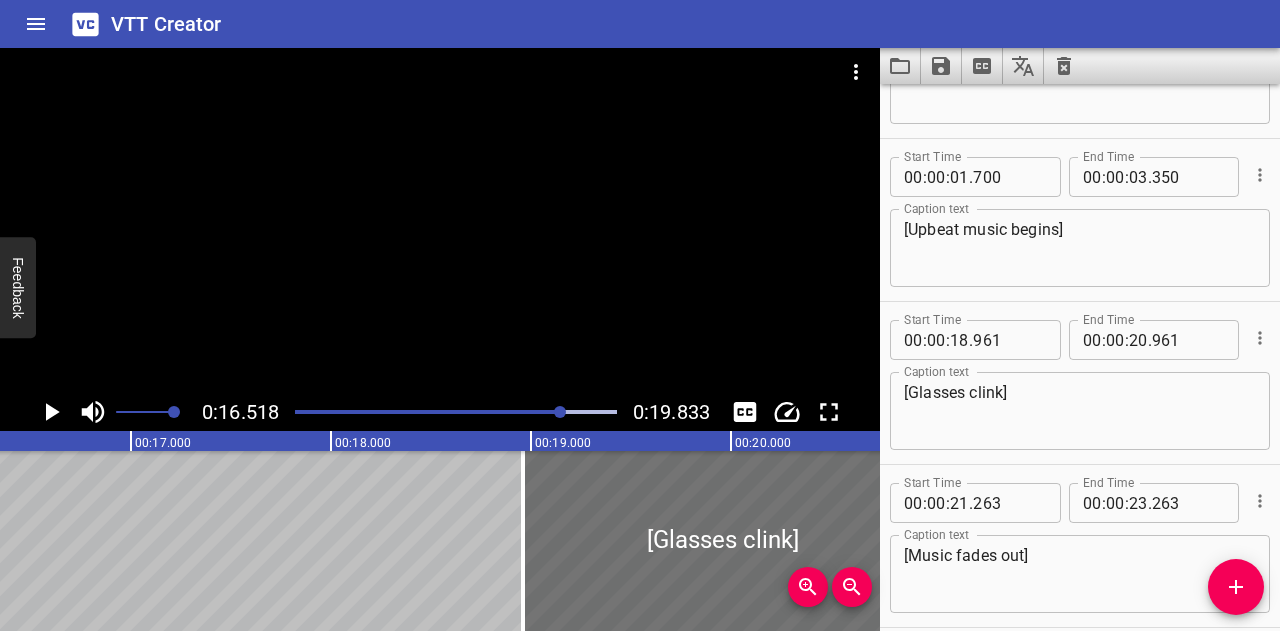 scroll, scrollTop: 0, scrollLeft: 3303, axis: horizontal 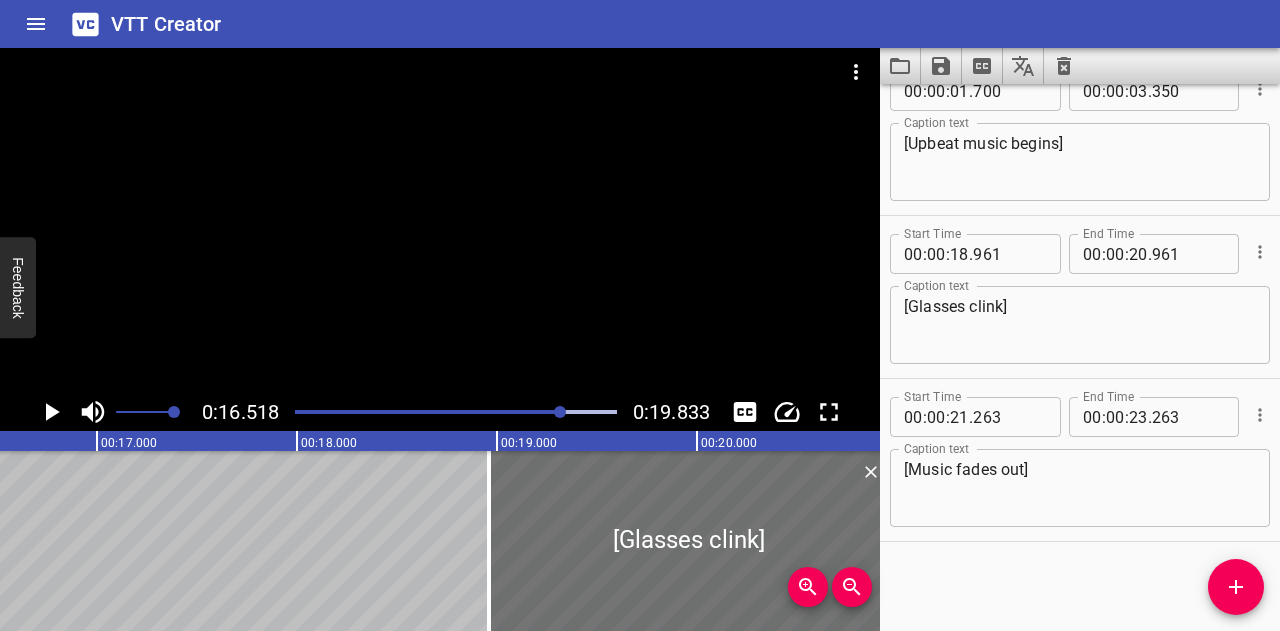click 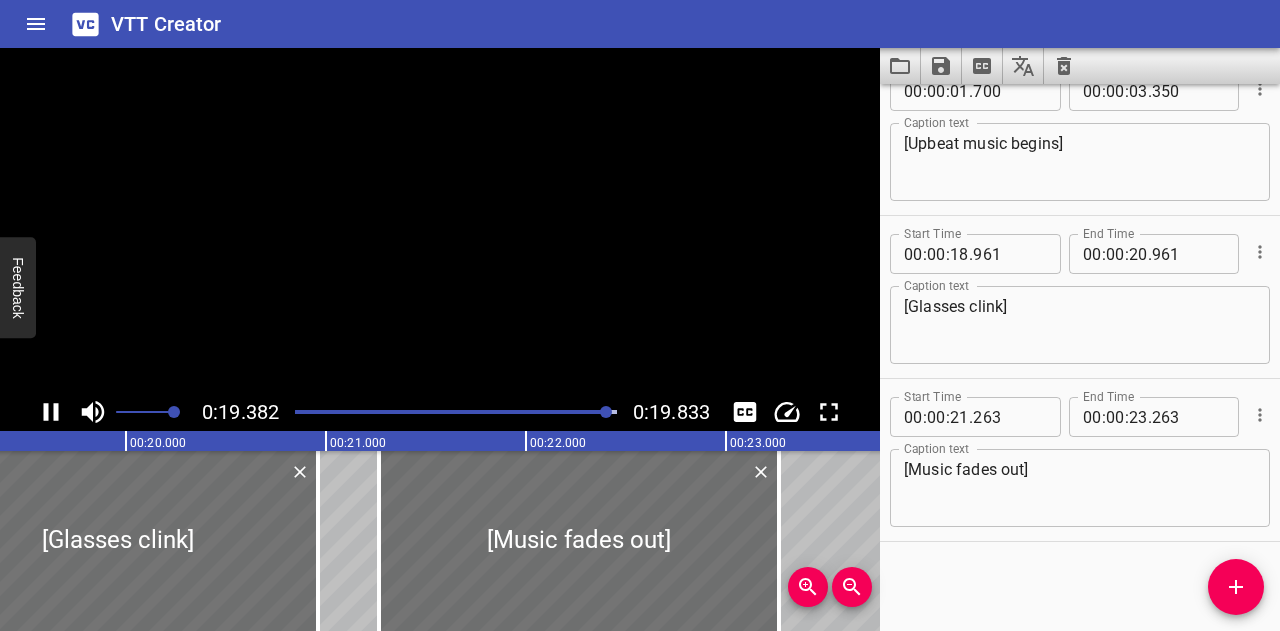 click 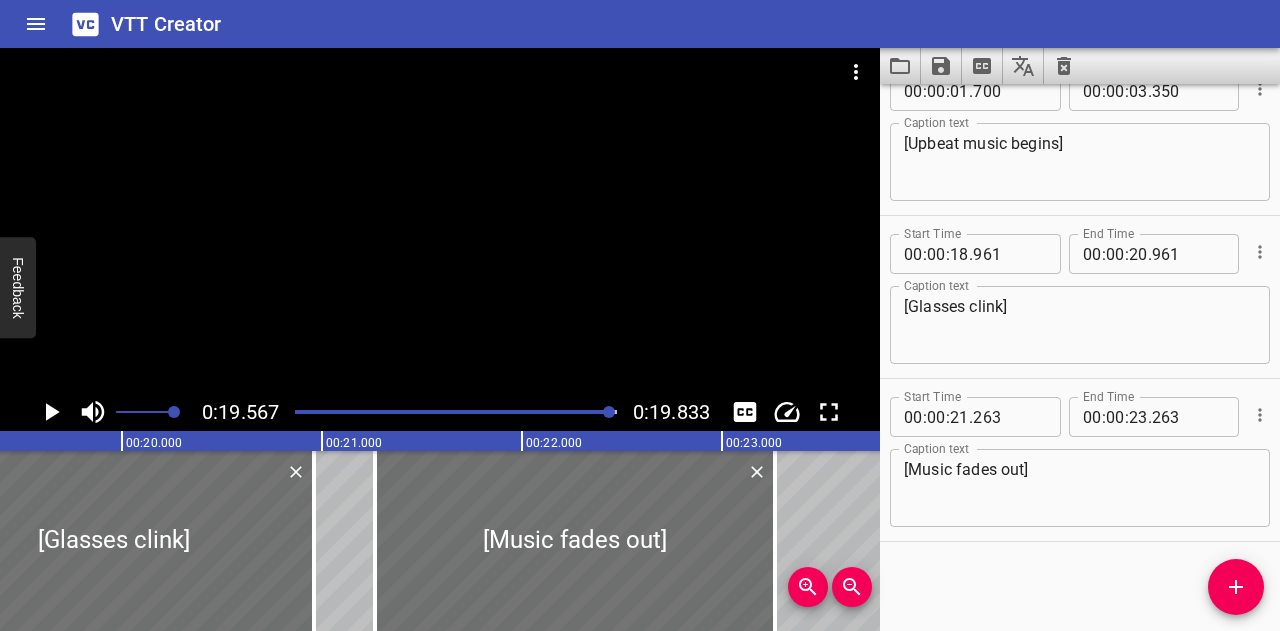 scroll, scrollTop: 0, scrollLeft: 3913, axis: horizontal 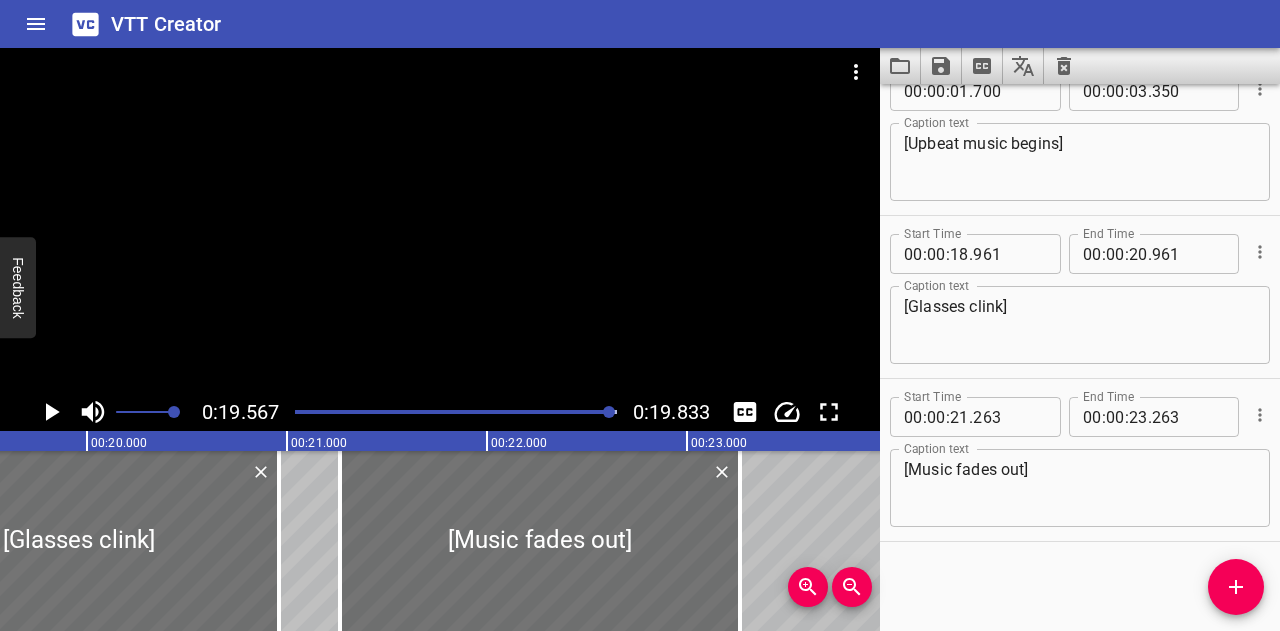 click 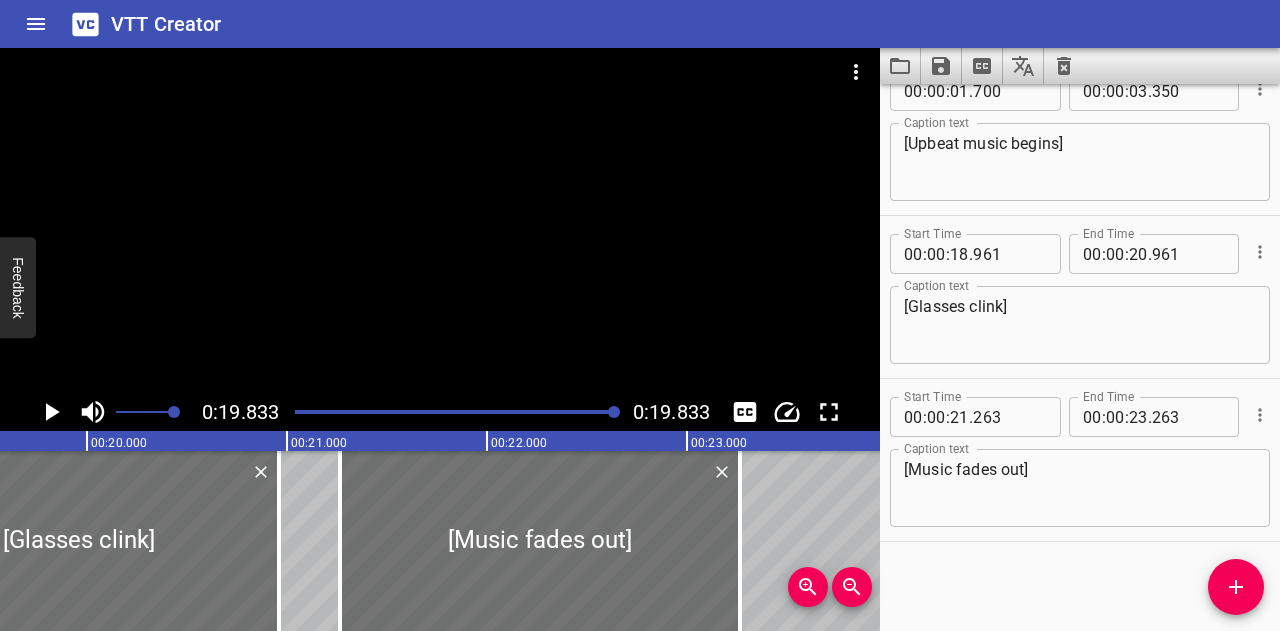 scroll, scrollTop: 0, scrollLeft: 3966, axis: horizontal 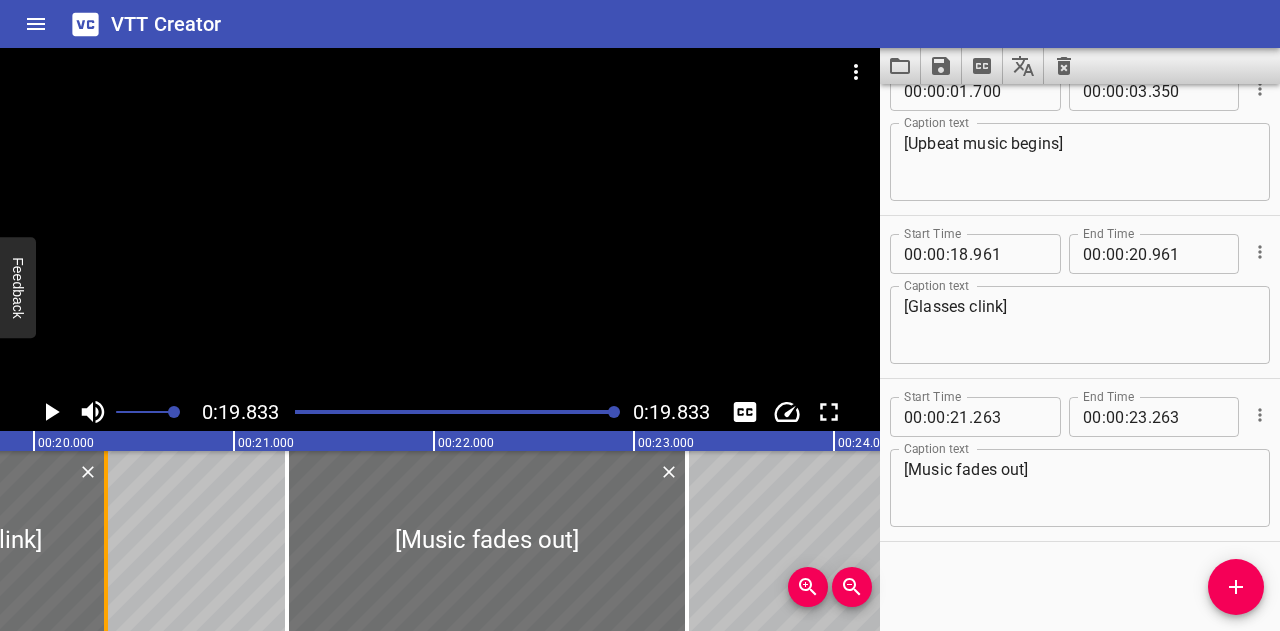 drag, startPoint x: 230, startPoint y: 541, endPoint x: 110, endPoint y: 546, distance: 120.10412 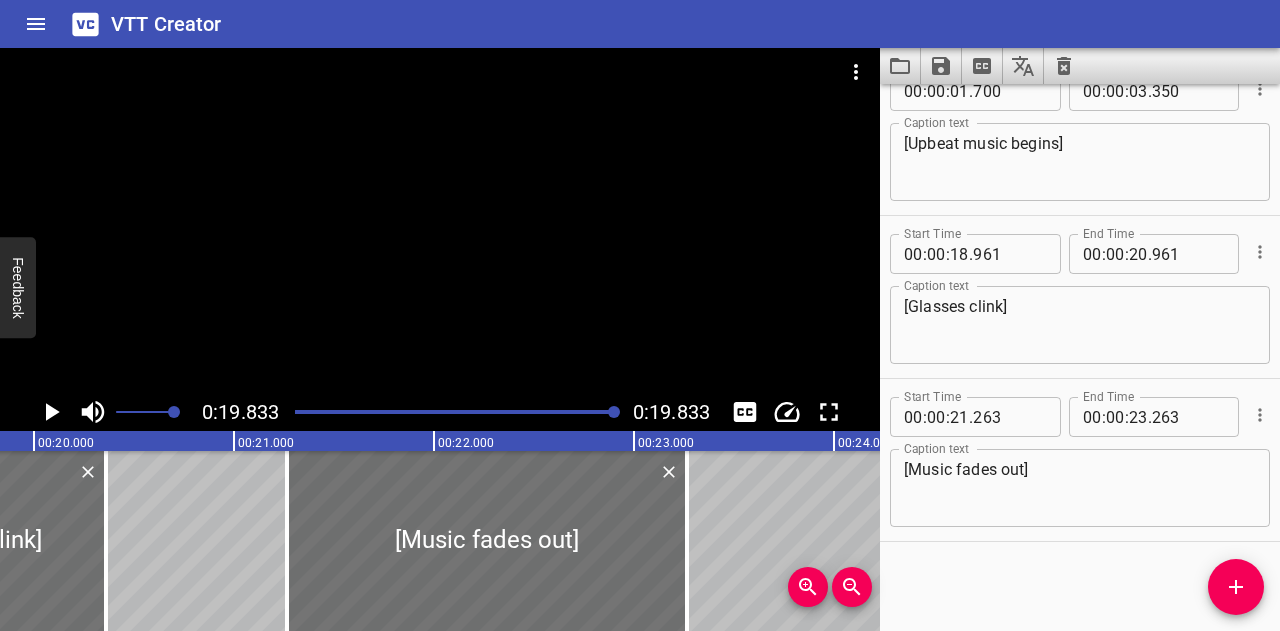 type on "361" 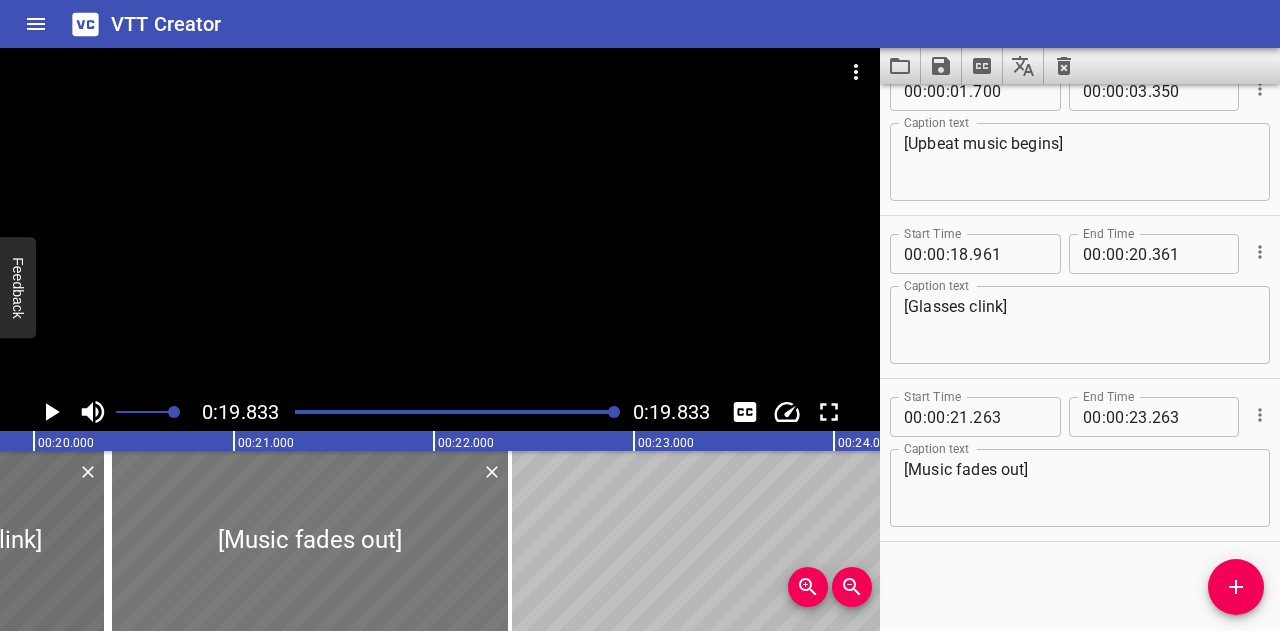 drag, startPoint x: 464, startPoint y: 521, endPoint x: 286, endPoint y: 513, distance: 178.17969 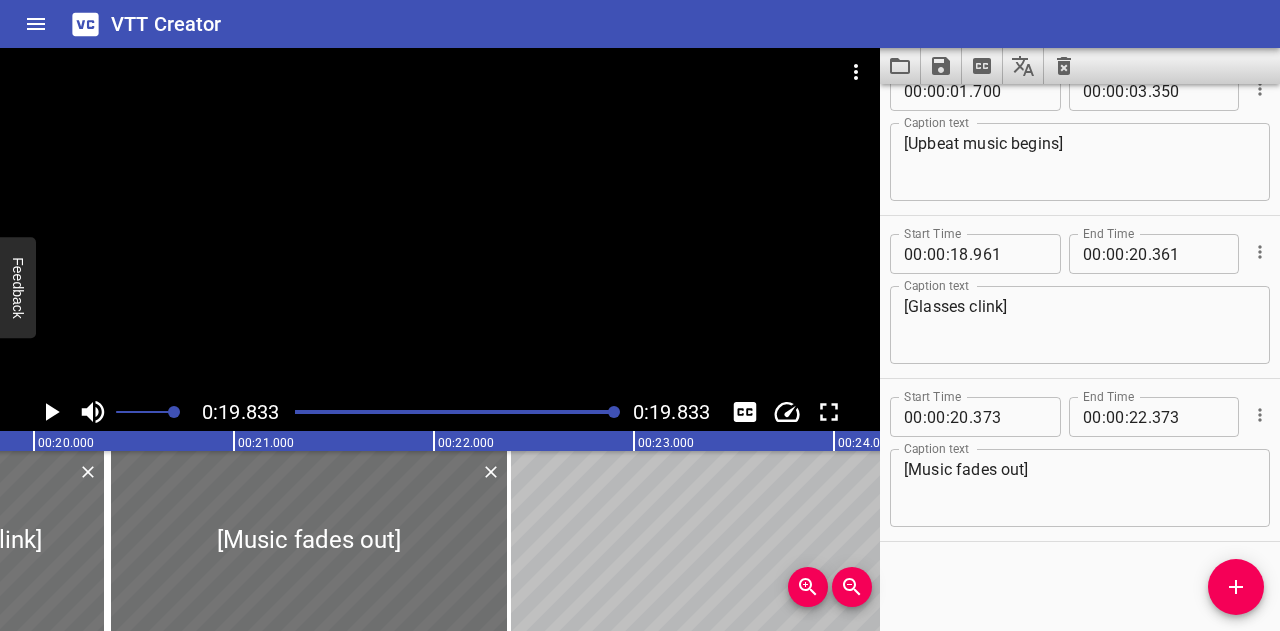click at bounding box center [456, 412] 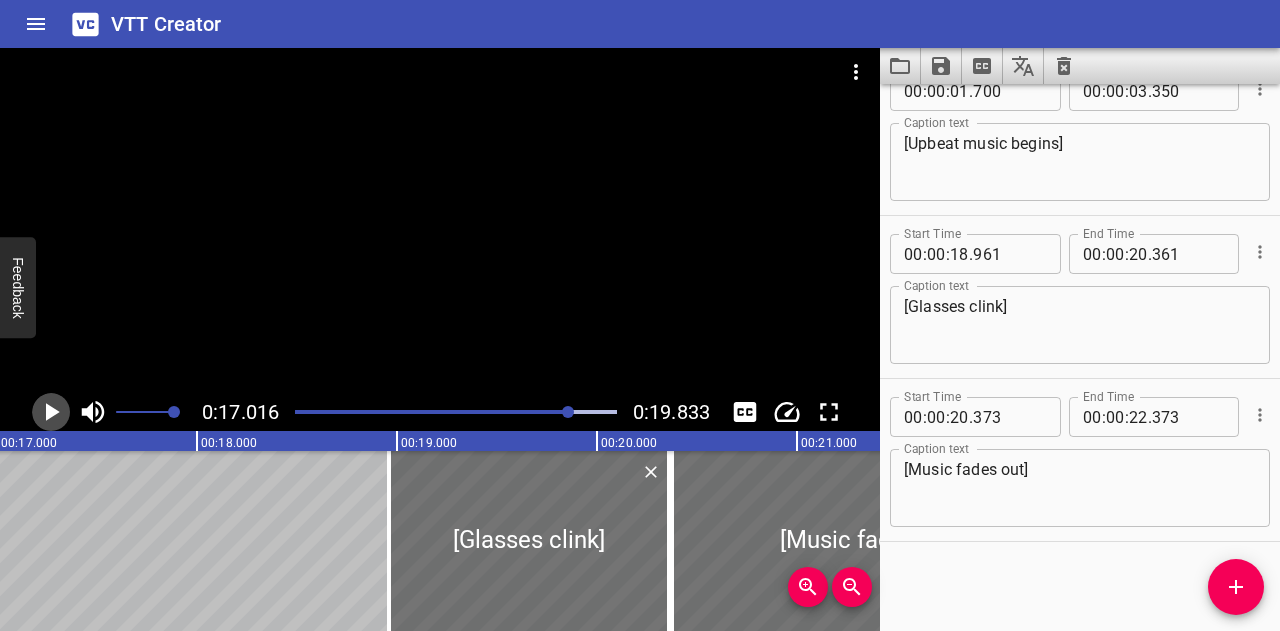 click 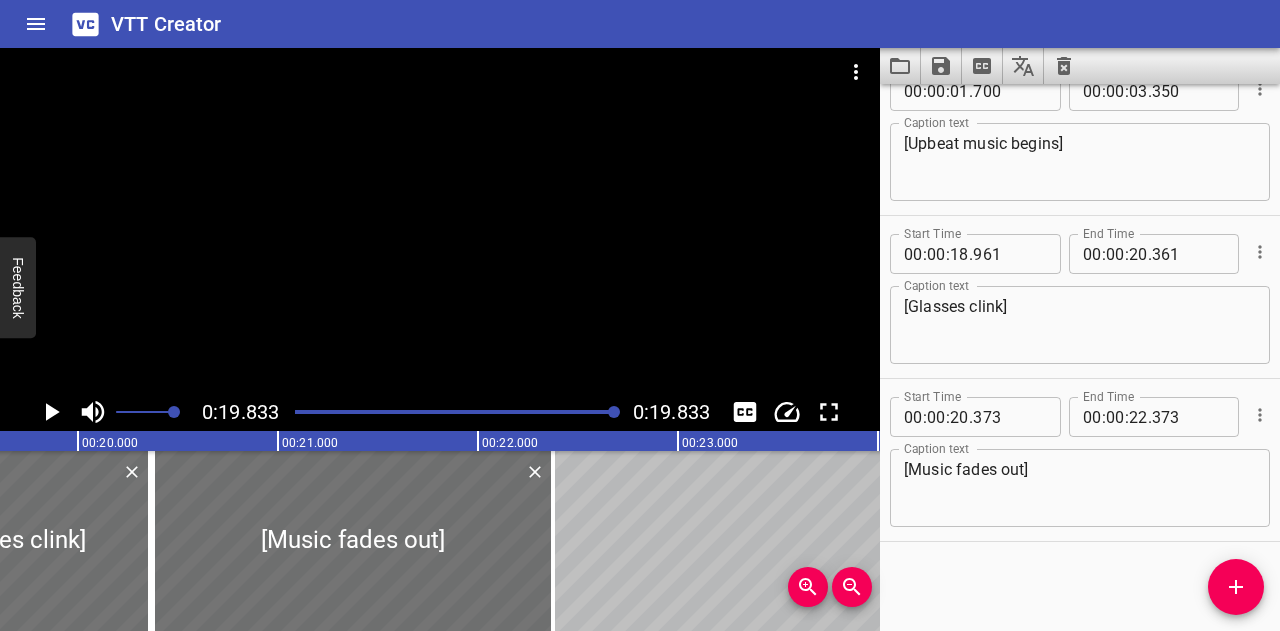 scroll, scrollTop: 0, scrollLeft: 3966, axis: horizontal 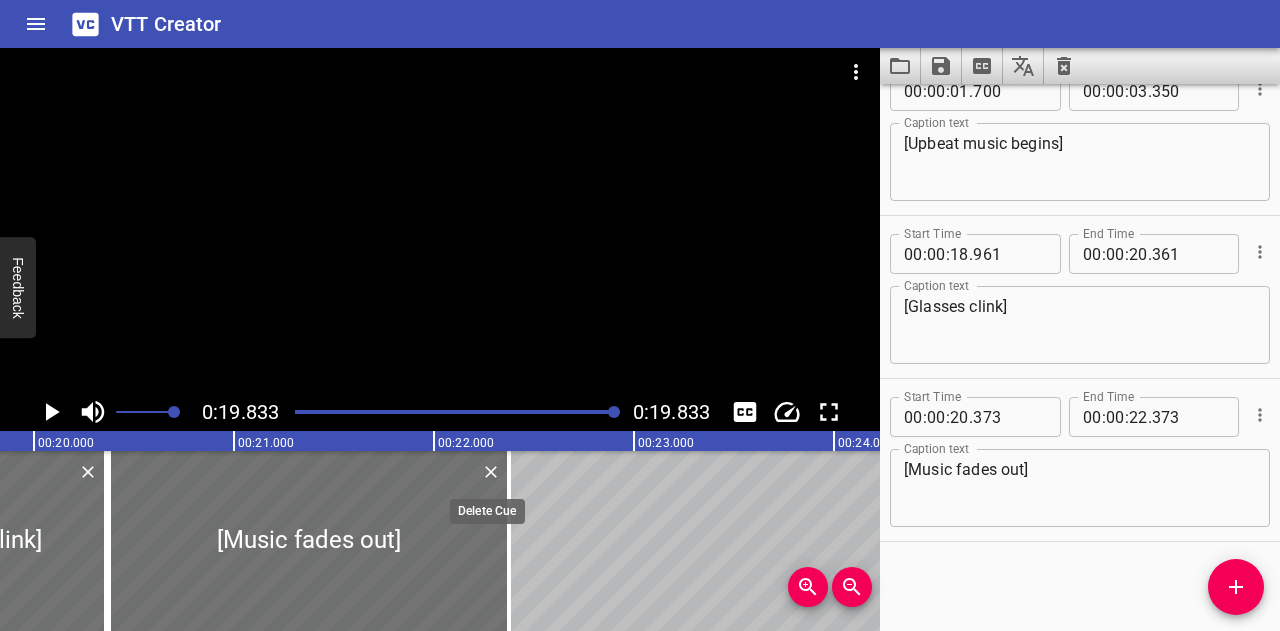 click 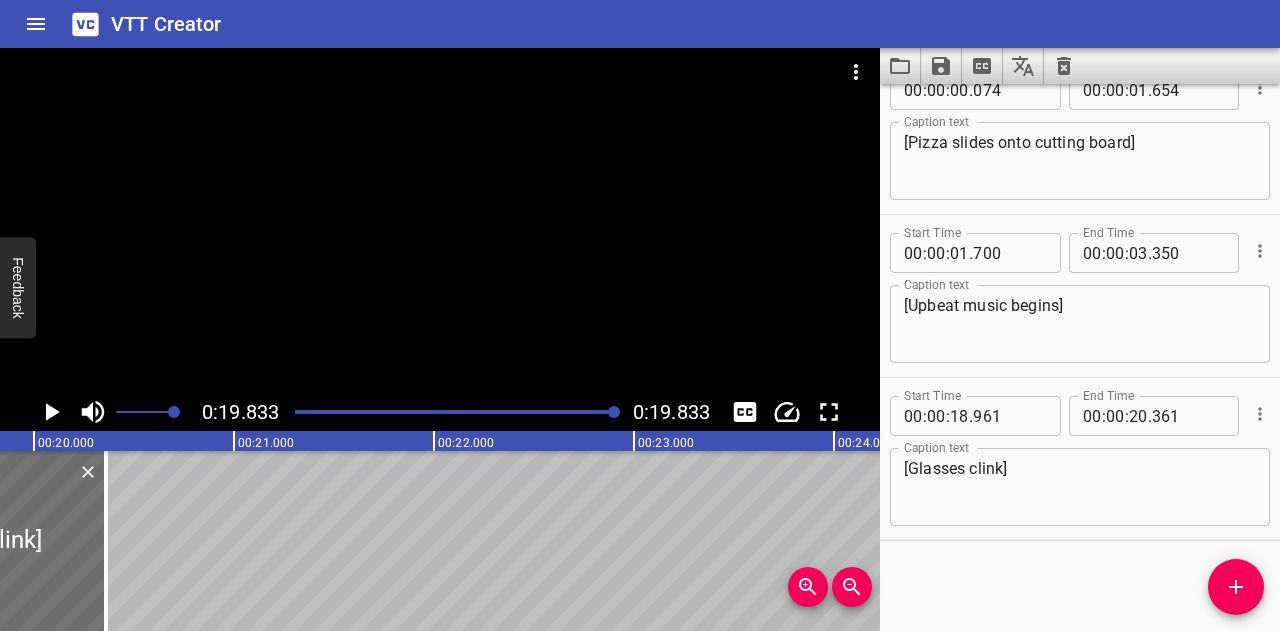 scroll, scrollTop: 36, scrollLeft: 0, axis: vertical 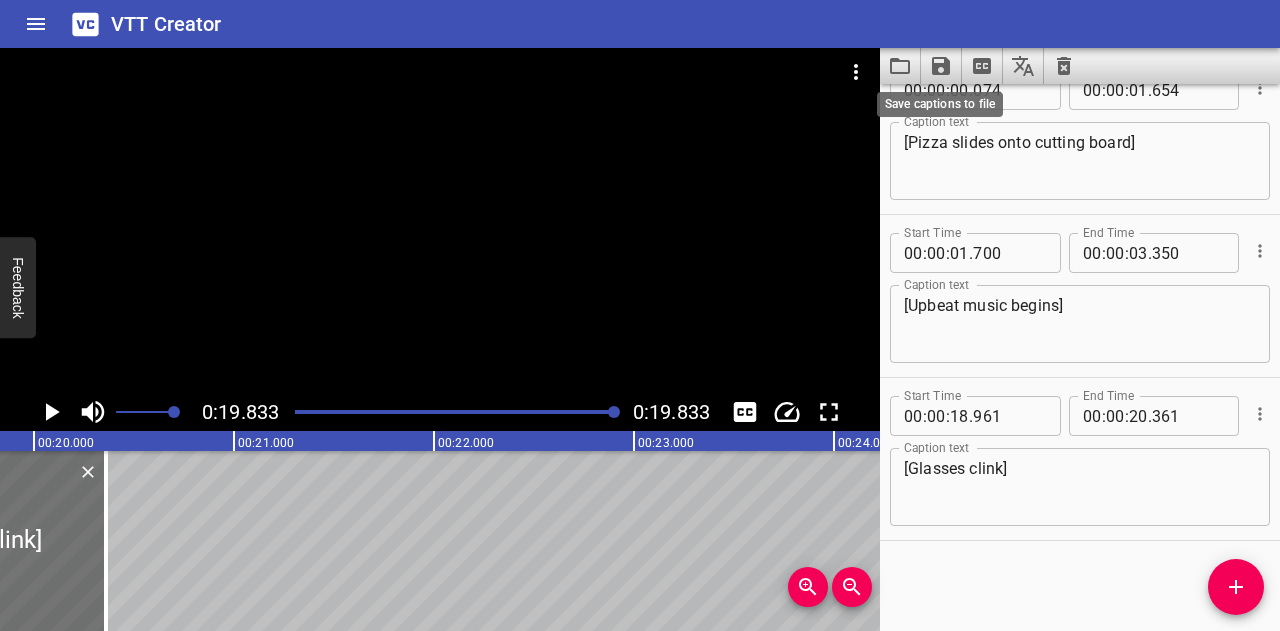 click 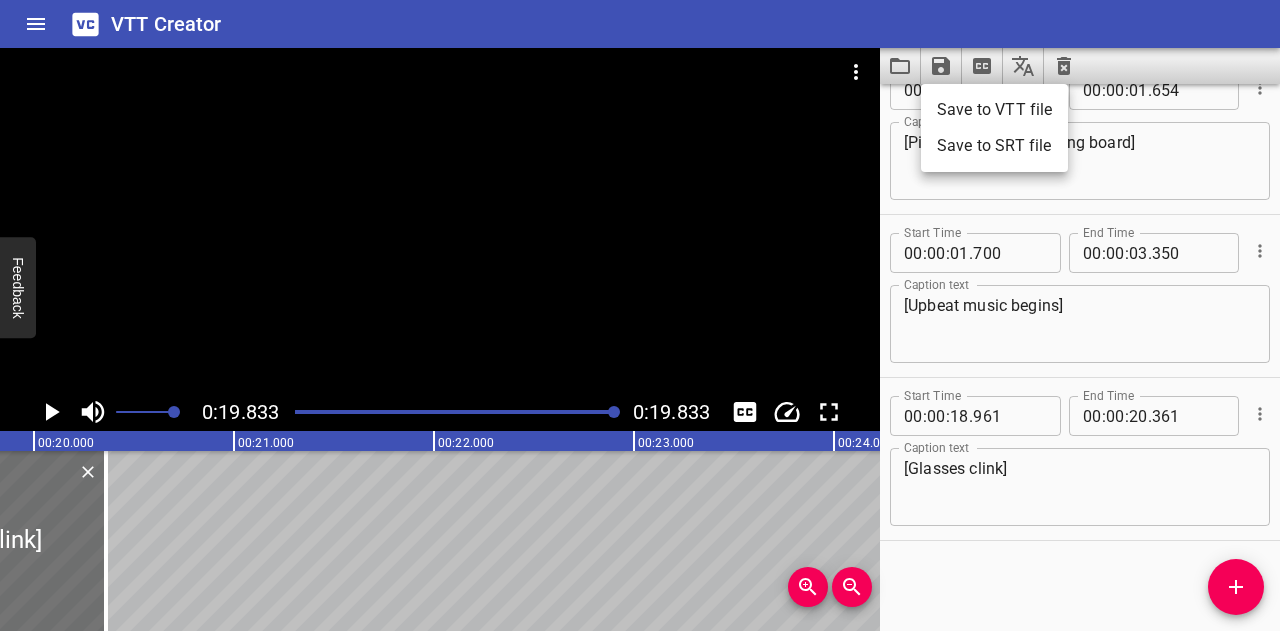 click on "Save to VTT file" at bounding box center [994, 110] 